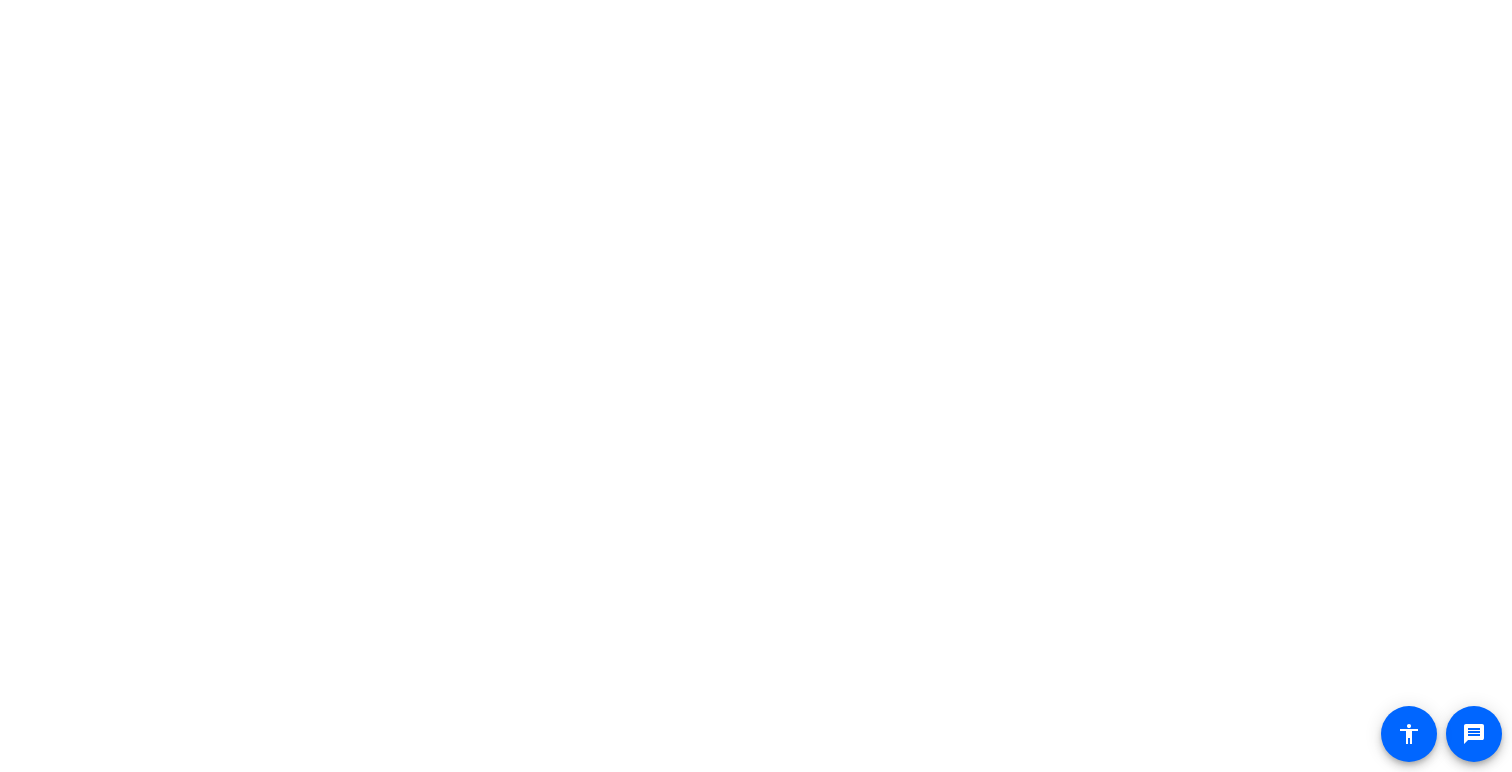 scroll, scrollTop: 0, scrollLeft: 0, axis: both 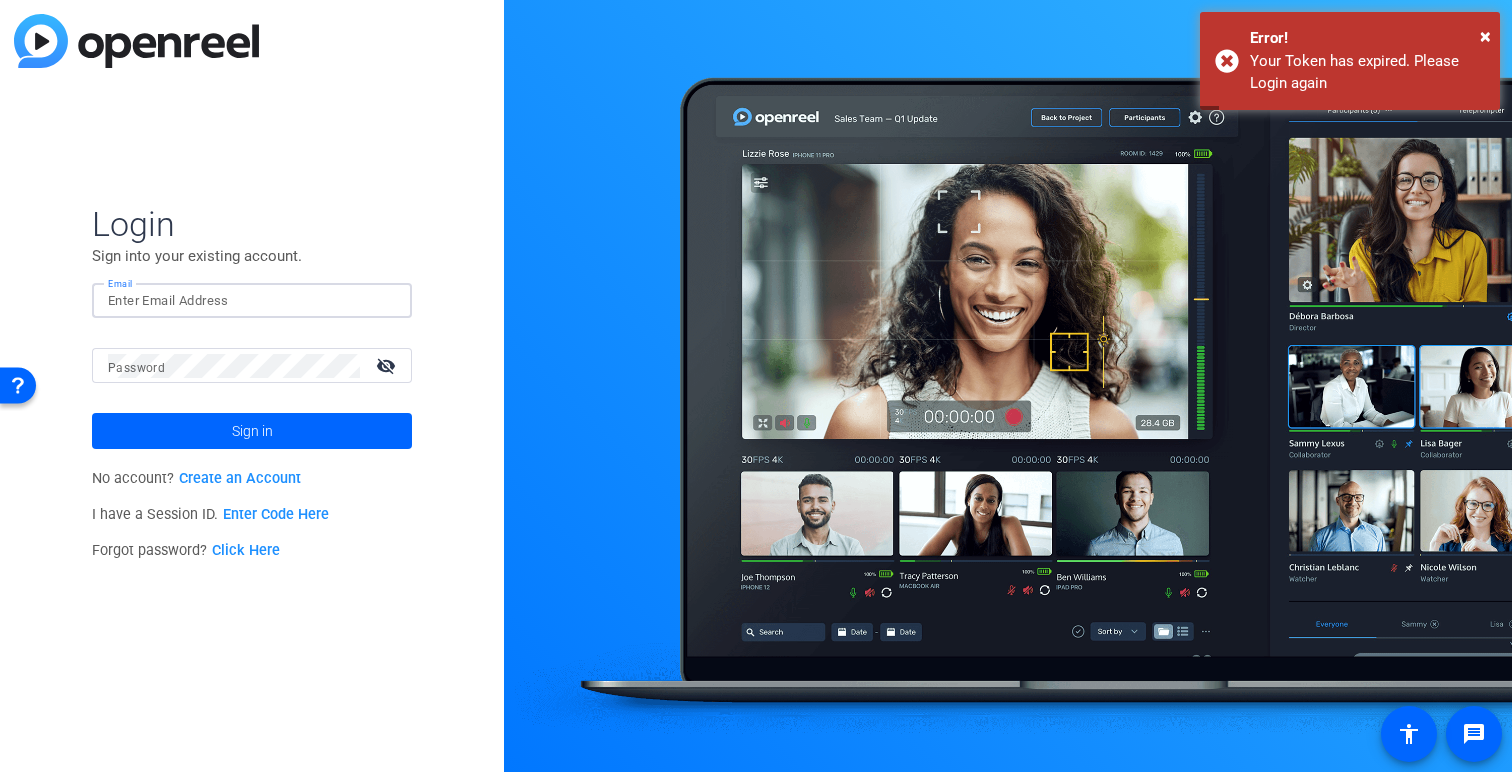 click on "Email" at bounding box center [252, 301] 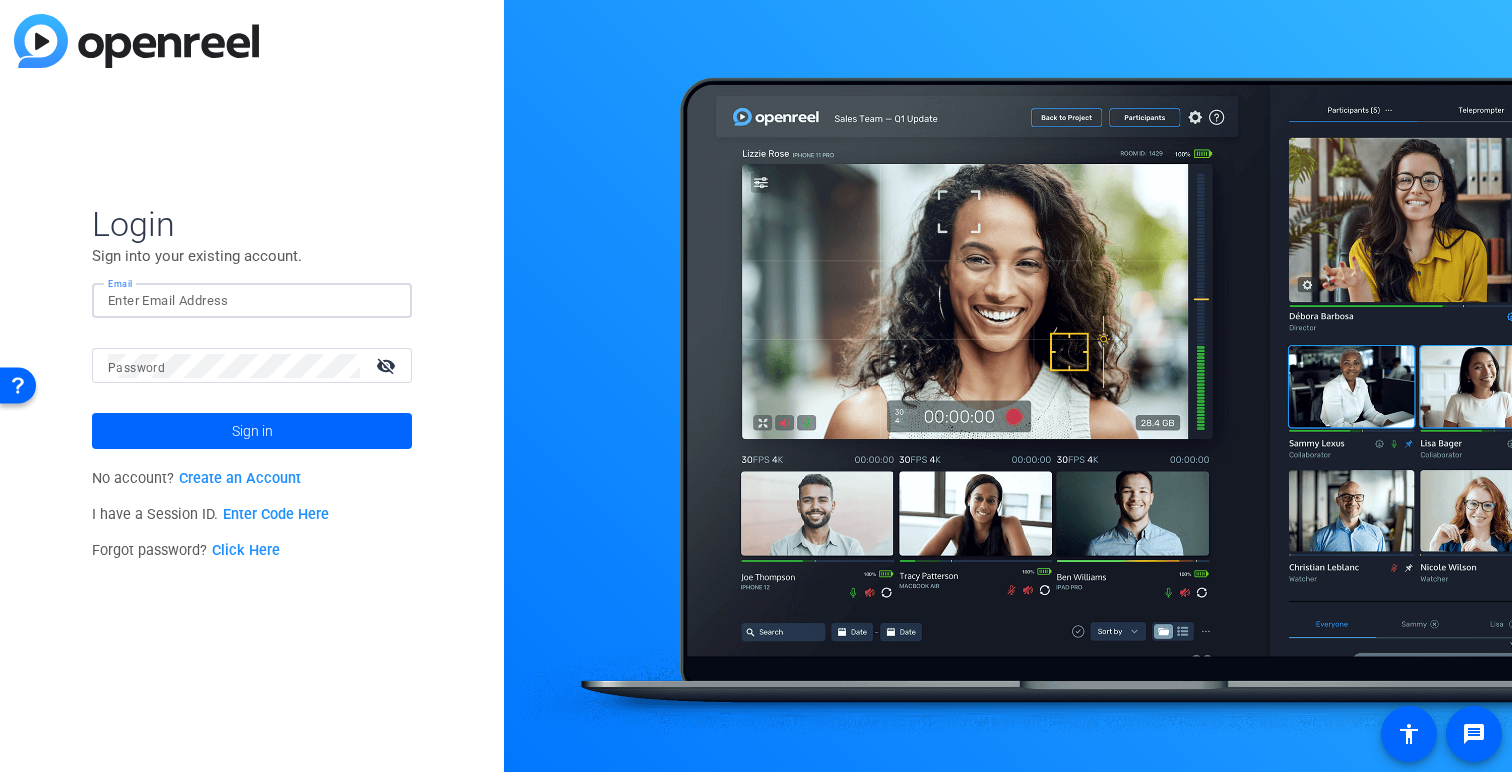 type on "[EMAIL]" 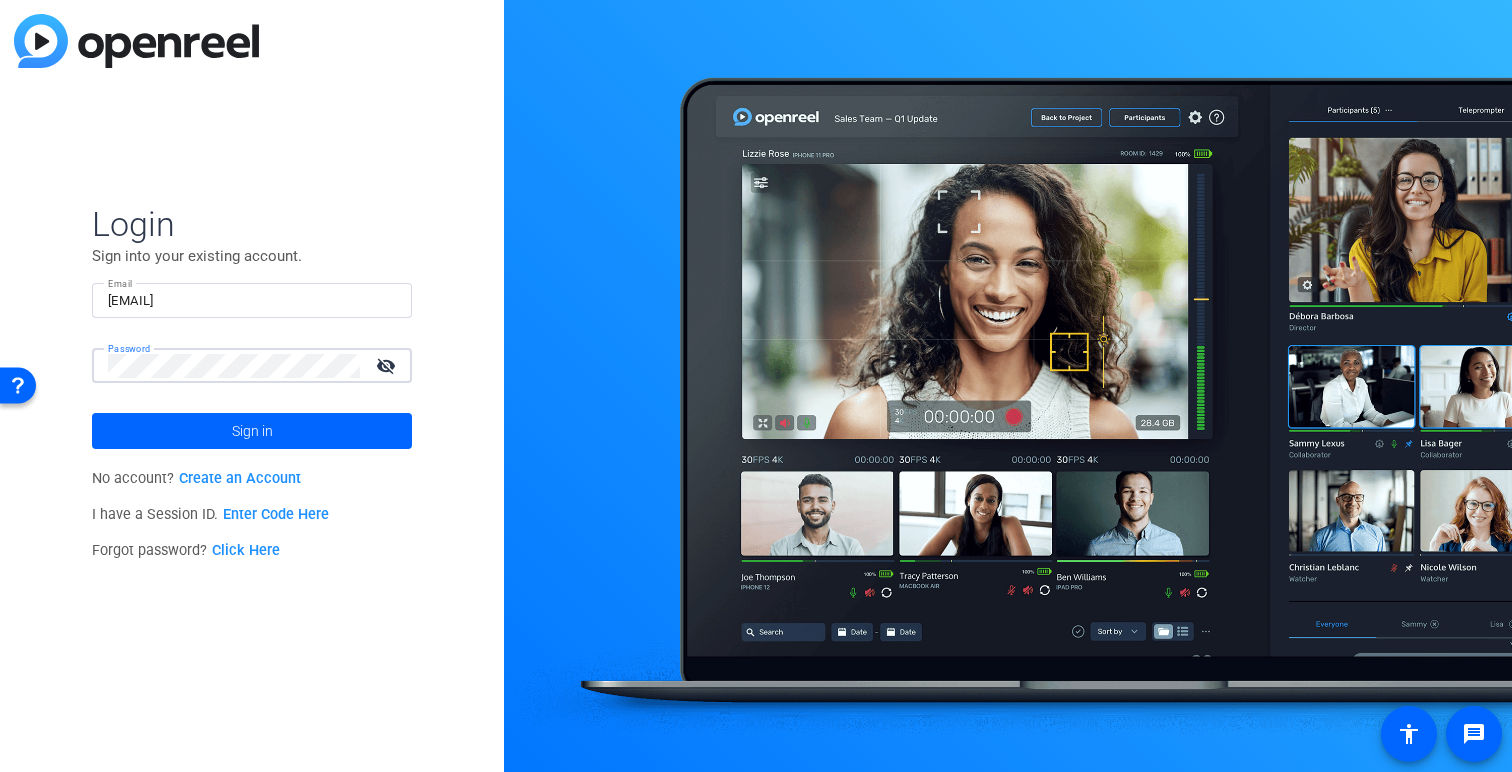 click on "Sign in" 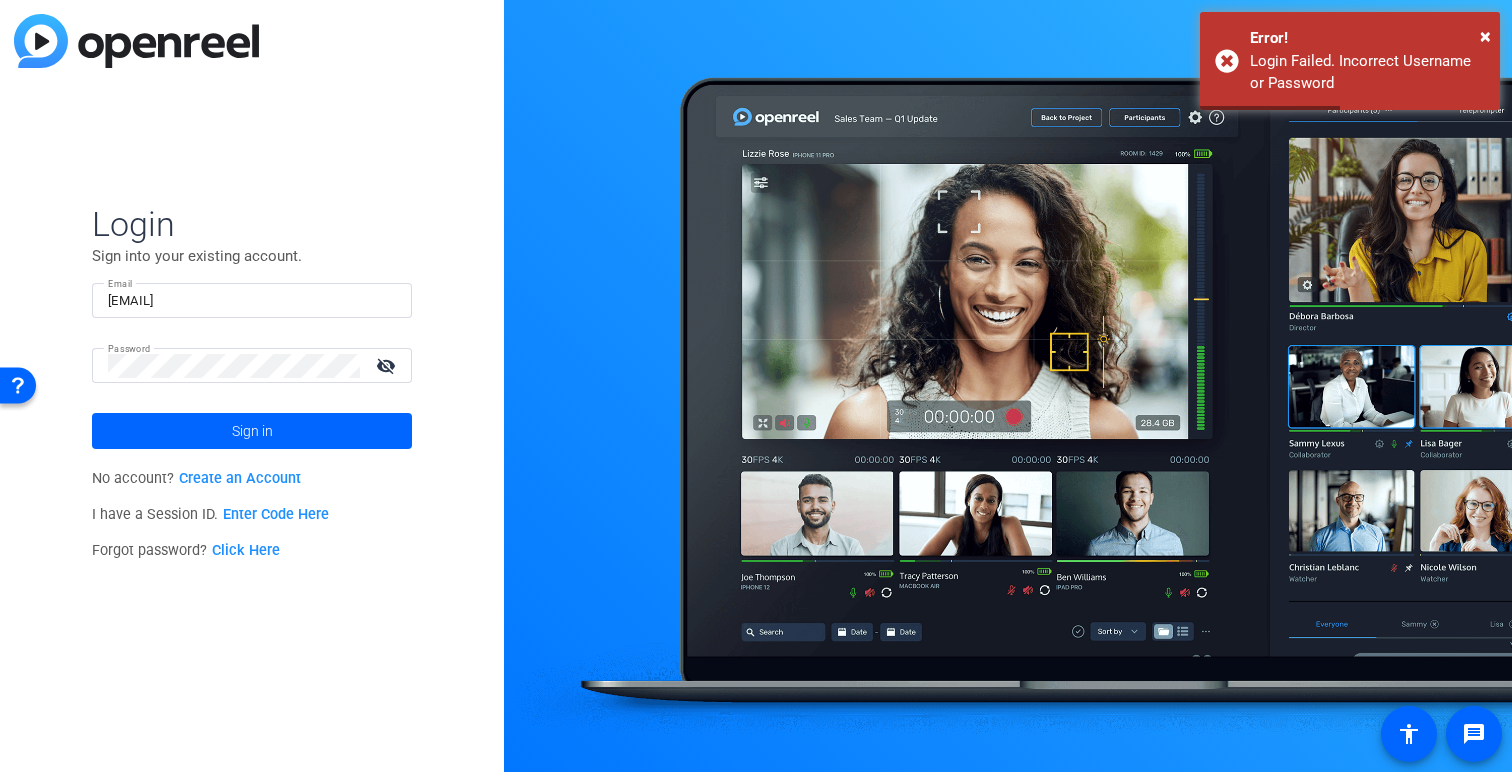 click on "visibility_off" 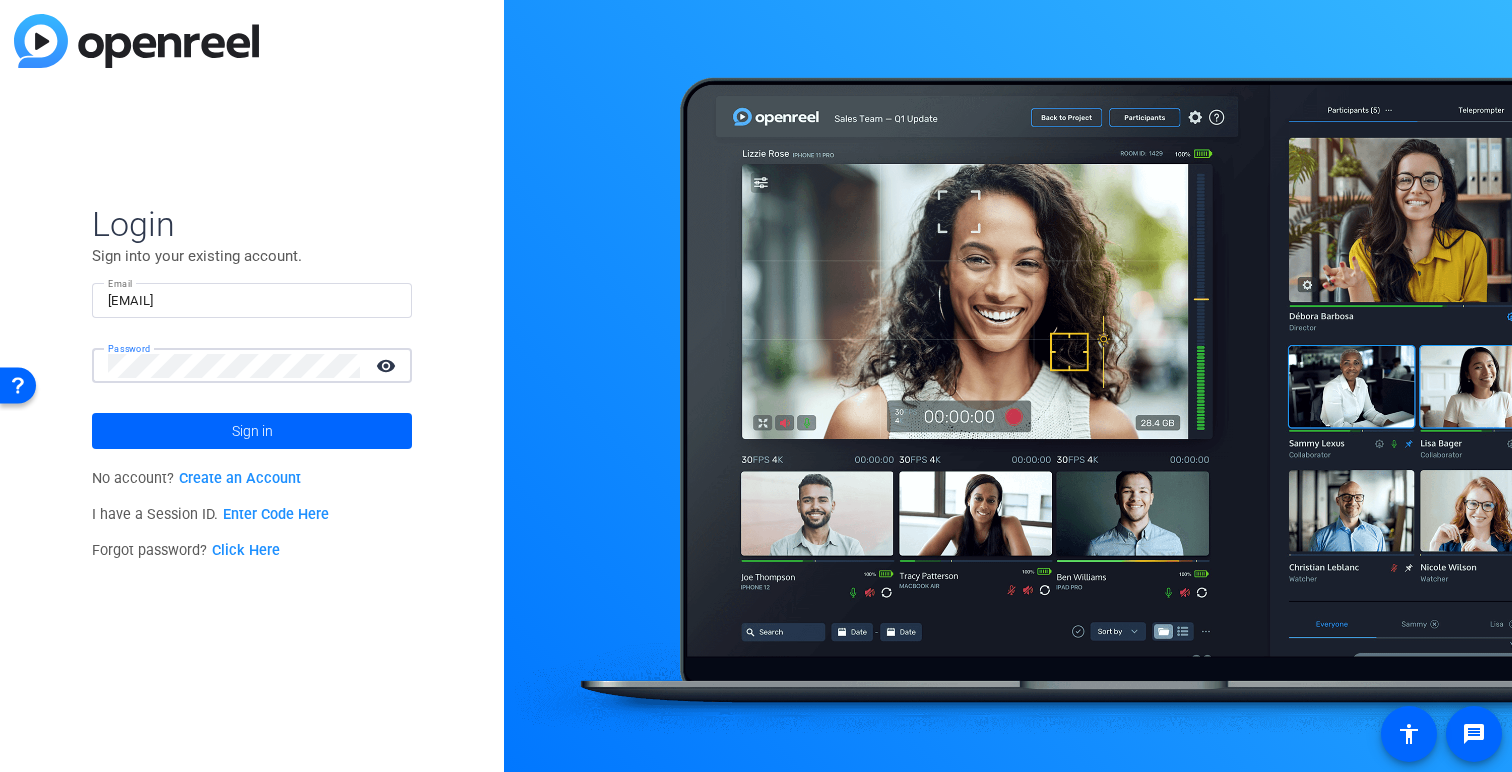 click on "Sign in" 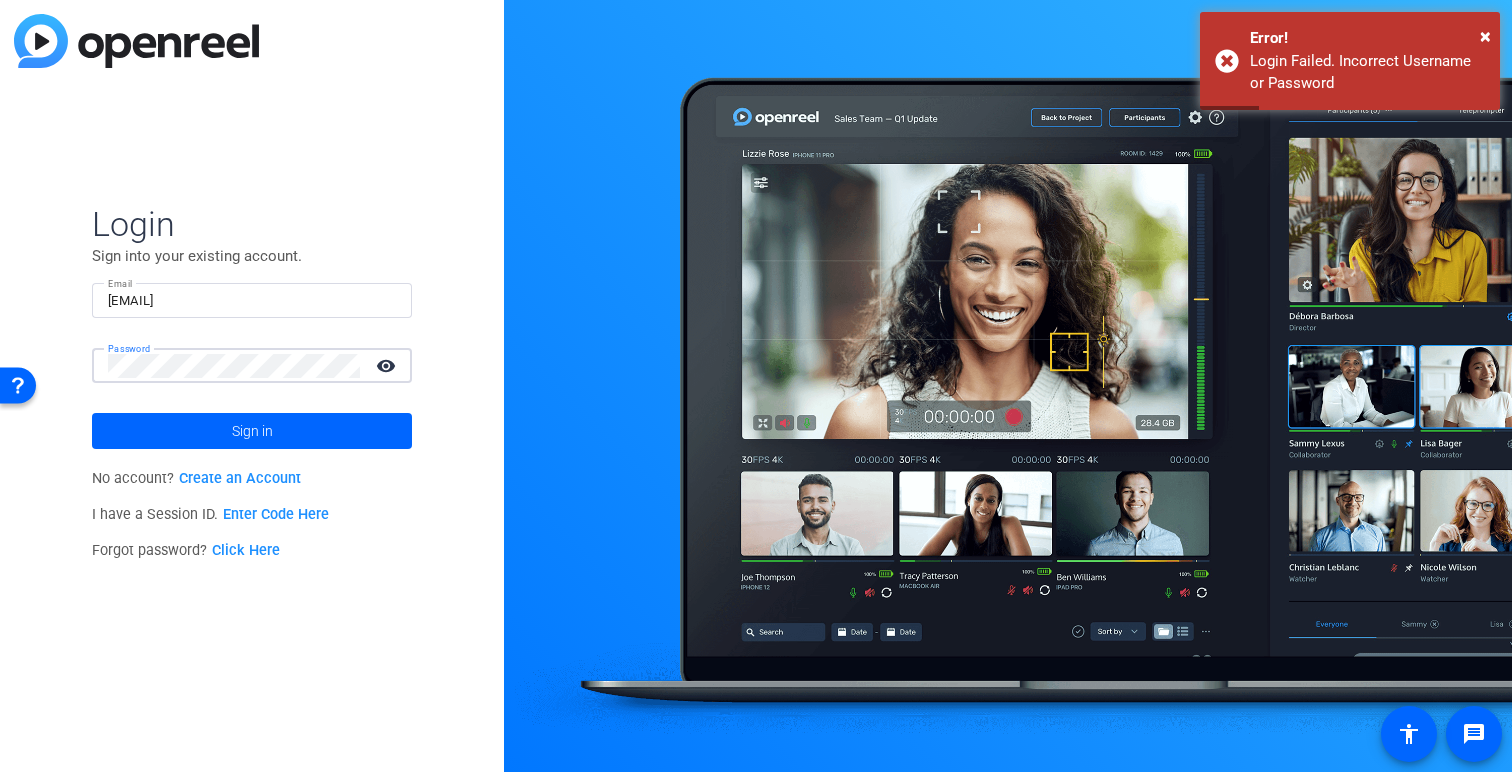 click on "Sign in" 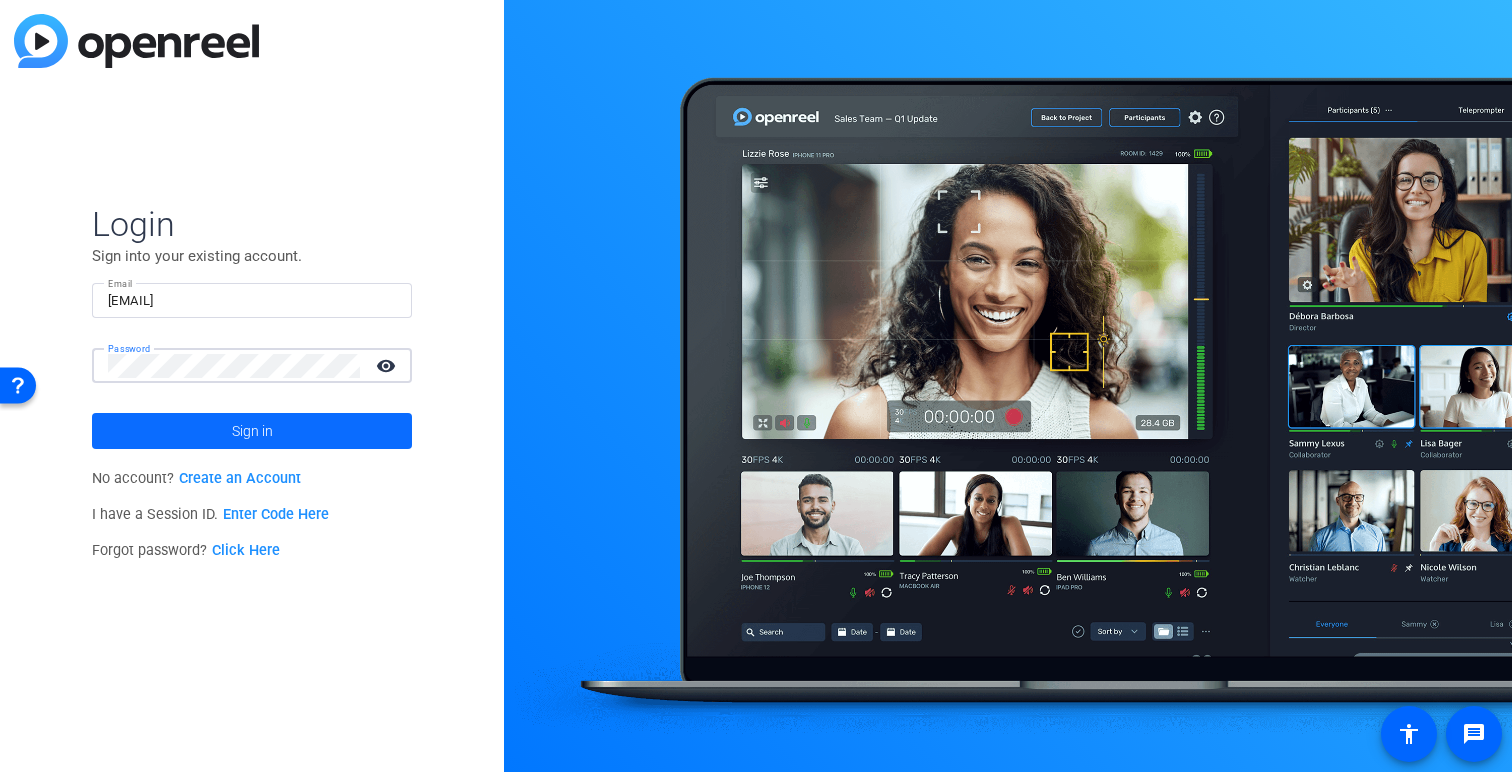 click on "Sign in" 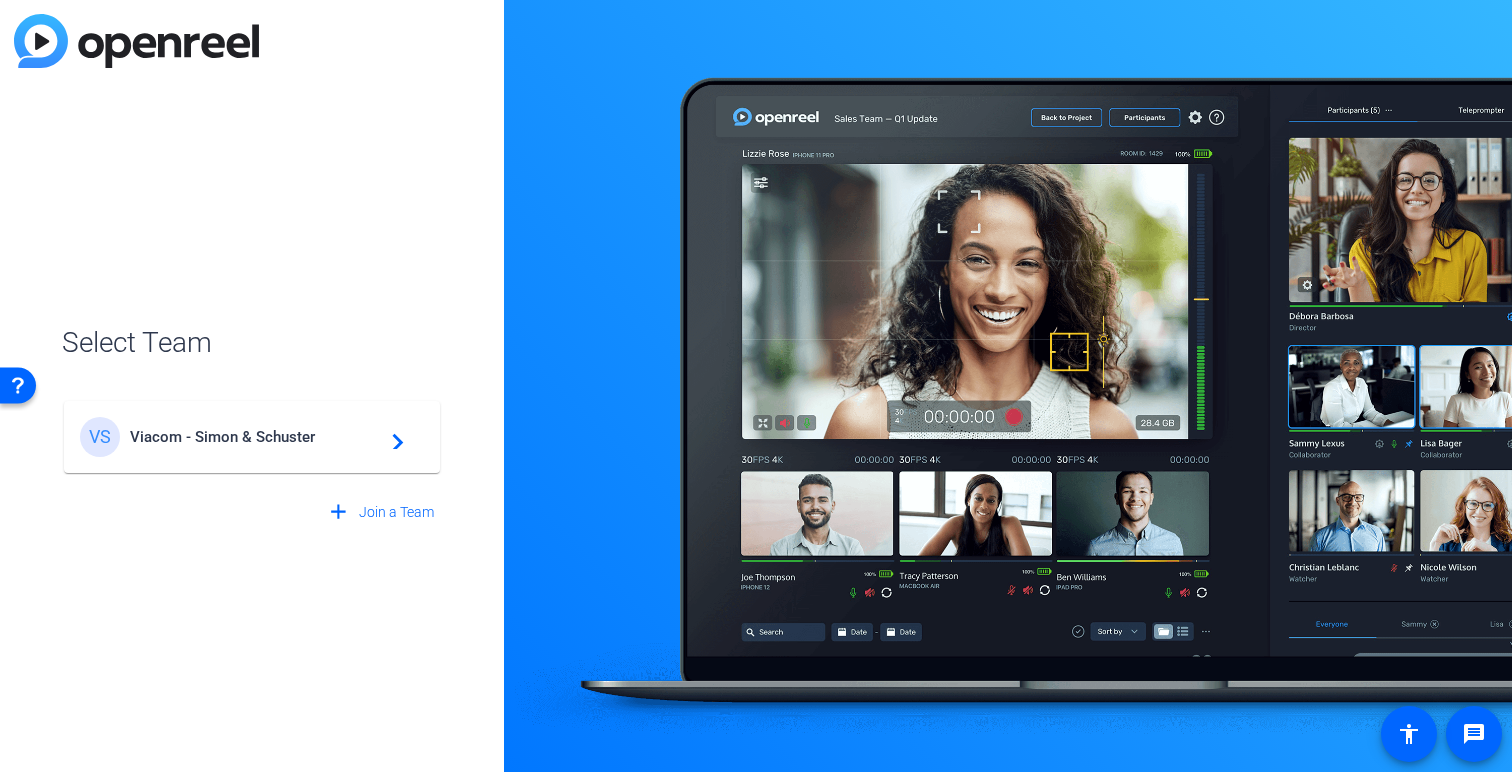 click on "Viacom - Simon & Schuster" 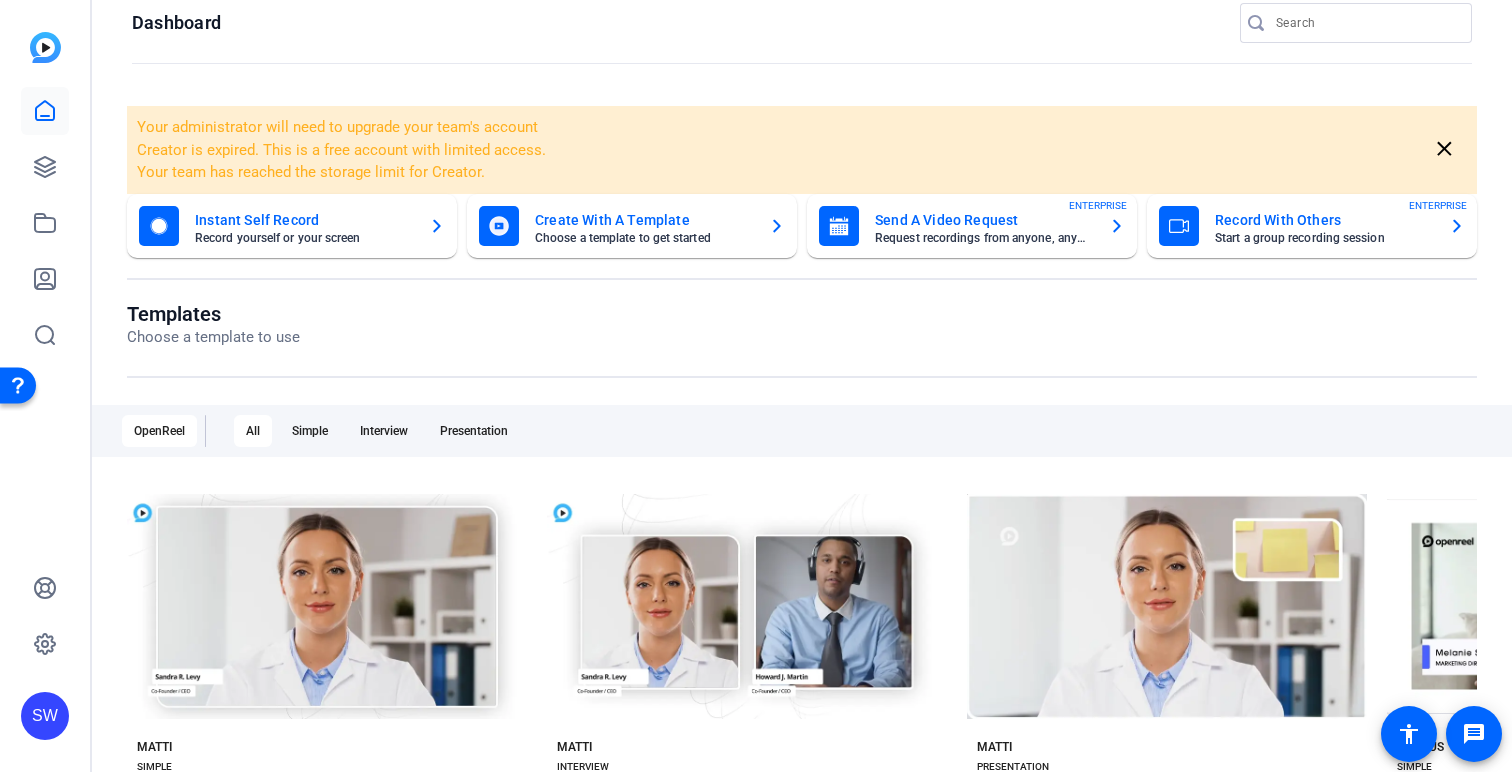 scroll, scrollTop: 0, scrollLeft: 0, axis: both 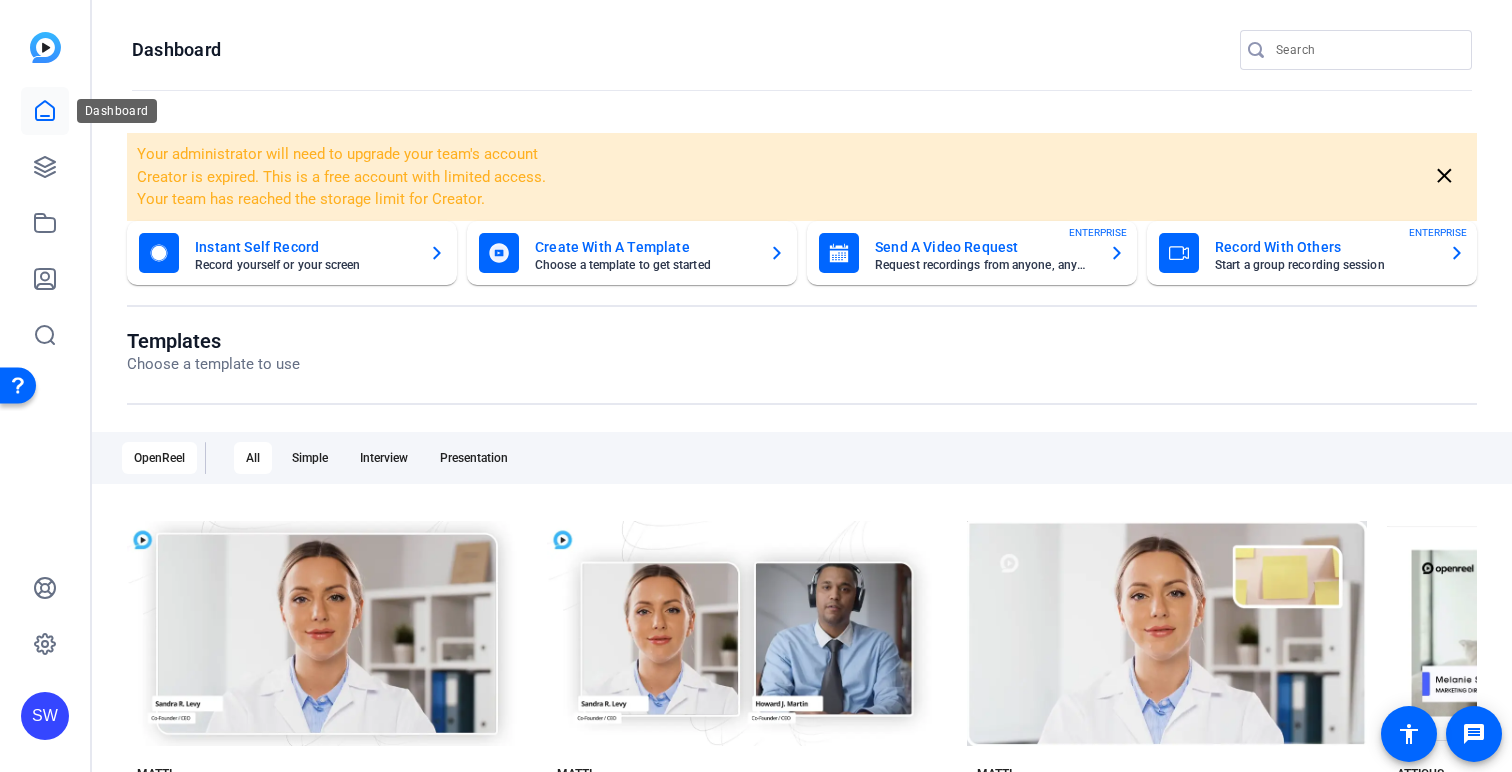 click 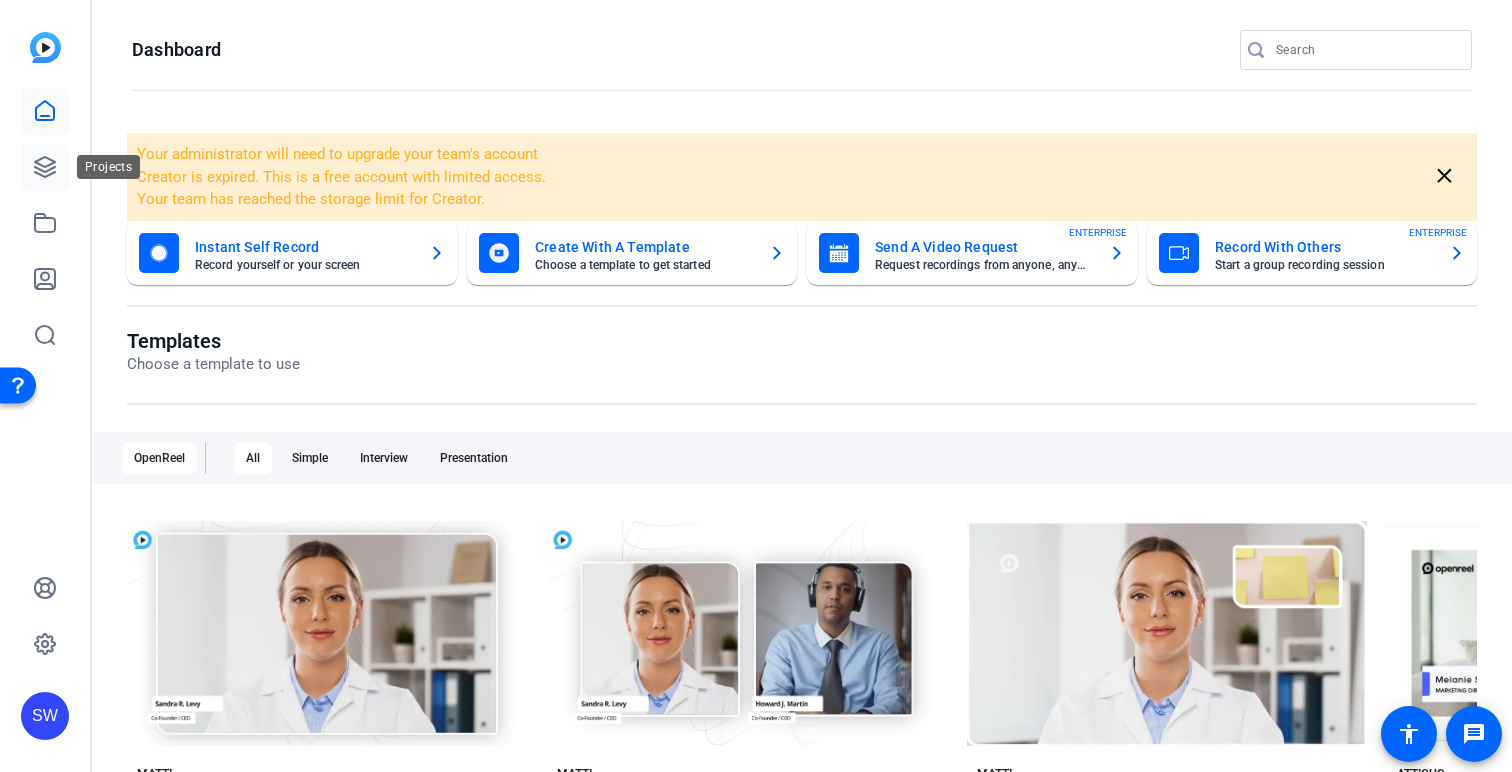 click 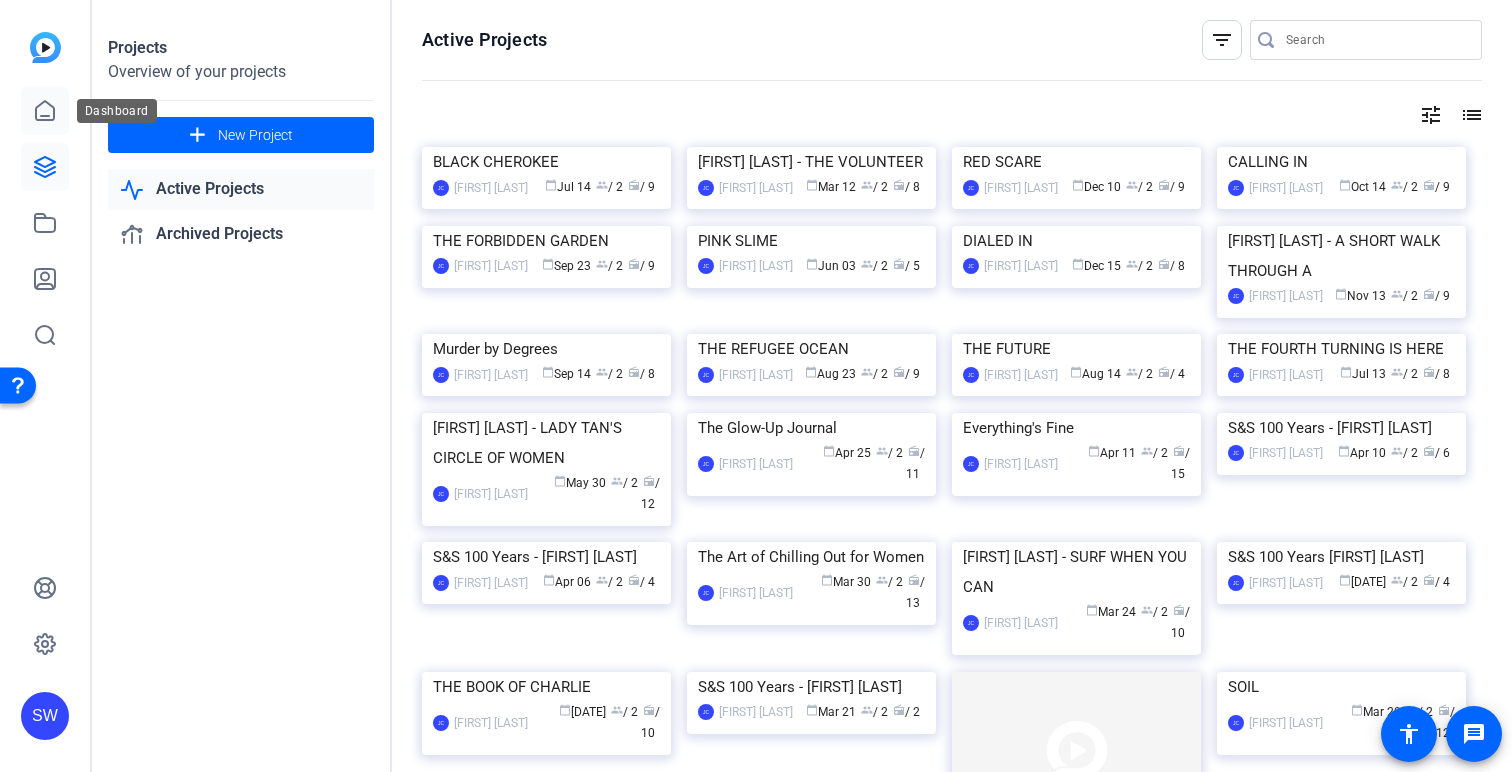 click 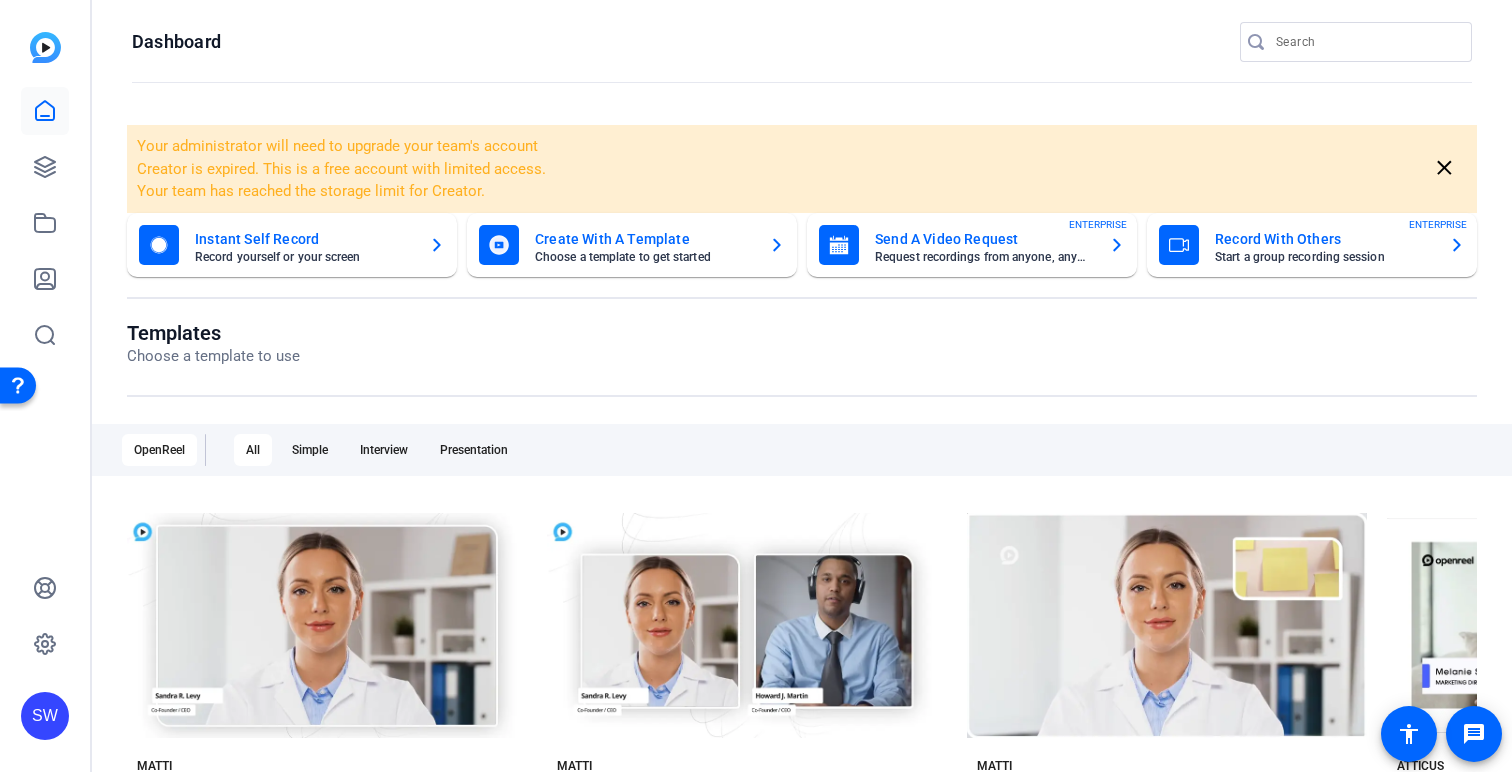 scroll, scrollTop: 0, scrollLeft: 0, axis: both 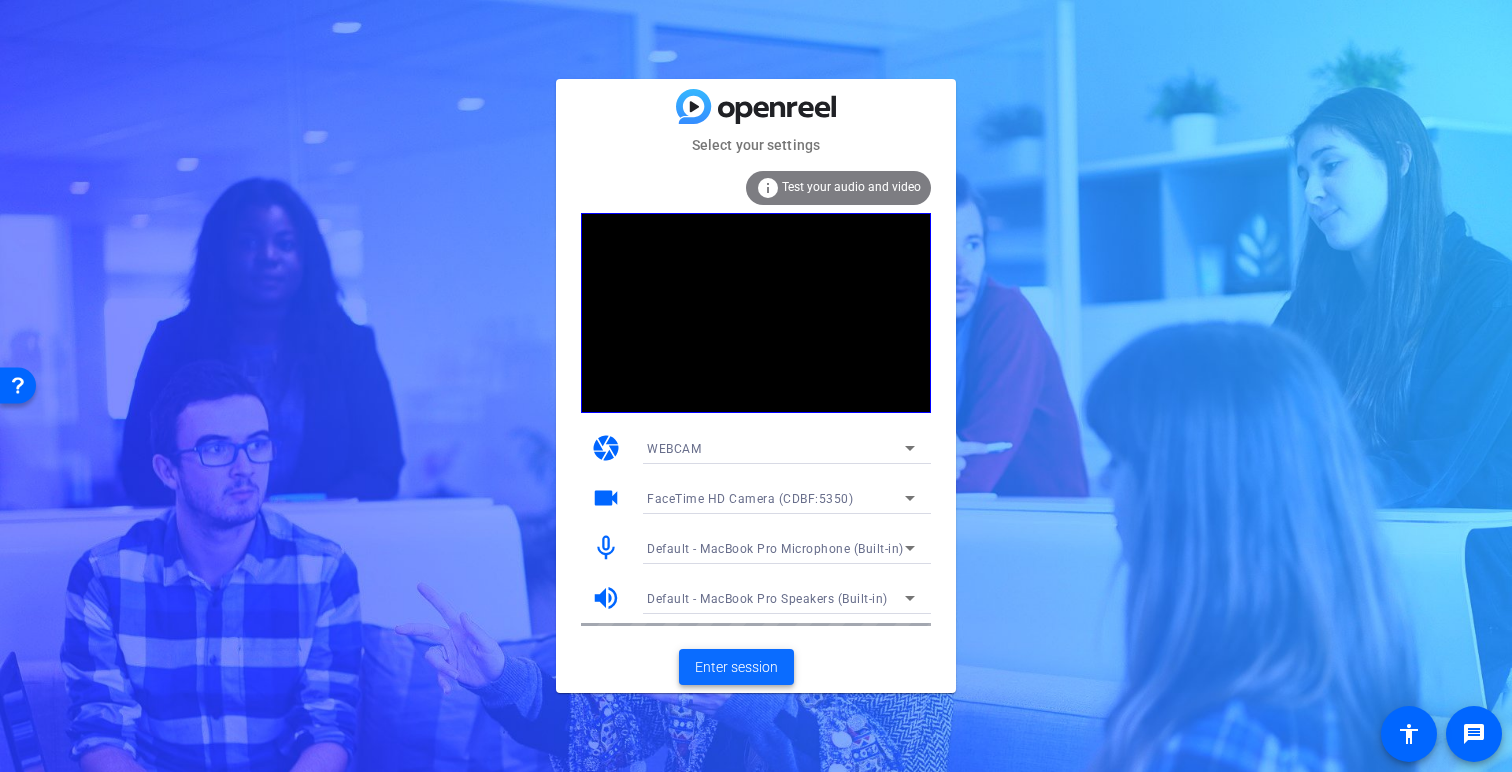 click on "Enter session" 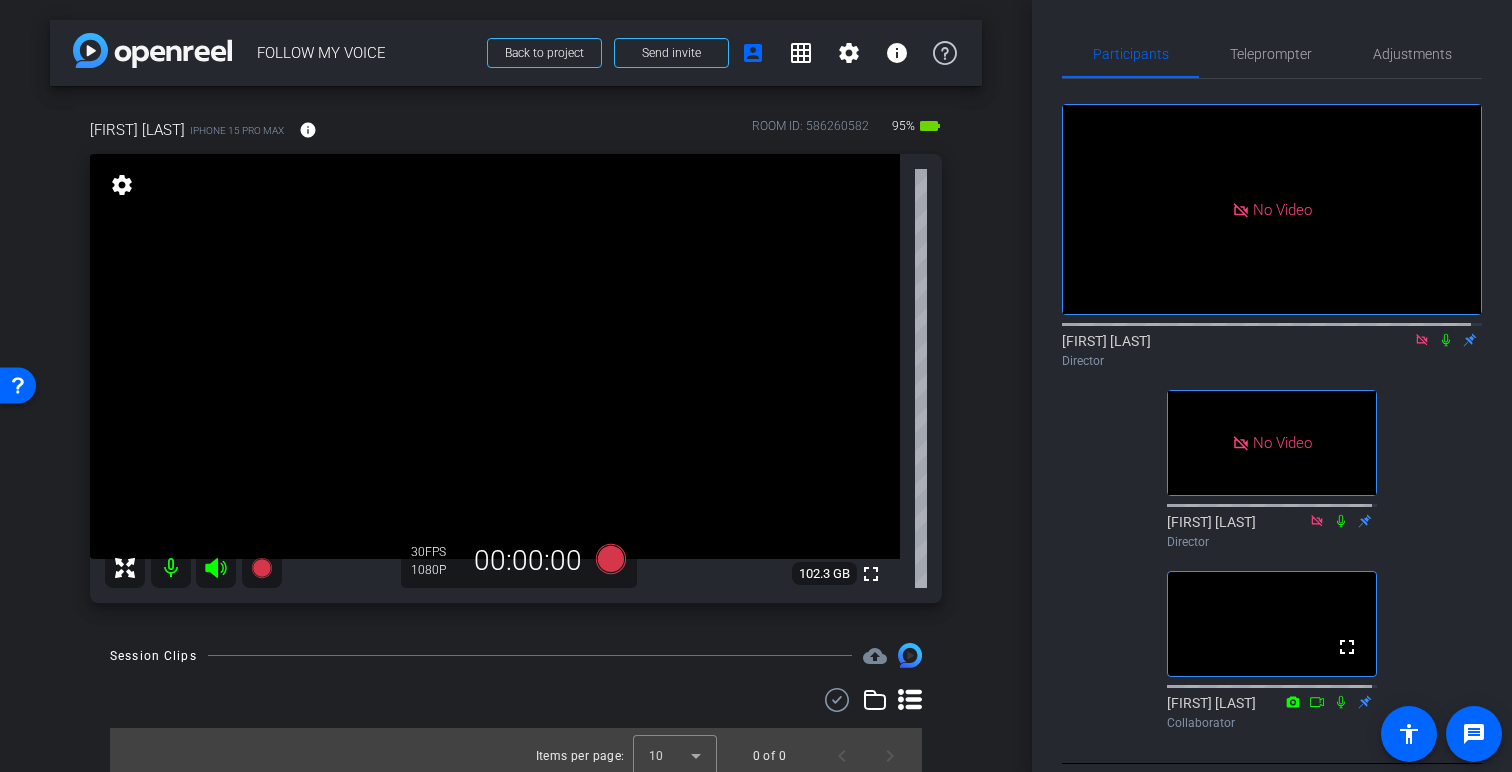 click 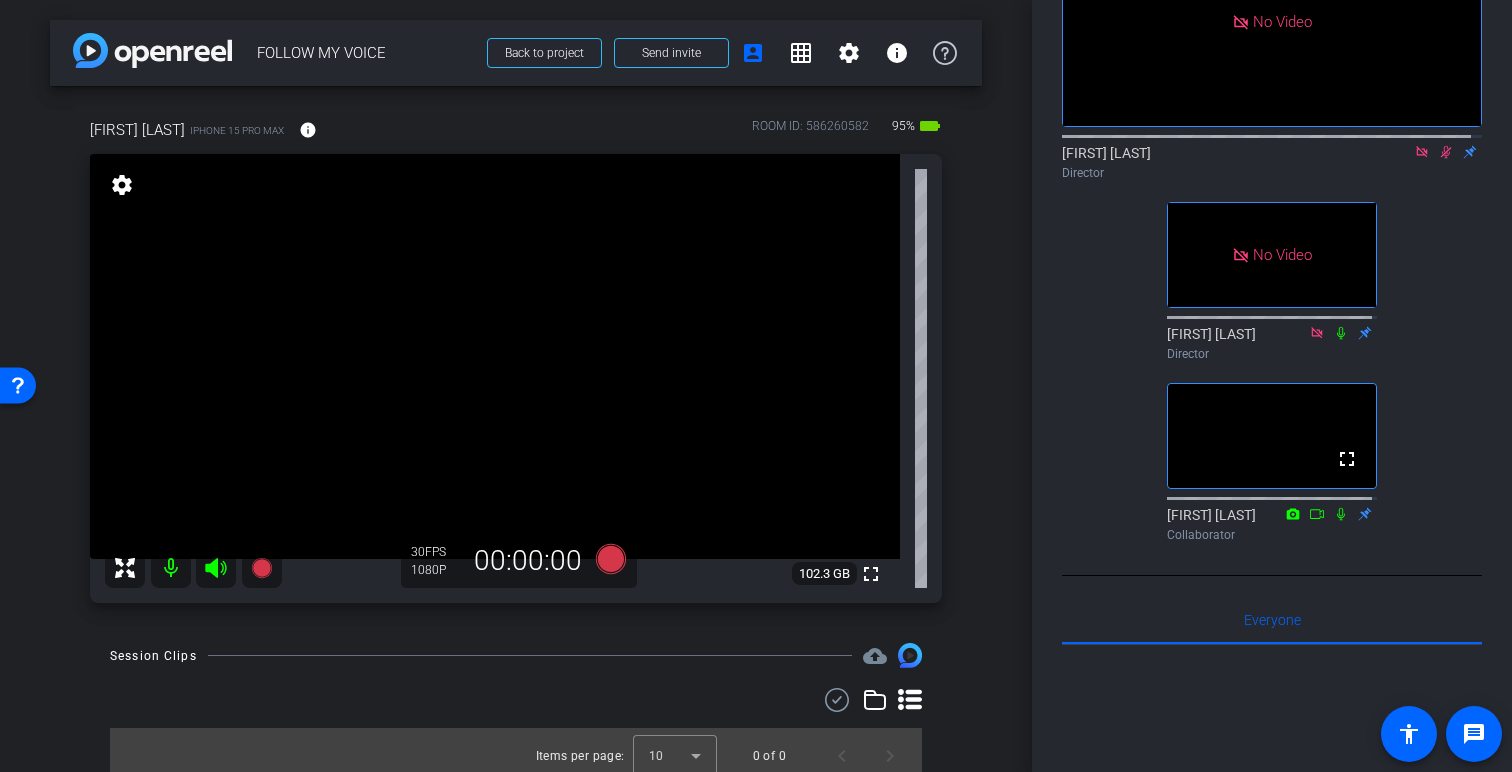 scroll, scrollTop: 223, scrollLeft: 0, axis: vertical 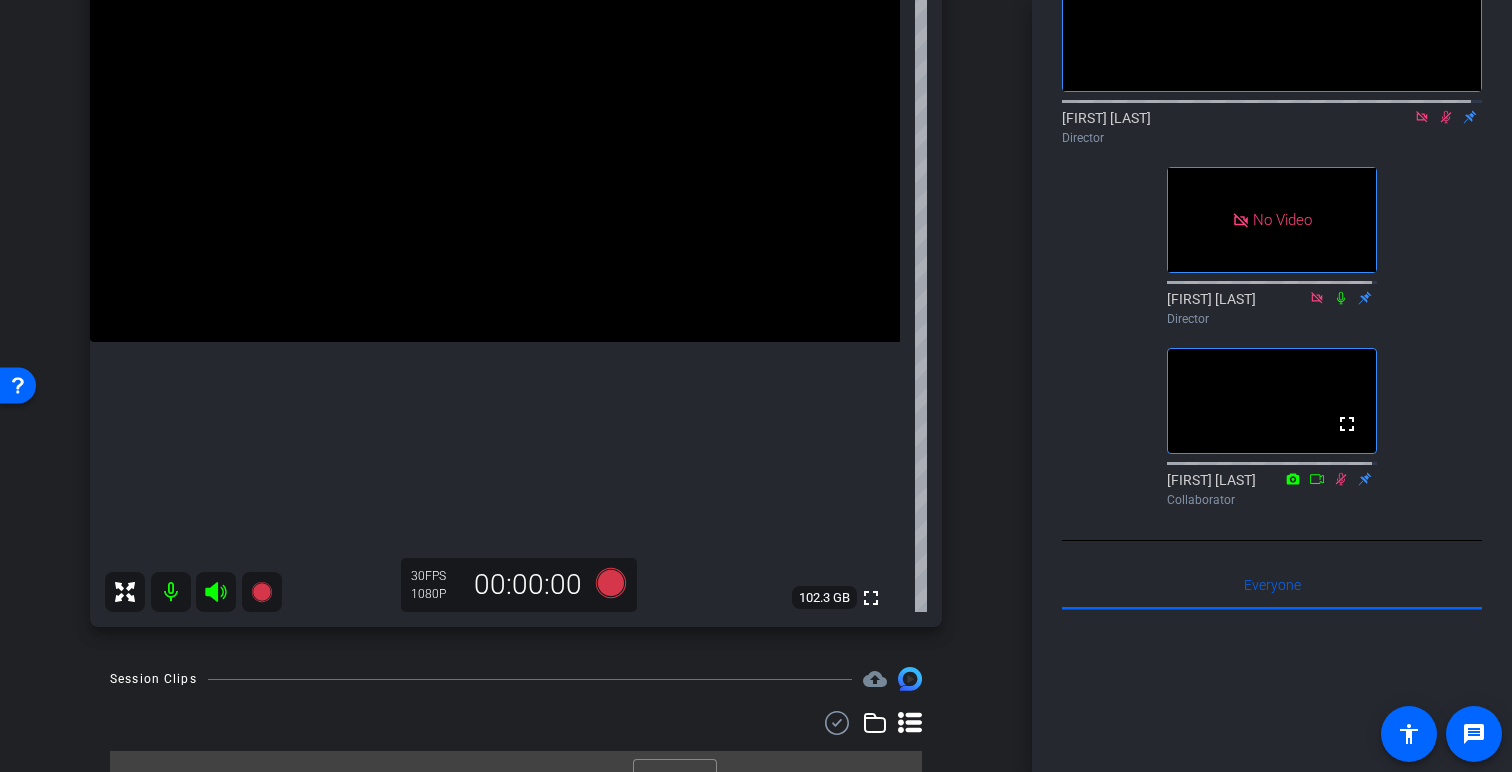 click 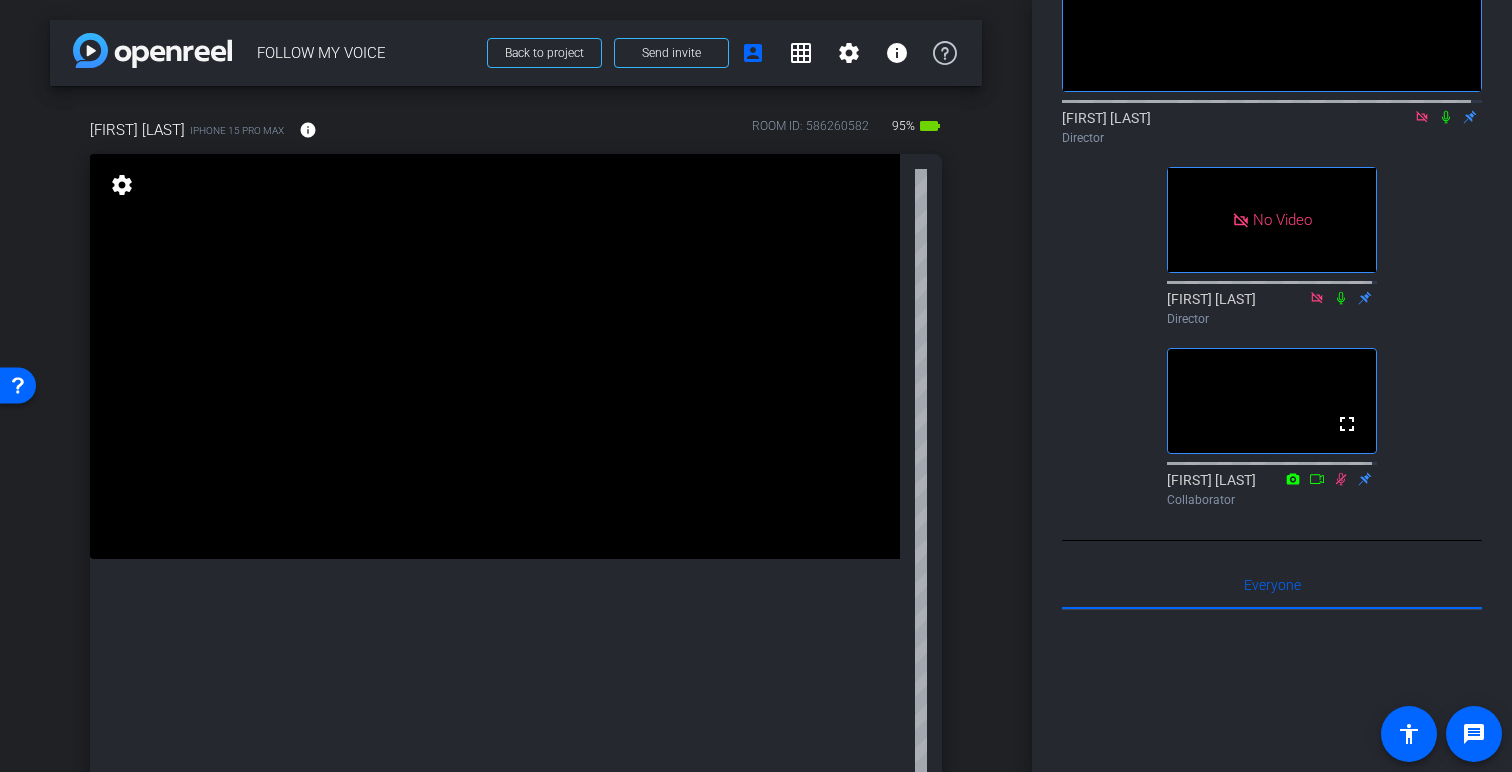 scroll, scrollTop: 184, scrollLeft: 0, axis: vertical 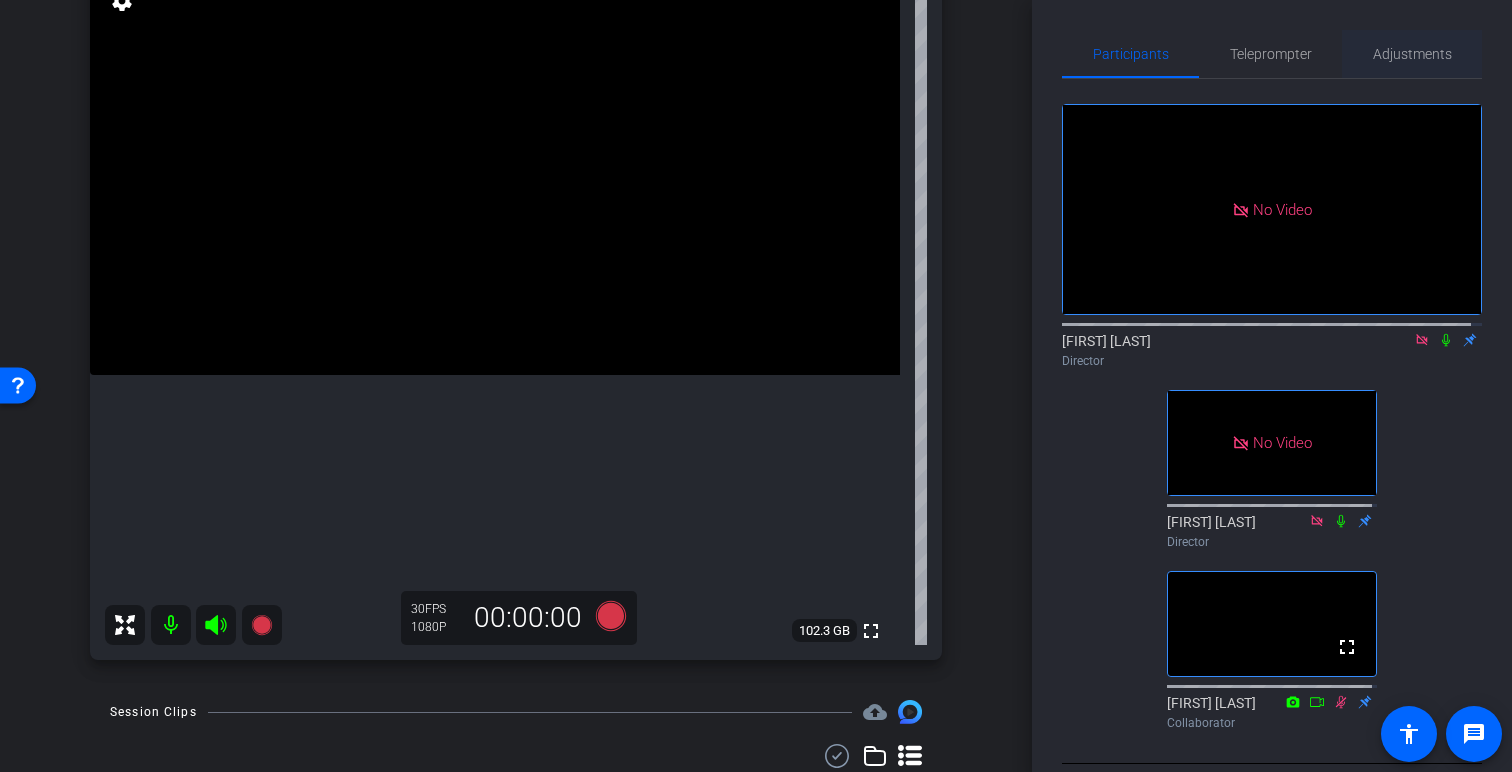 click on "Adjustments" at bounding box center [1412, 54] 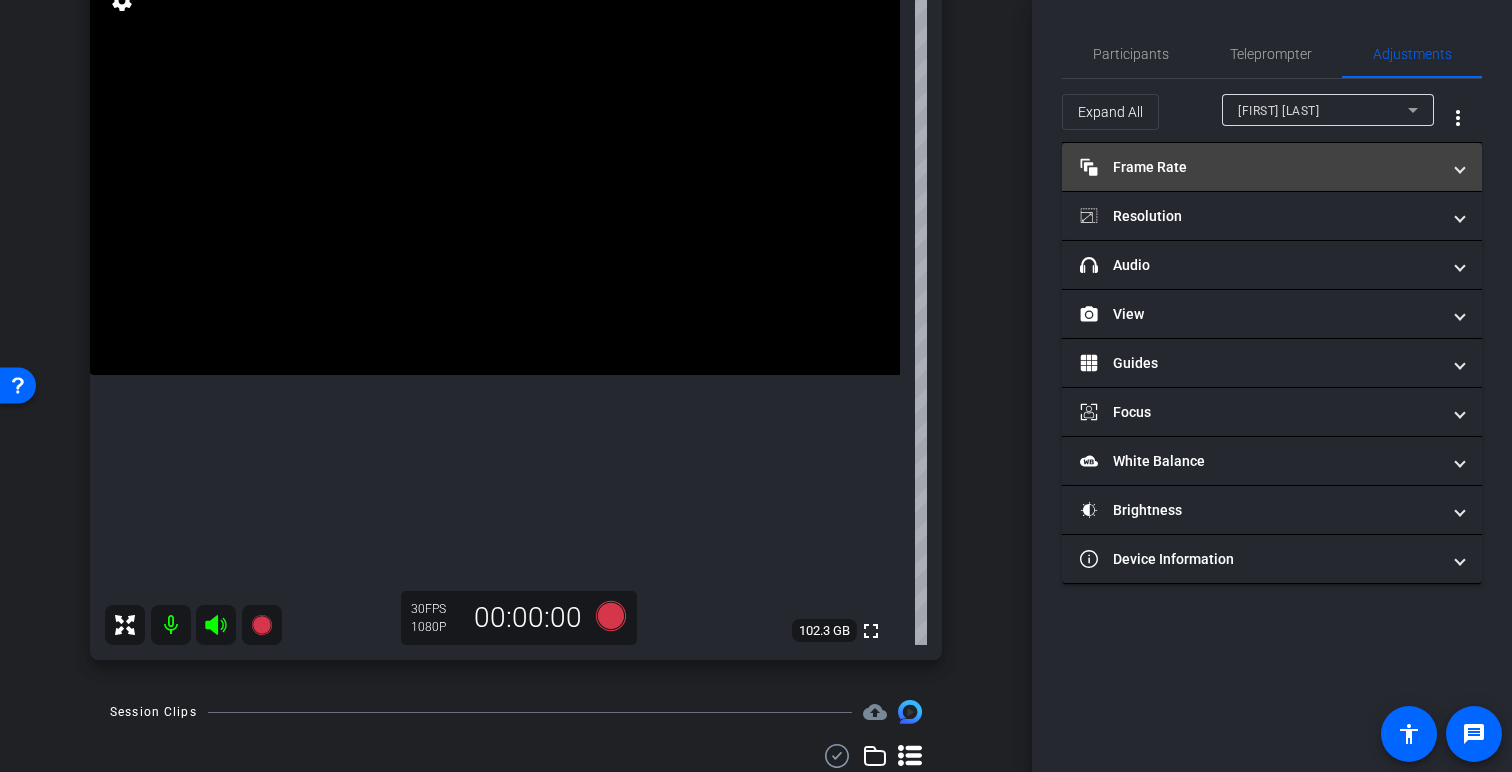 click on "Frame Rate
Frame Rate" at bounding box center [1260, 167] 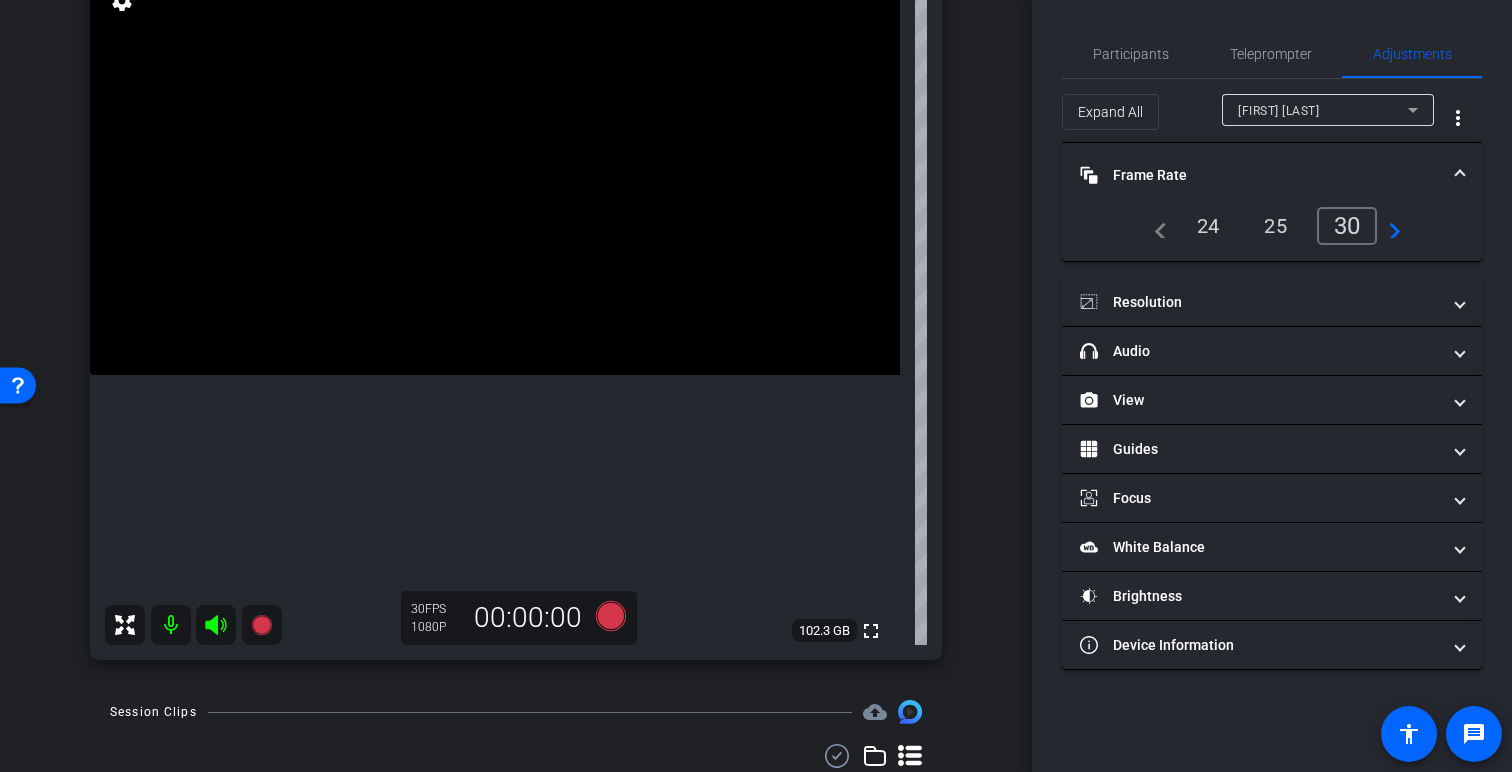 click on "Frame Rate
Frame Rate" at bounding box center [1260, 175] 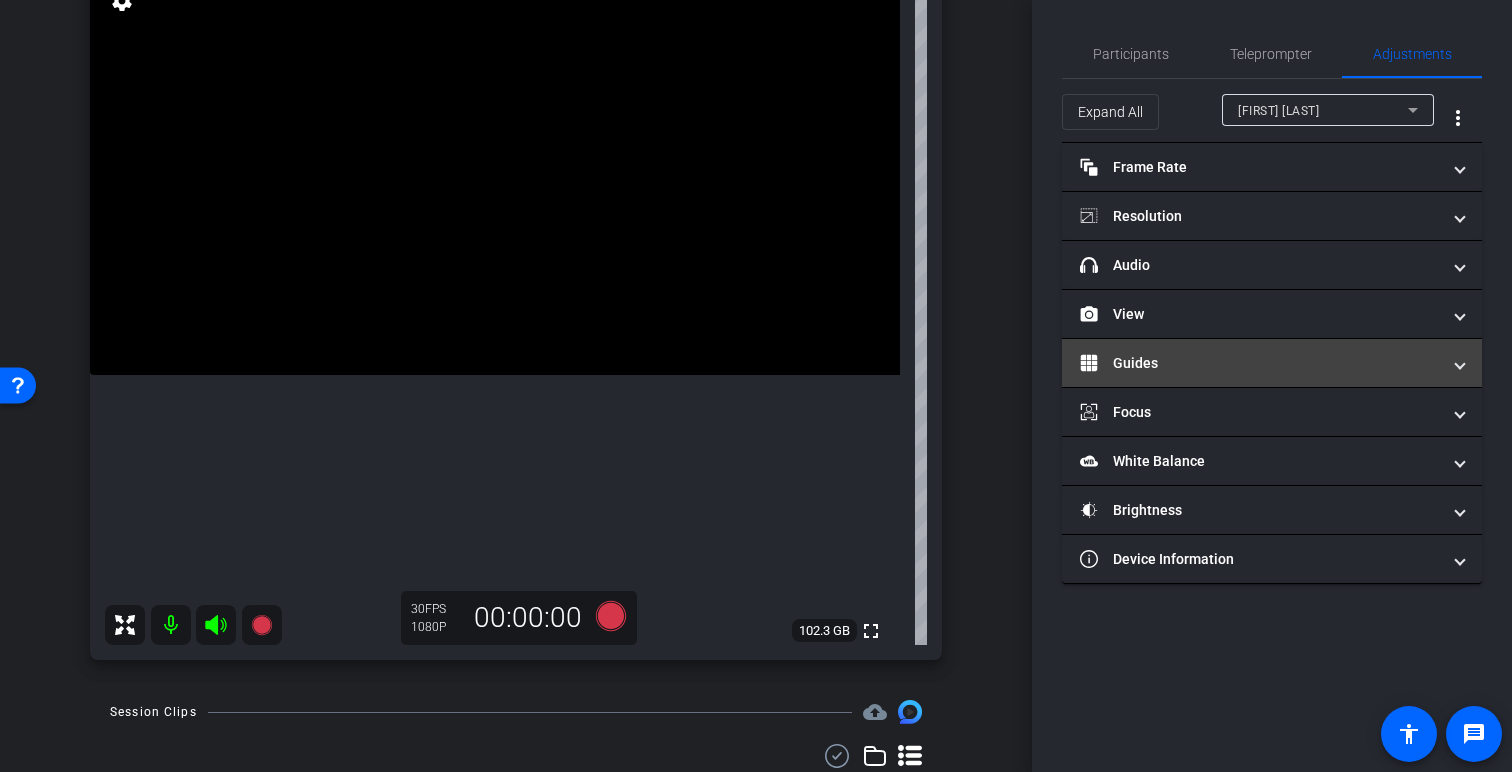click on "Guides" at bounding box center (1272, 363) 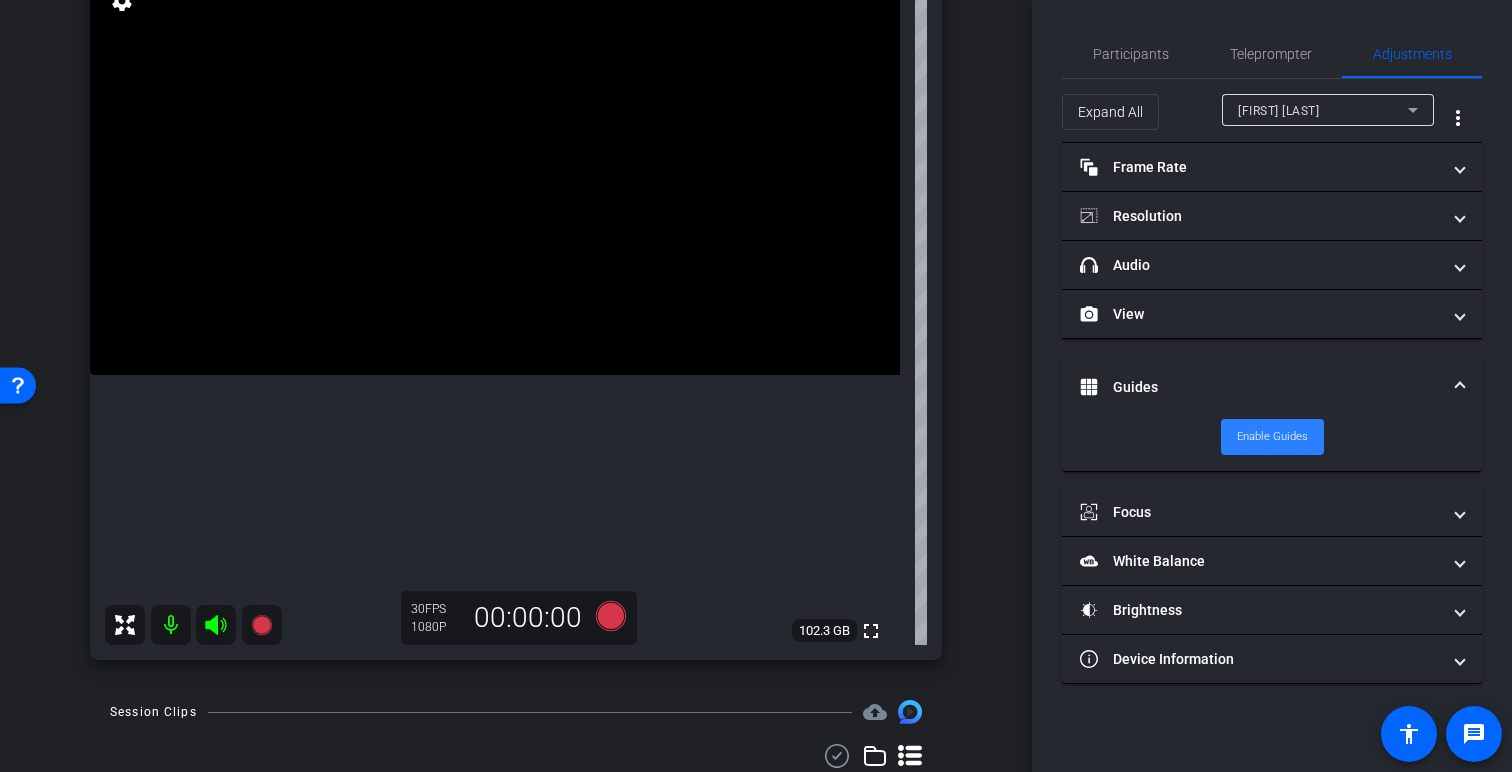 click on "Enable Guides" at bounding box center (1272, 437) 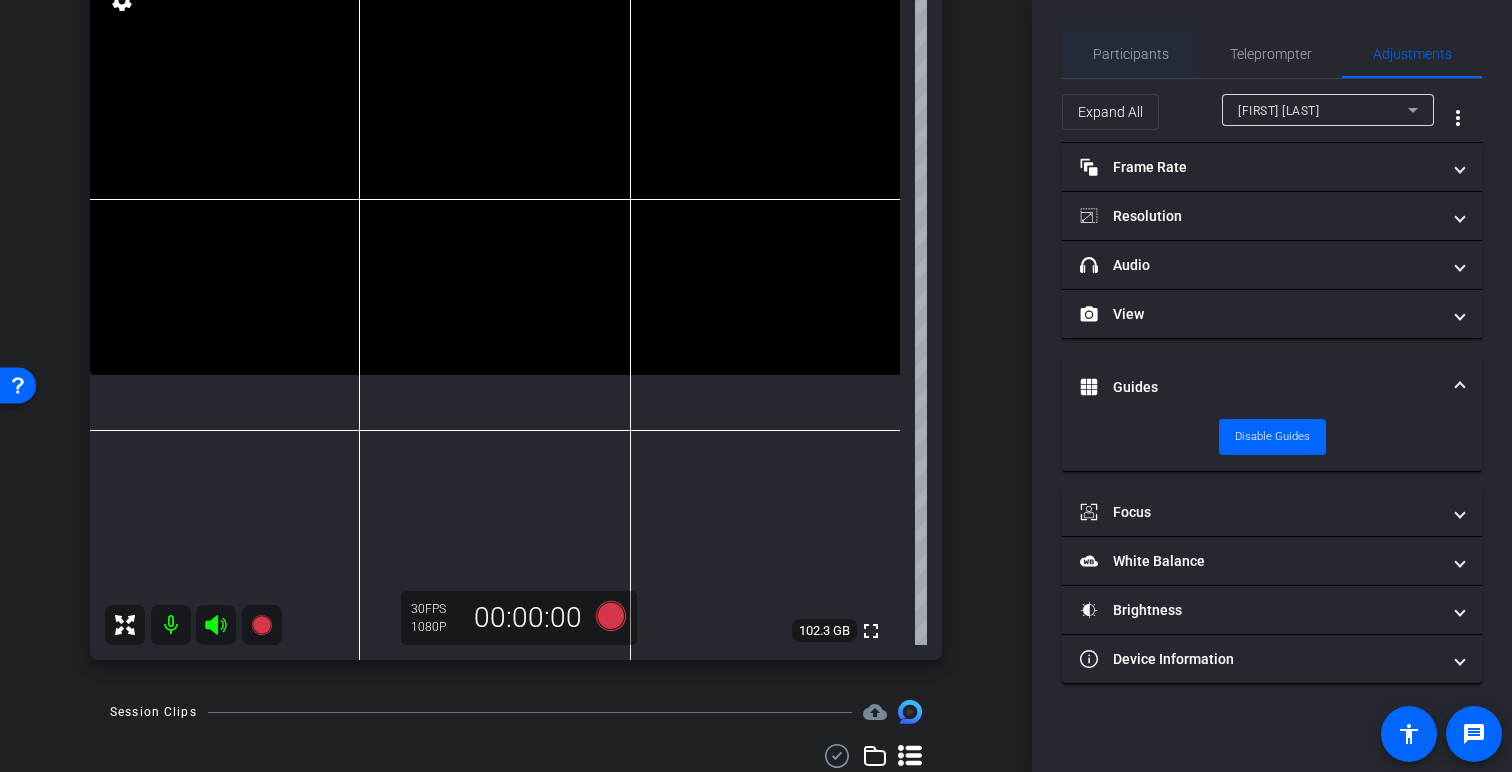 click on "Participants" at bounding box center [1131, 54] 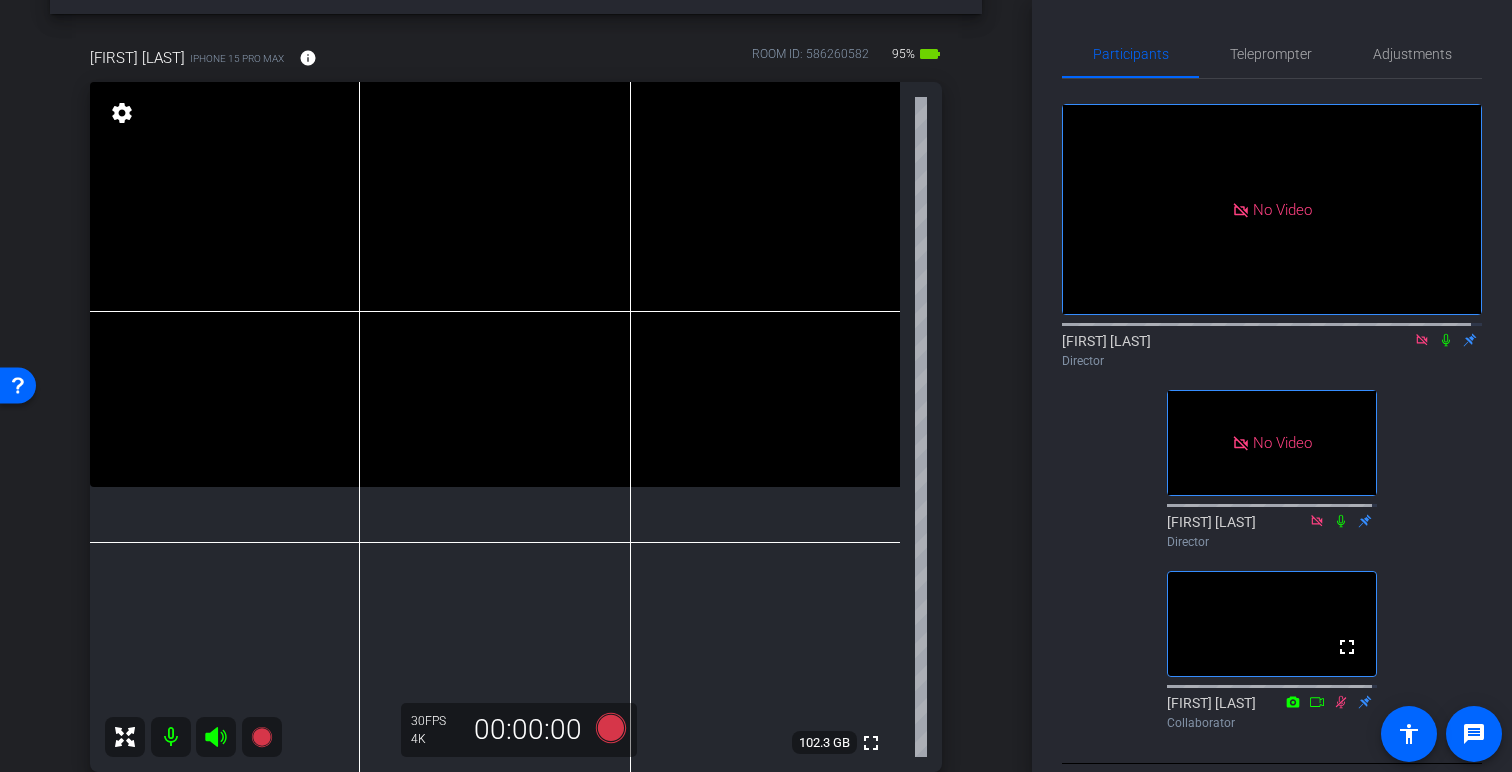 scroll, scrollTop: 68, scrollLeft: 0, axis: vertical 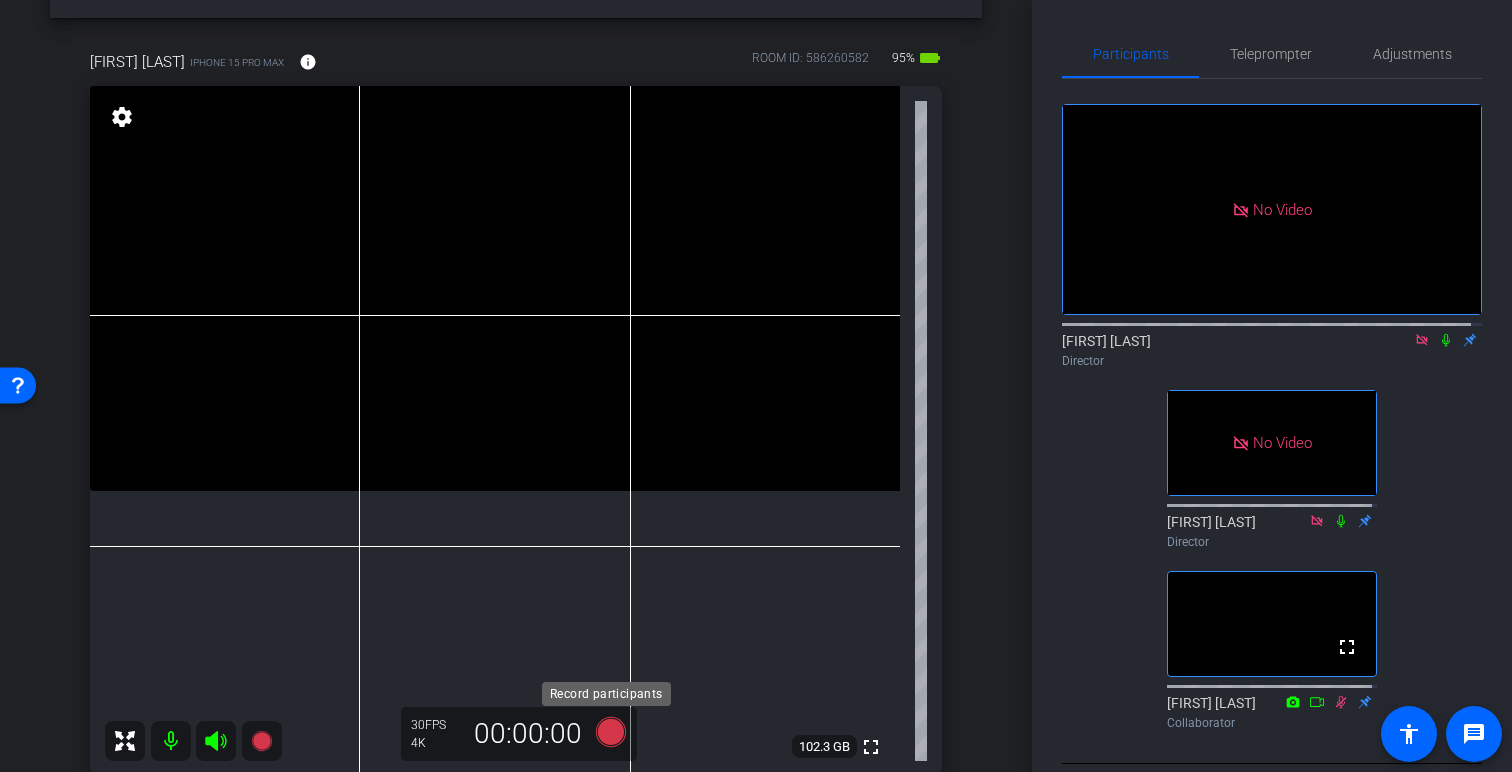 click 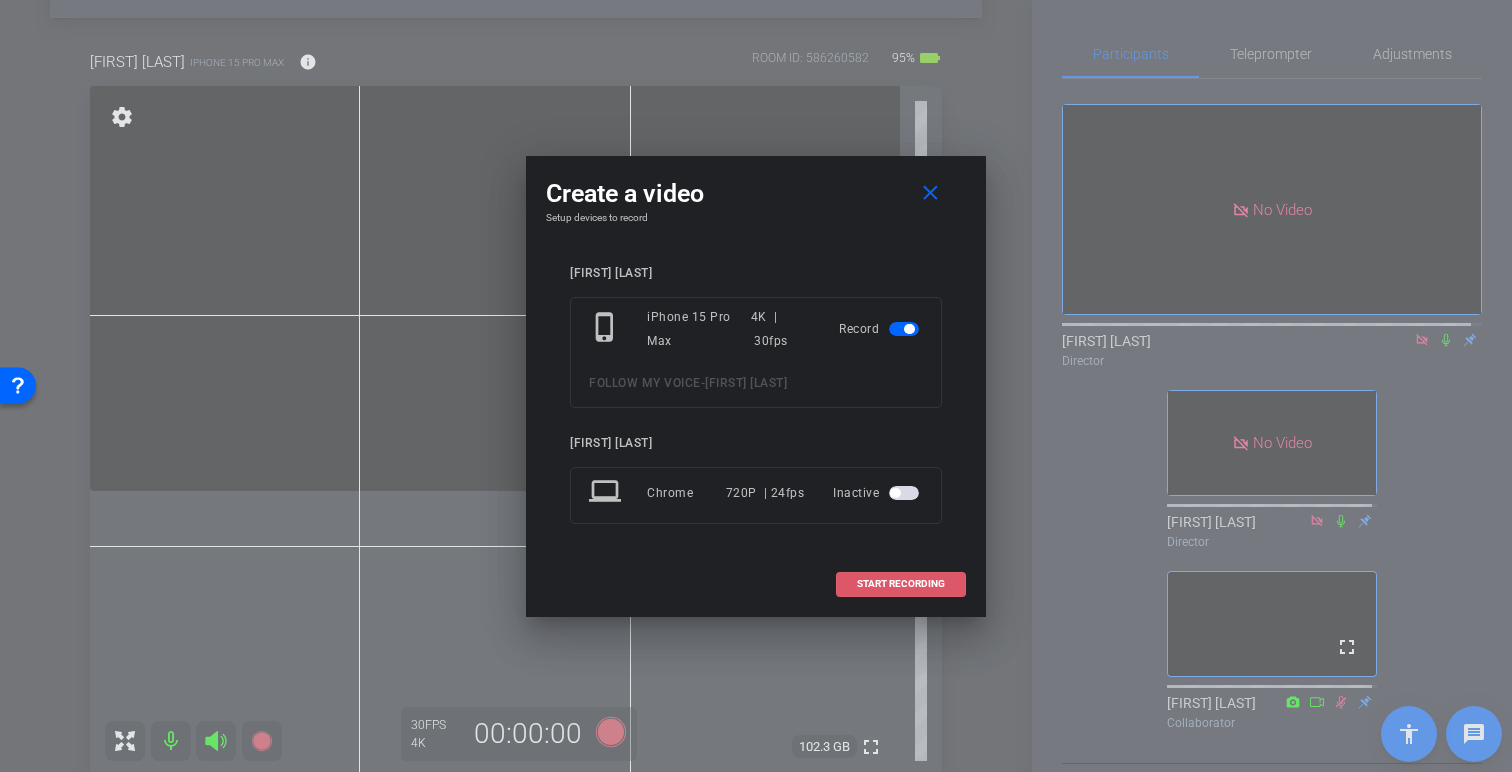click on "START RECORDING" at bounding box center [901, 584] 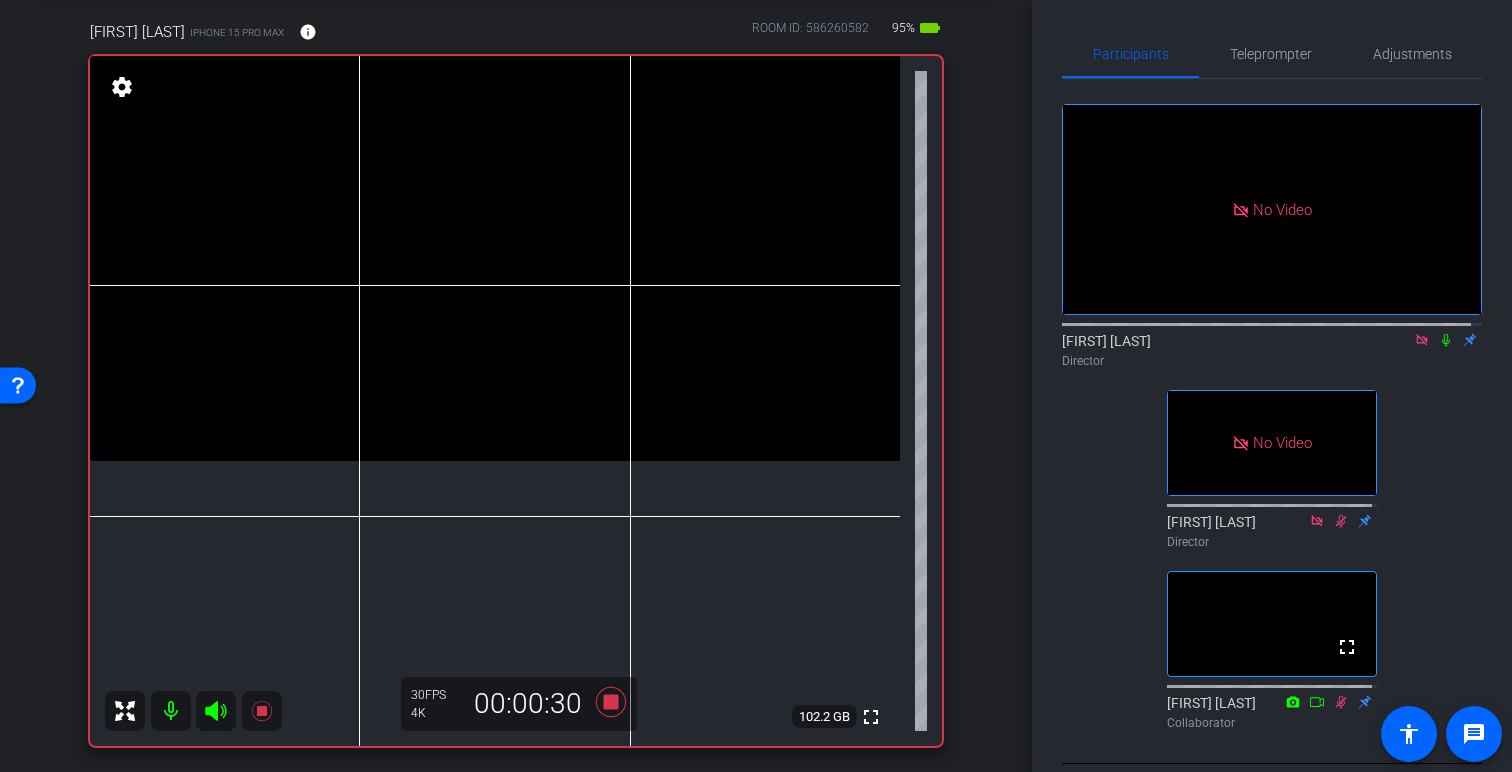 scroll, scrollTop: 101, scrollLeft: 0, axis: vertical 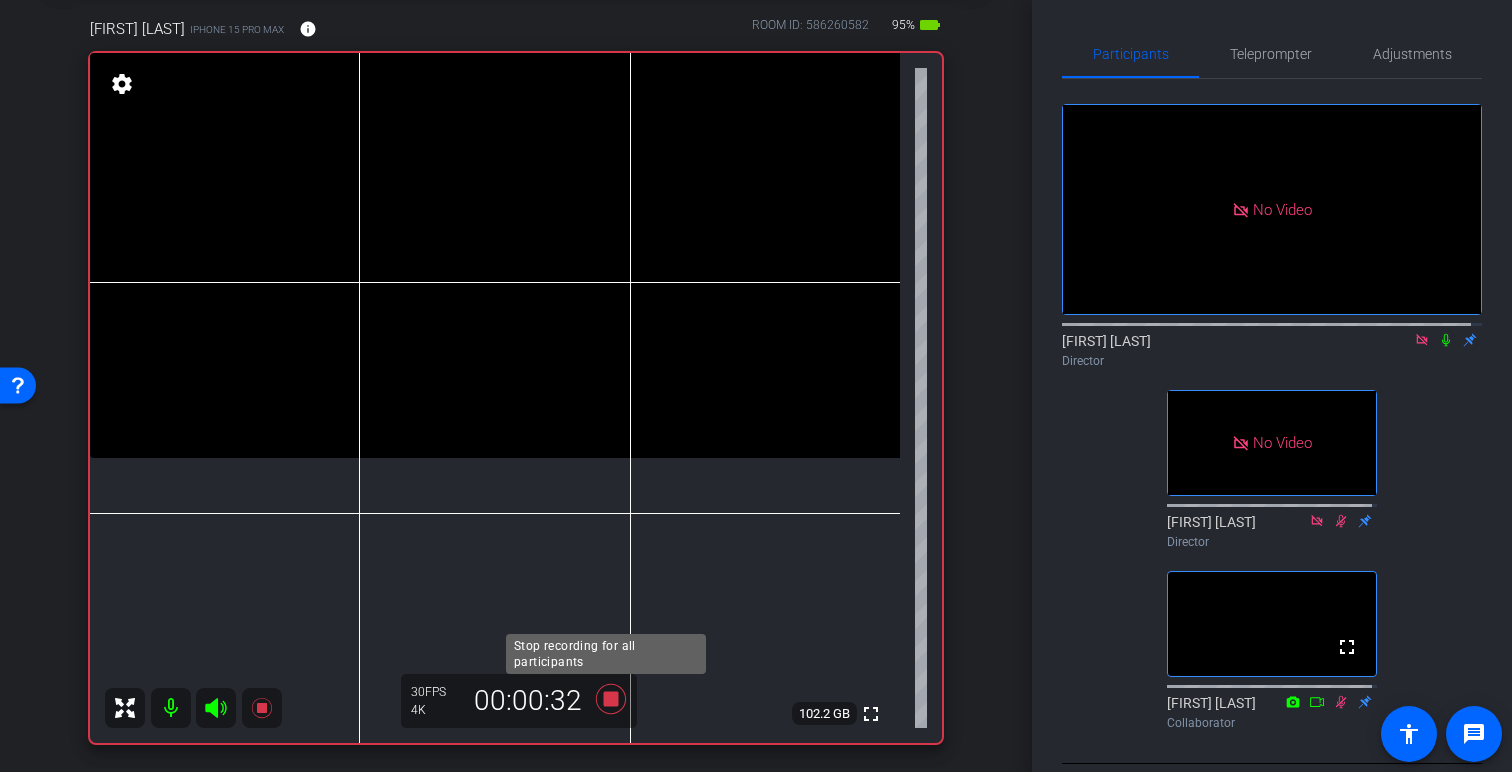 click 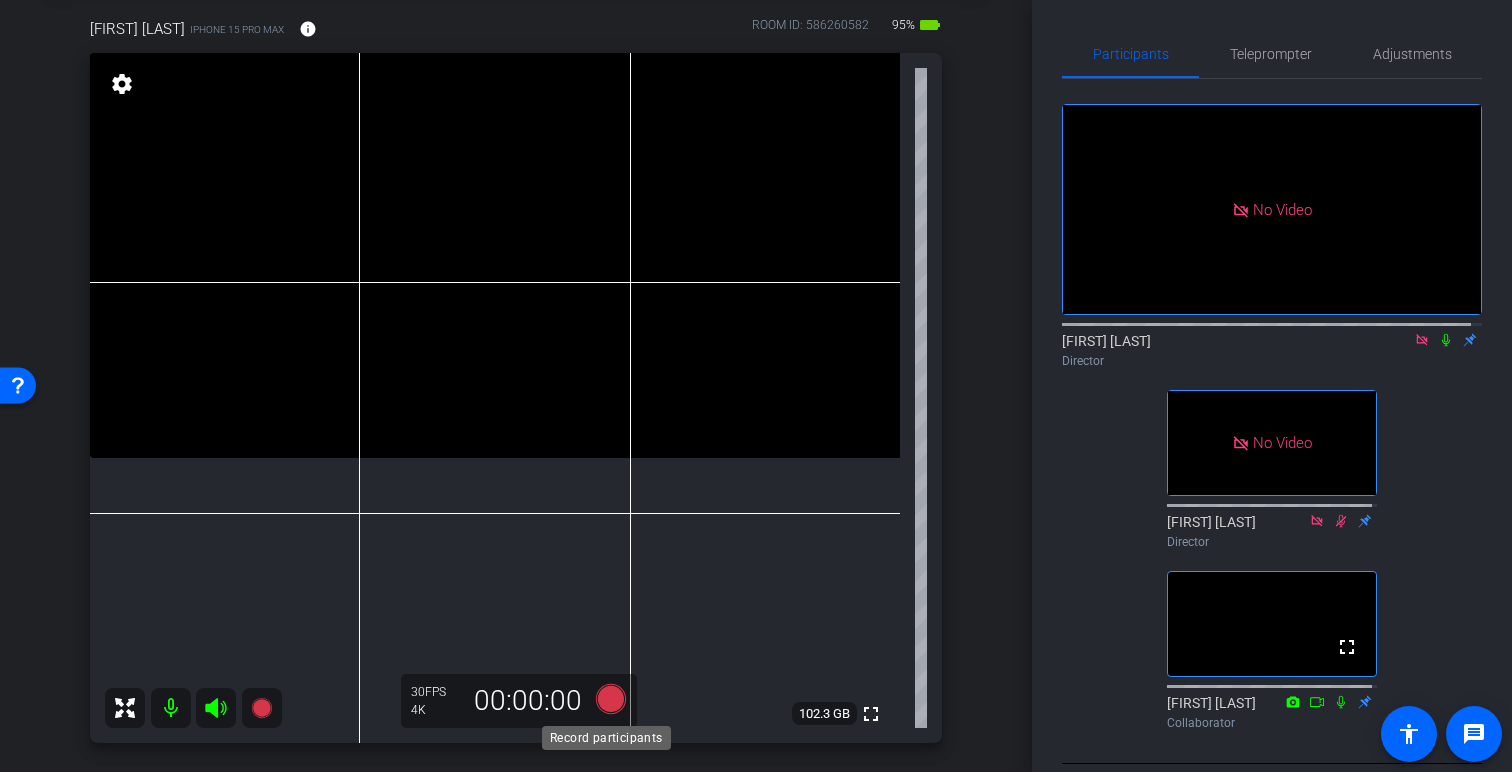 click 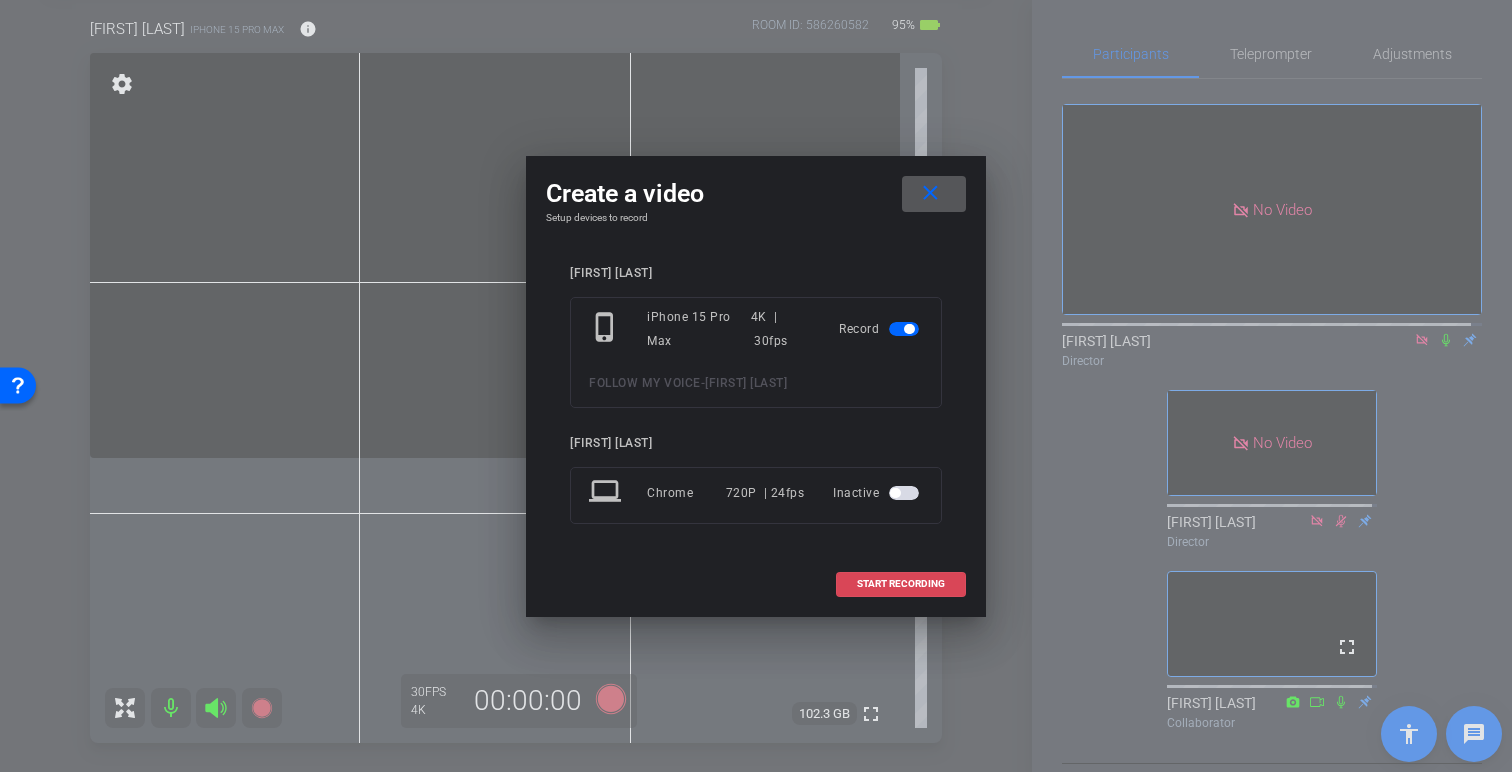 click on "START RECORDING" at bounding box center [901, 584] 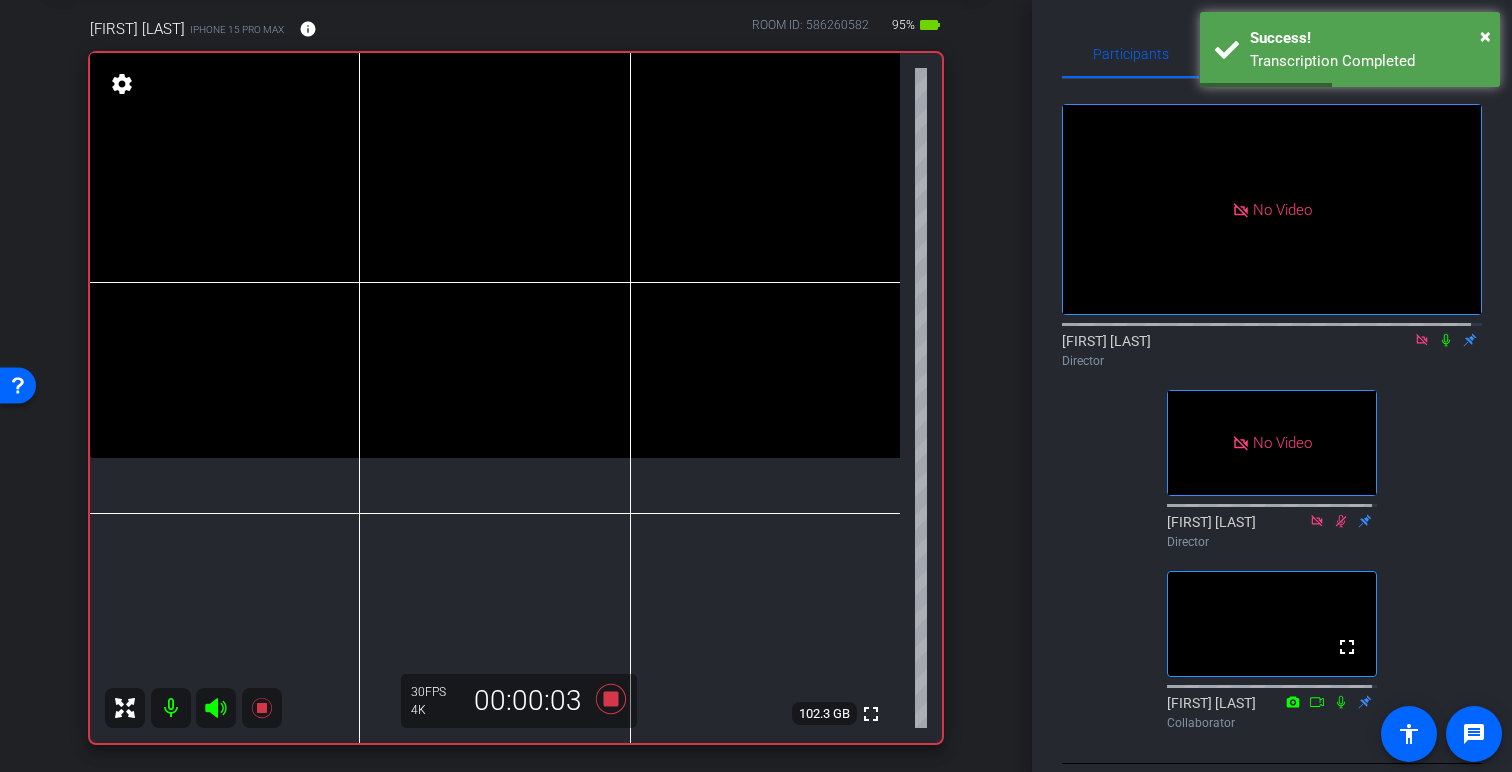 click 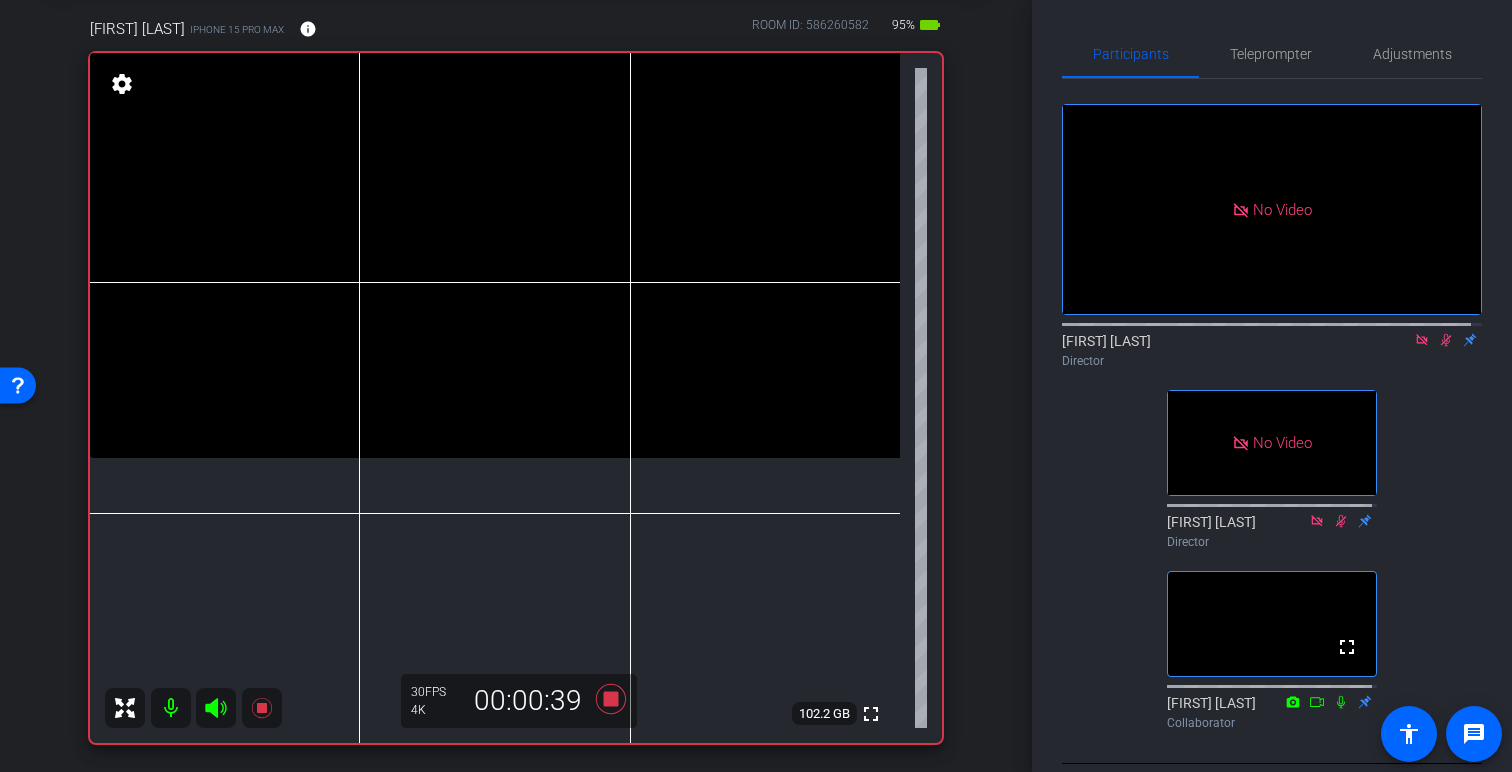 click 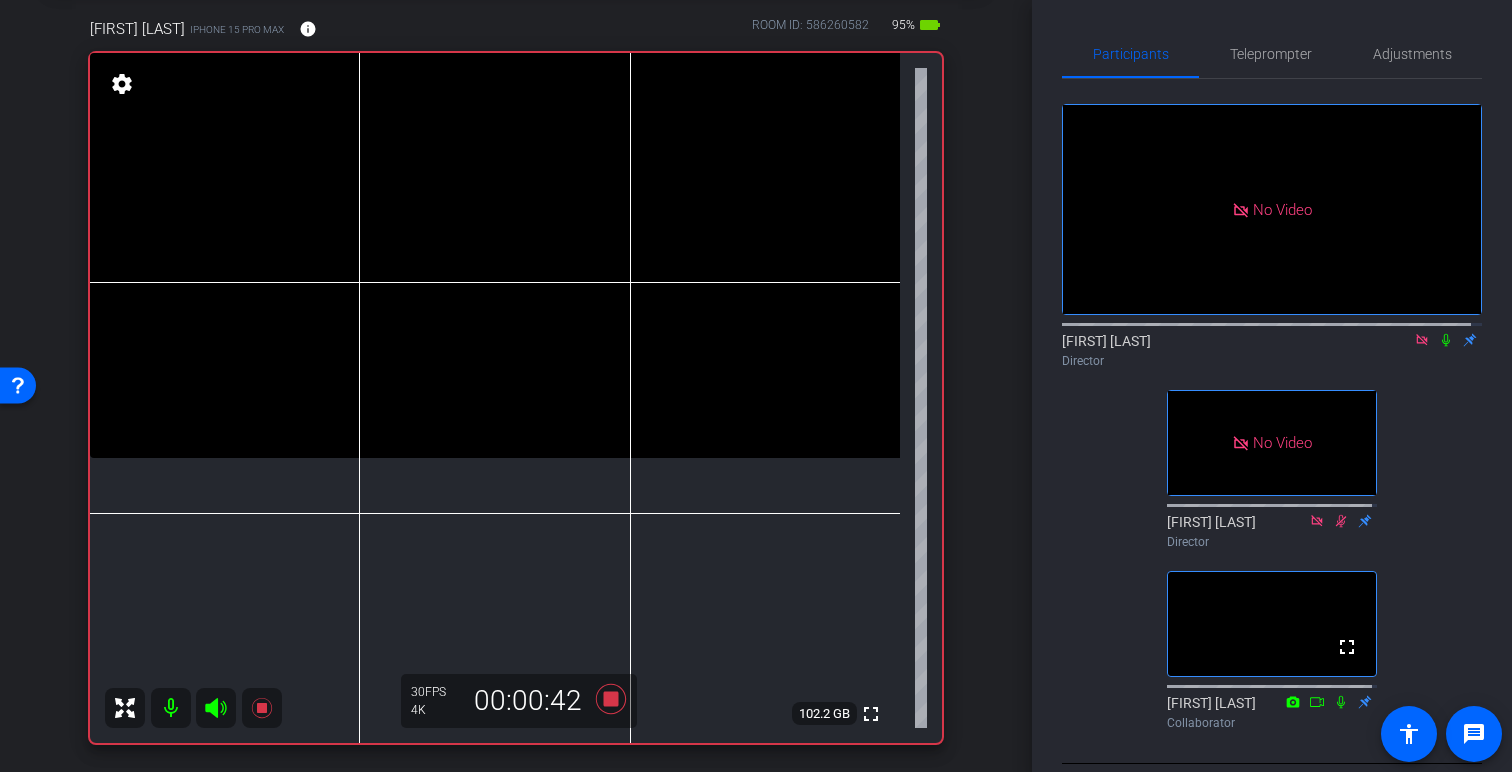 click on "No Video  [FIRST] [LAST]
Director   No Video  [FIRST] [LAST]
Director  fullscreen  [FIRST] [LAST]
Collaborator" 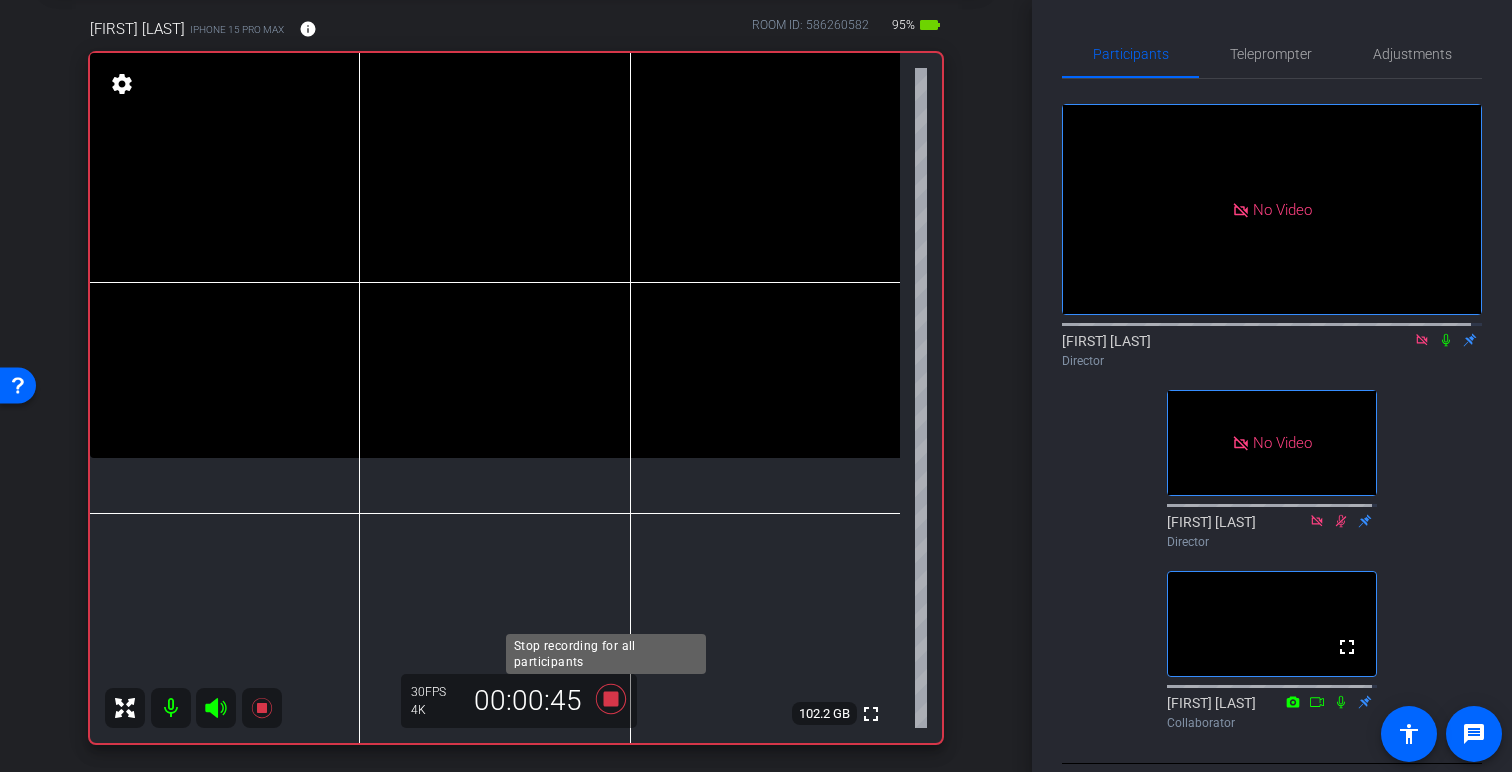 click 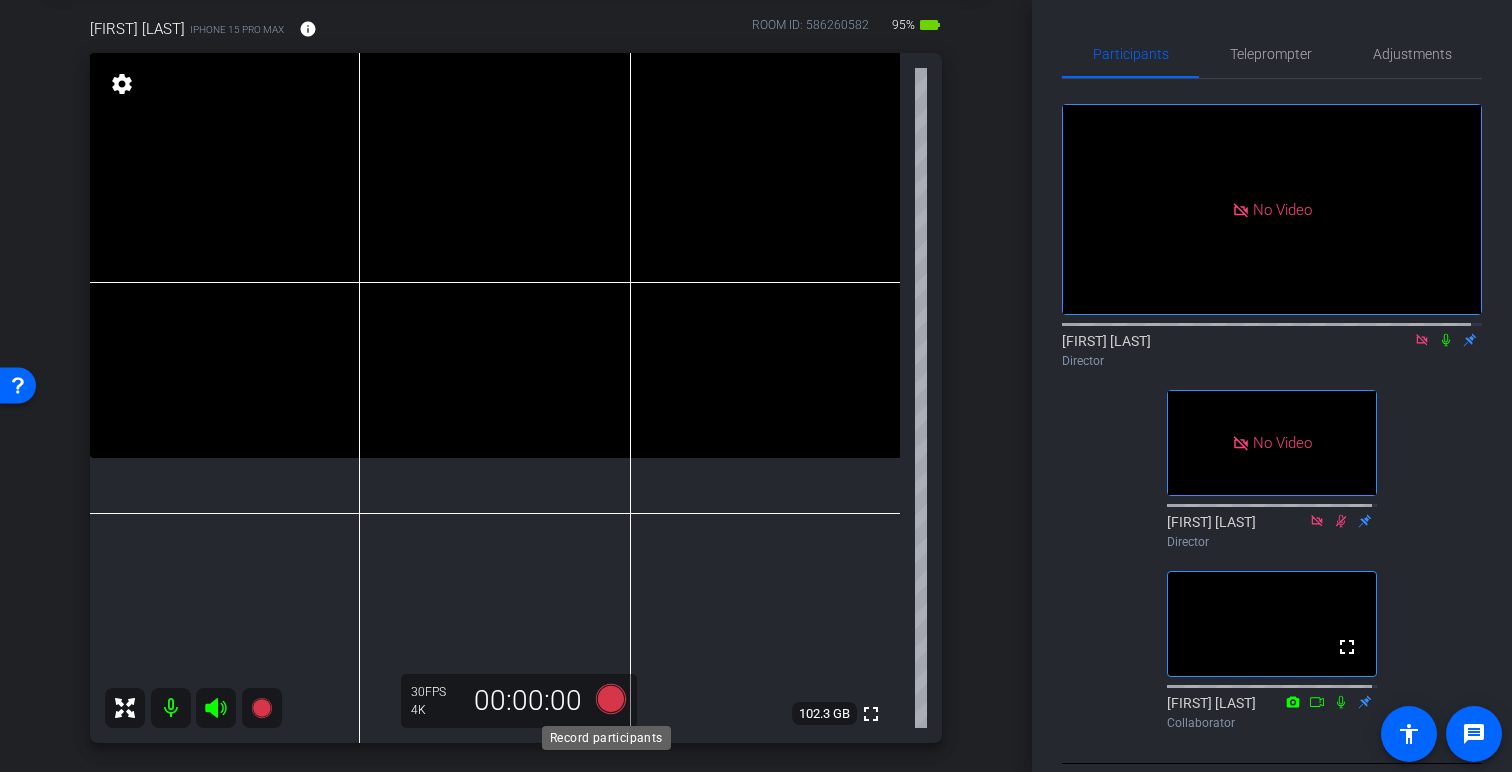 click 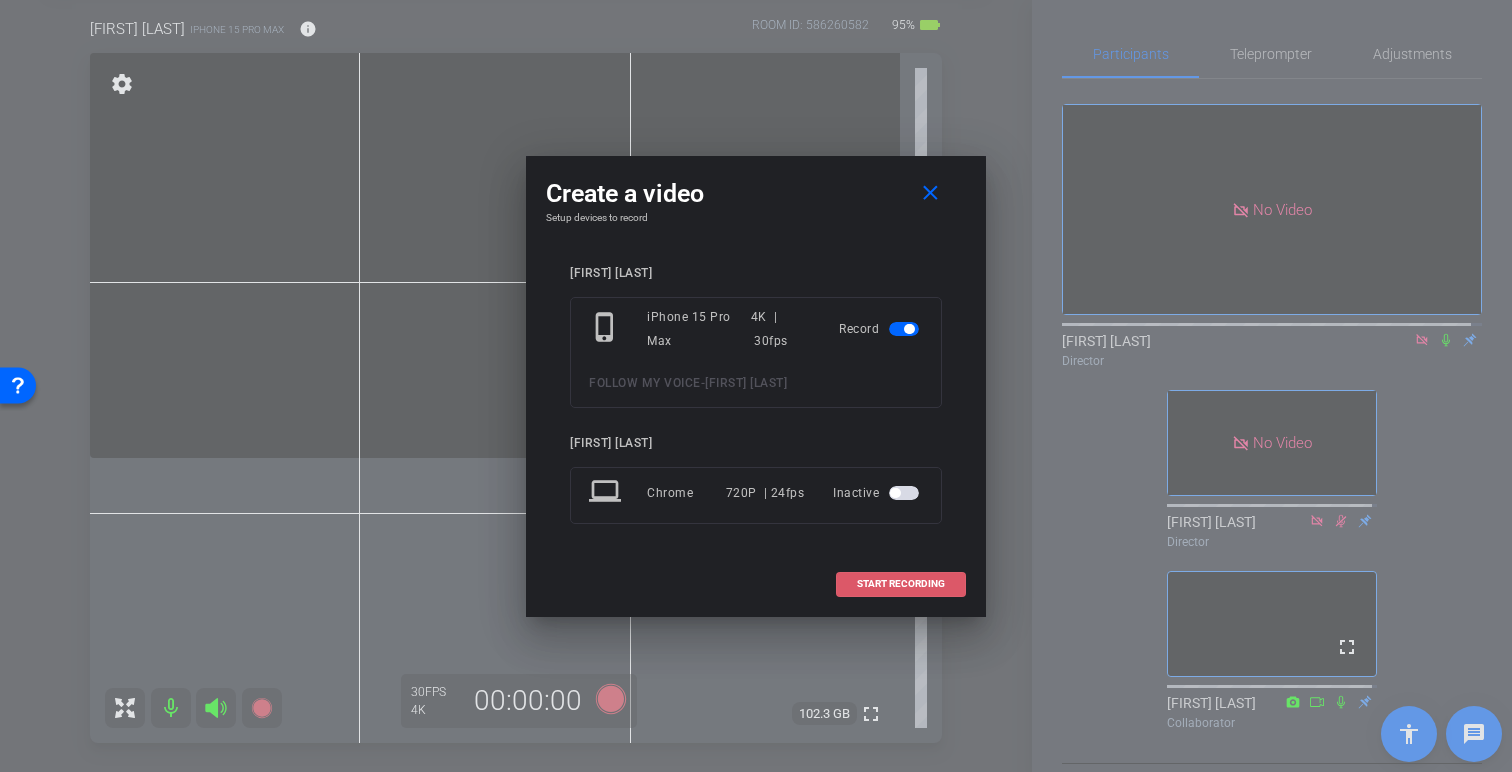 click at bounding box center [901, 584] 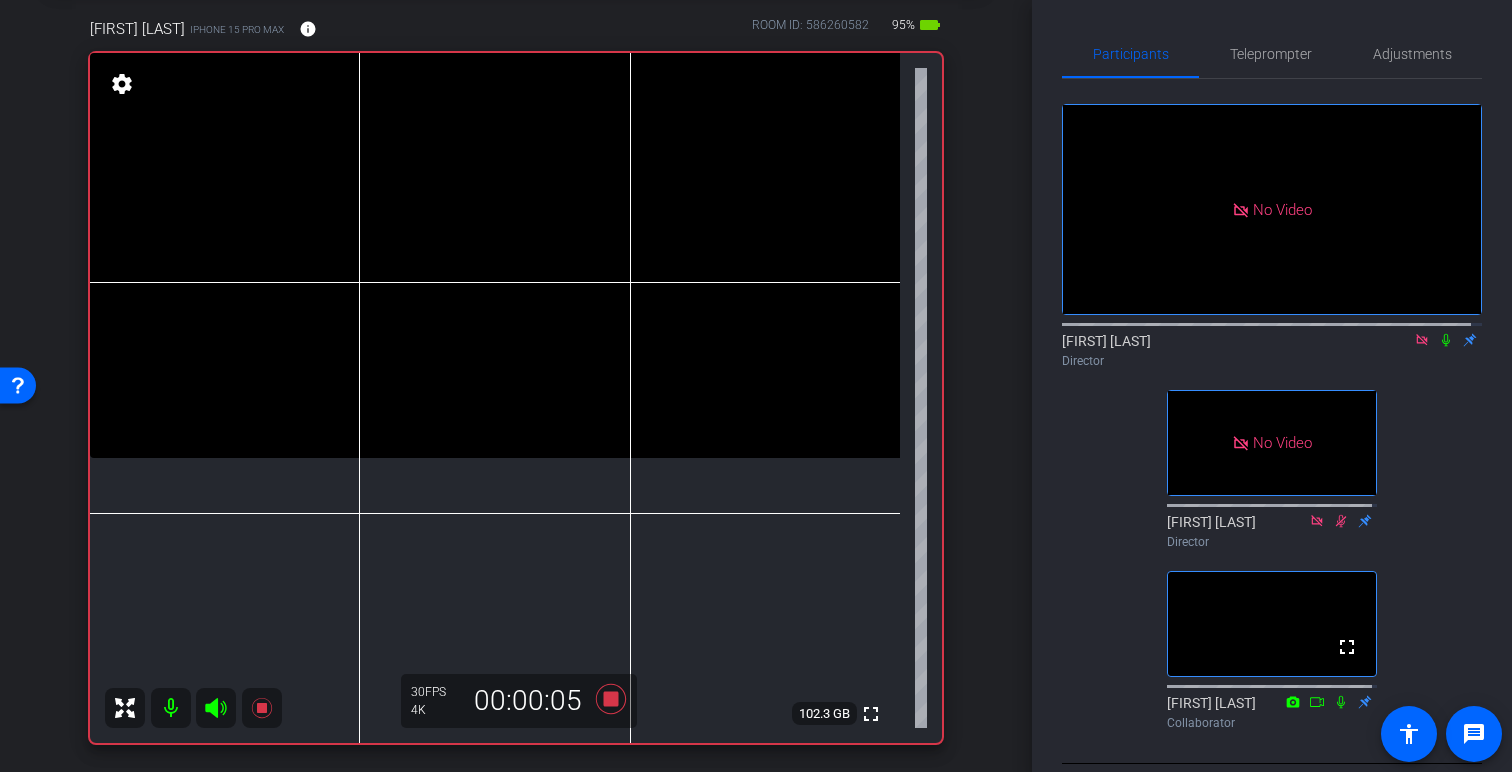click 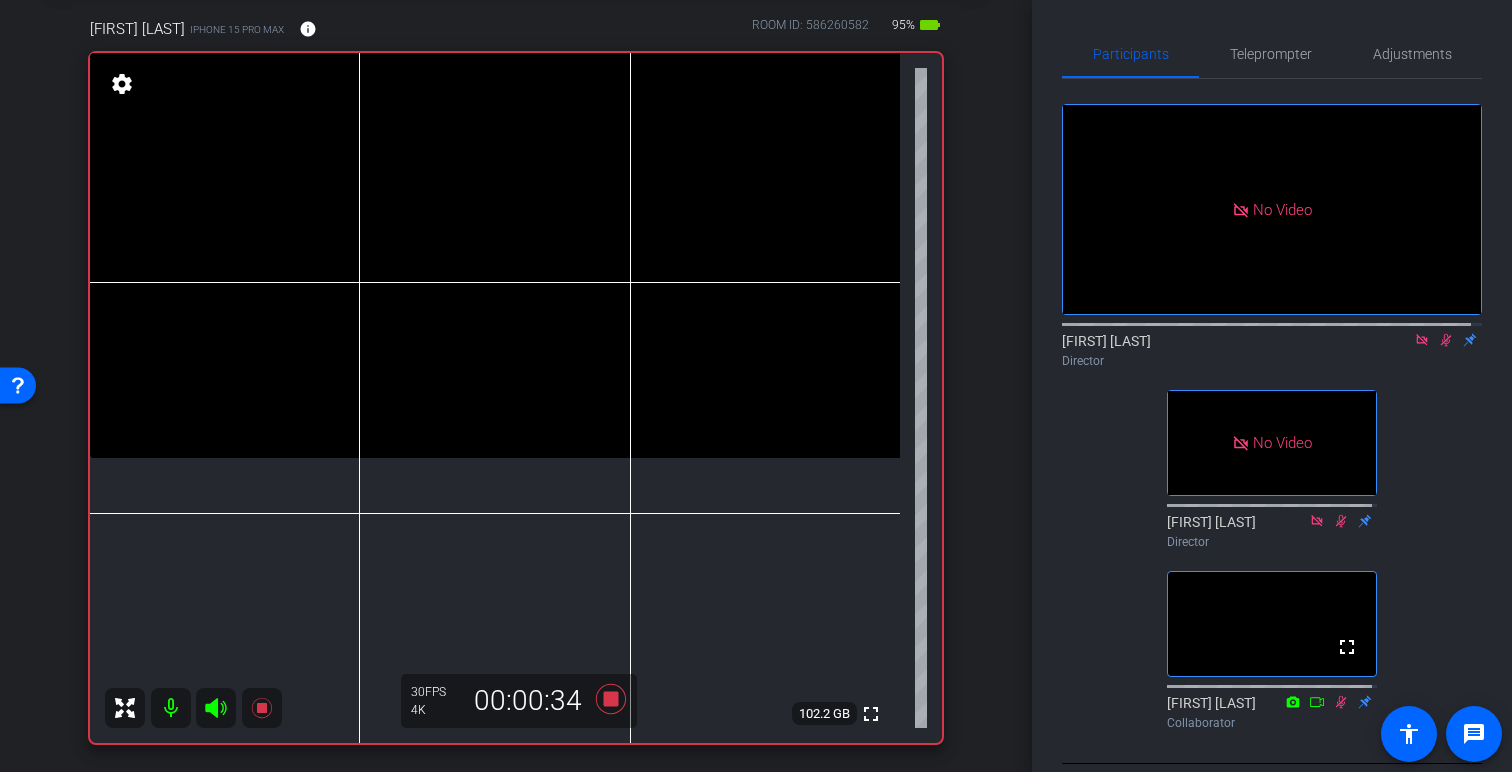 click 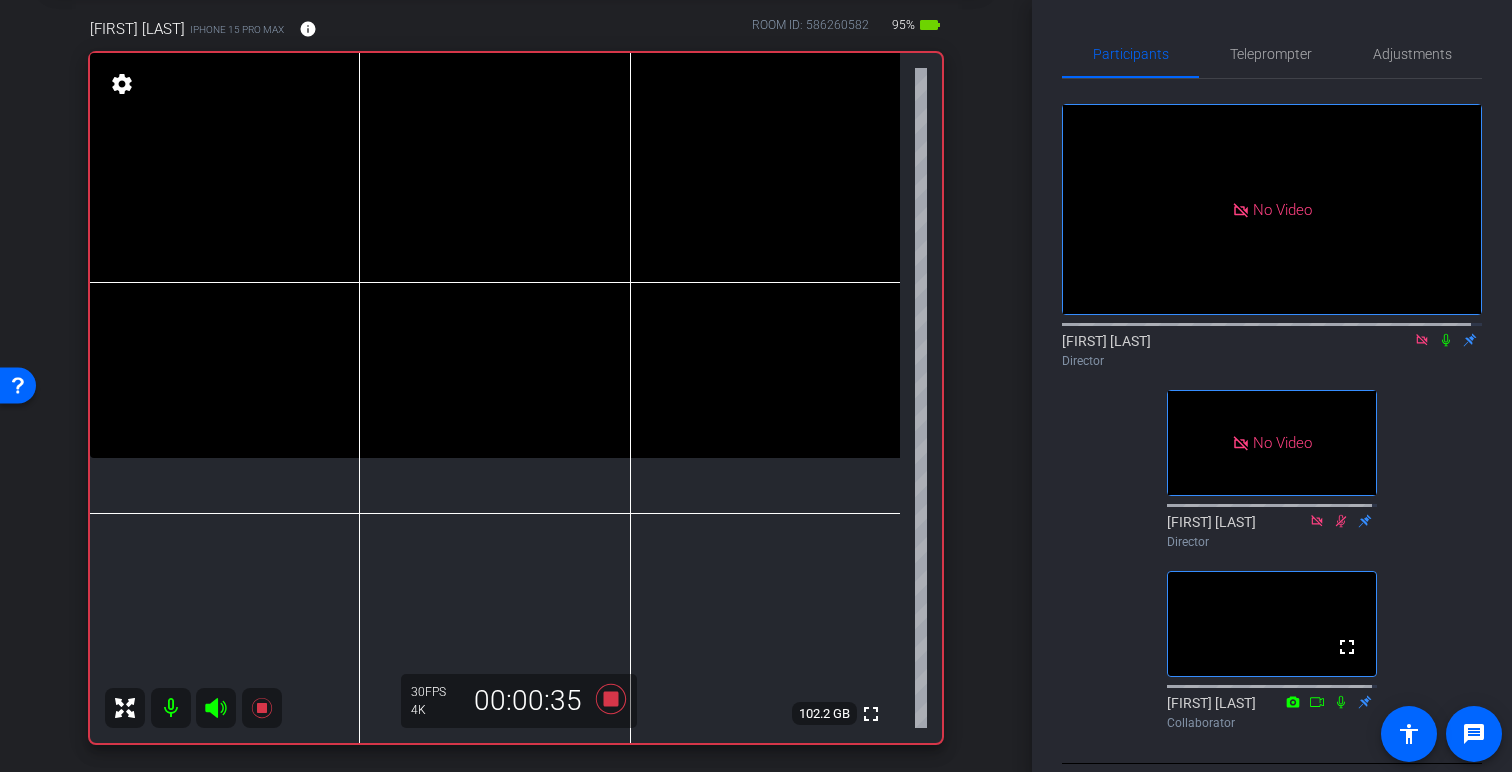 click on "arrow_back  FOLLOW MY VOICE   Back to project   Send invite  account_box grid_on settings info
[FIRST] [LAST] iPhone 15 Pro Max info ROOM ID: 586260582 95% battery_std fullscreen settings  102.2 GB
30 FPS  4K   00:00:35
Session Clips   cloud_upload
[DATE]  Recording
1   [DATE]   Processing
1   [DATE]   Processing
1  Items per page:  10  1 – 3 of 3" at bounding box center [516, 285] 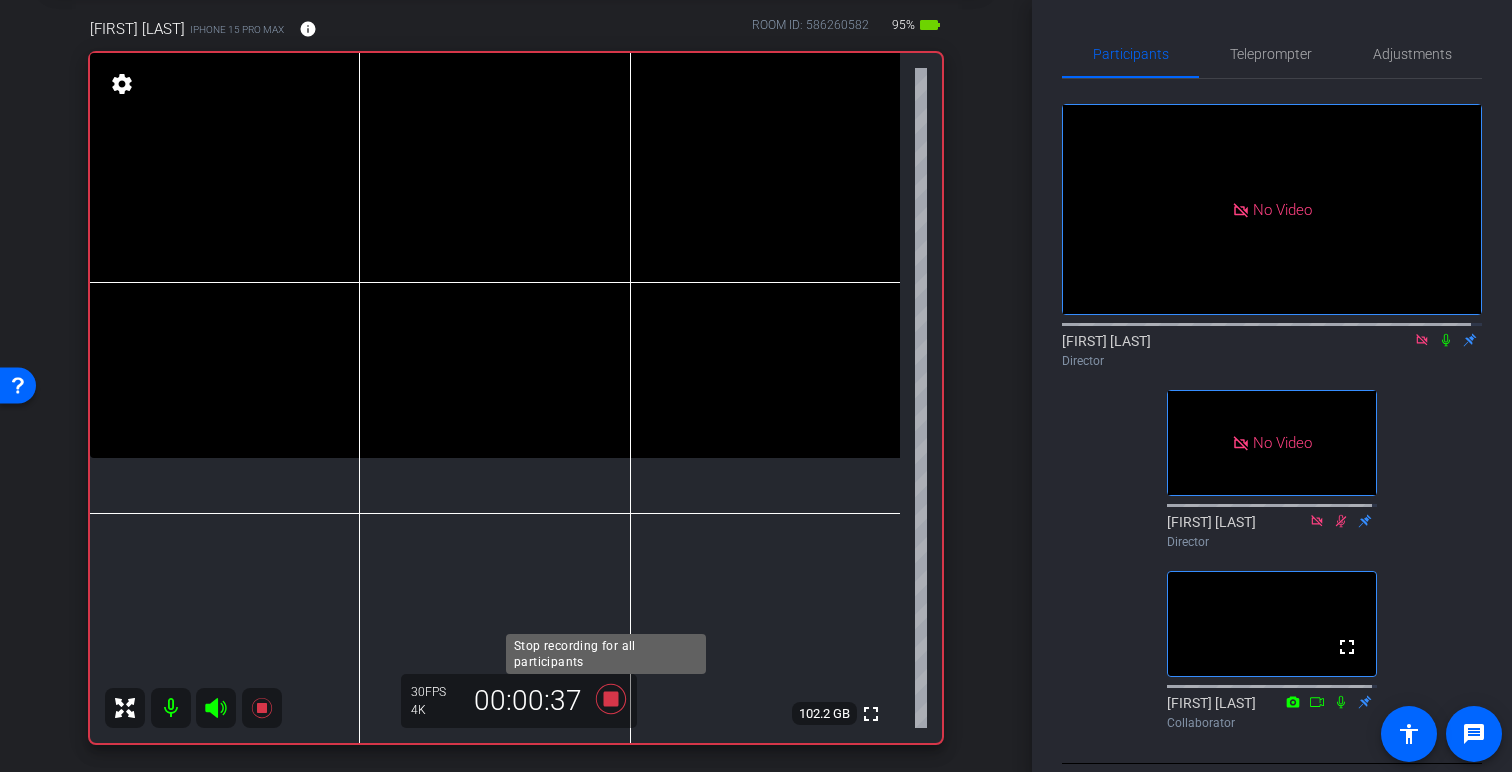 click 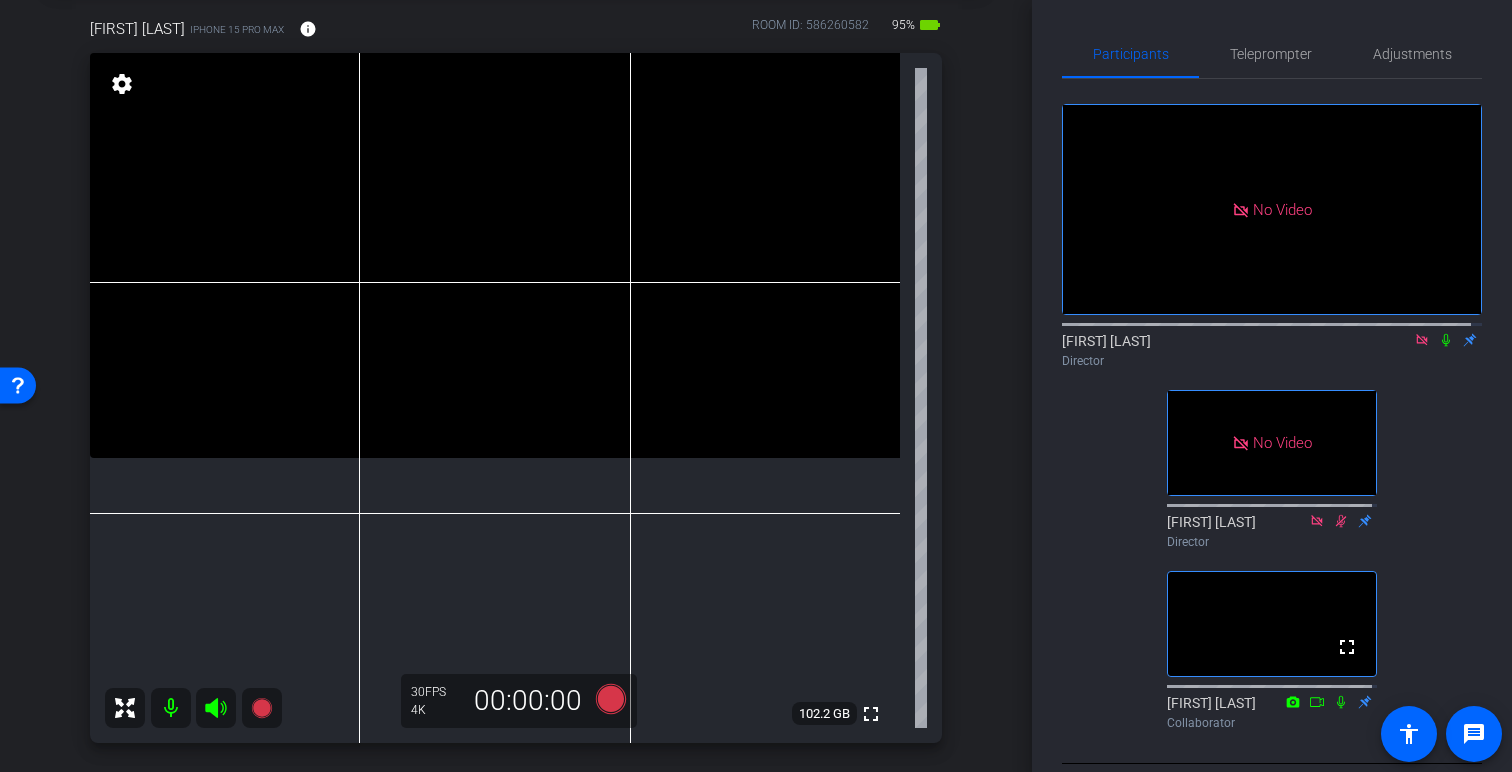 click on "[FIRST] [LAST] iPhone 15 Pro Max info ROOM ID: 586260582 95% battery_std fullscreen settings  102.2 GB
30 FPS  4K   00:00:00" at bounding box center [516, 374] 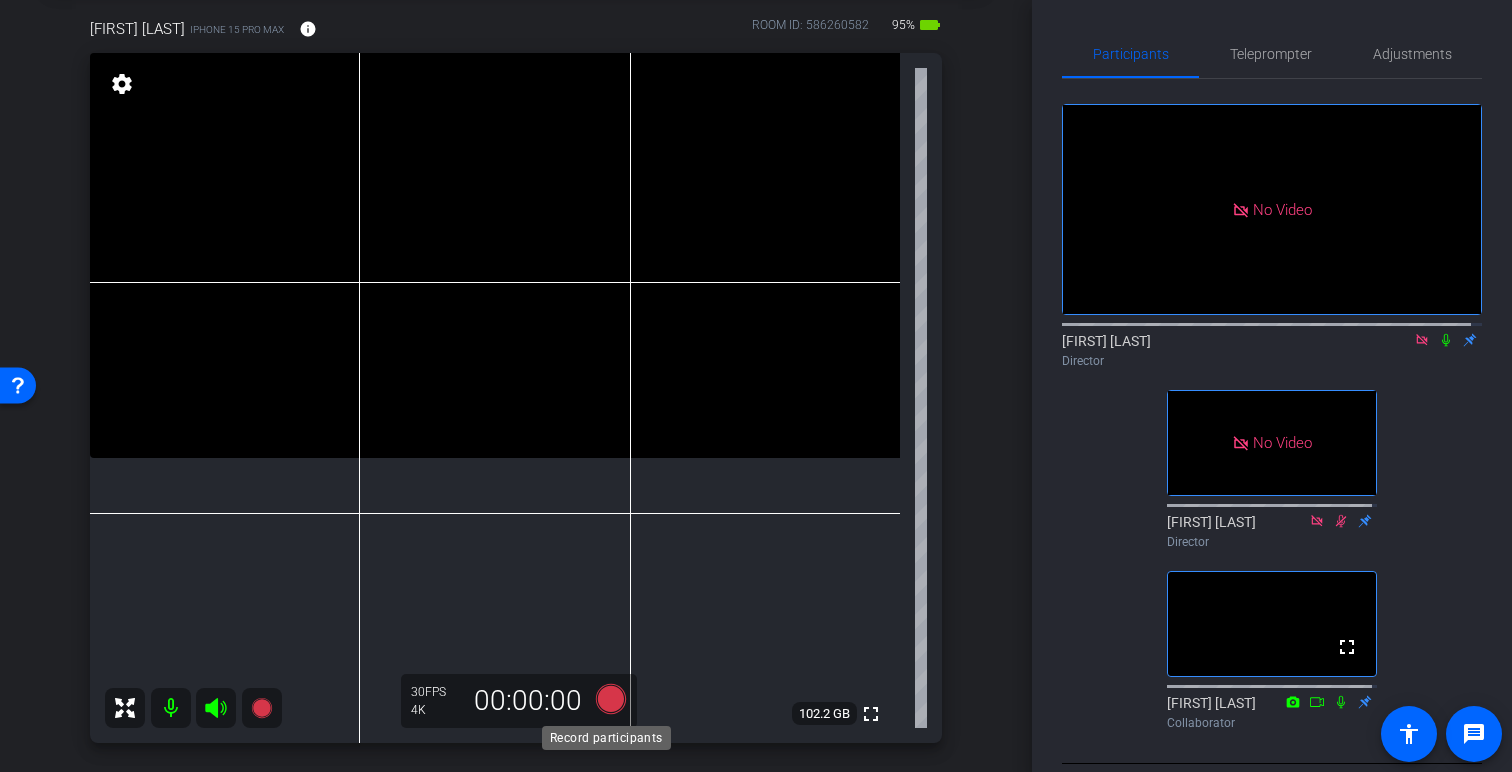click 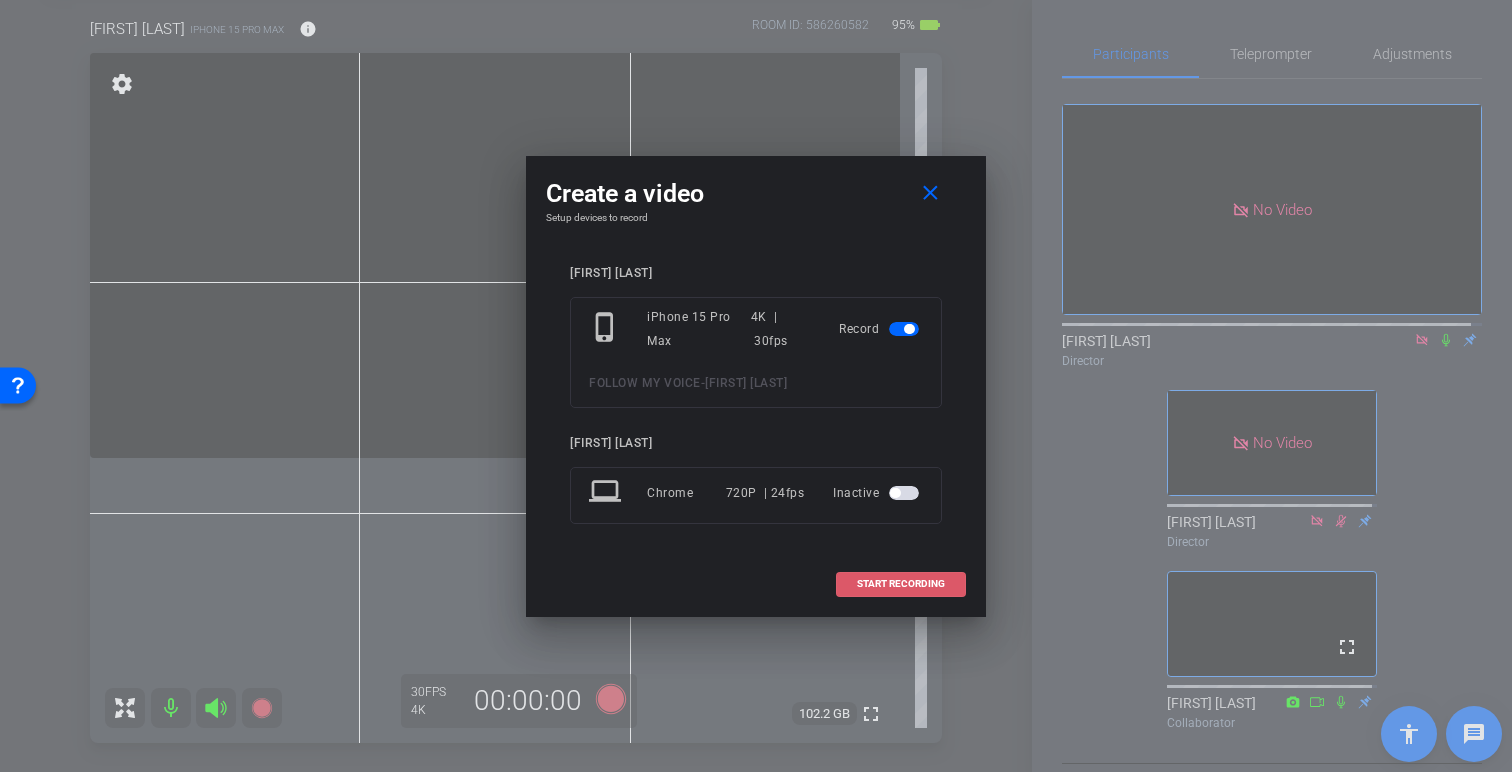 click at bounding box center (901, 584) 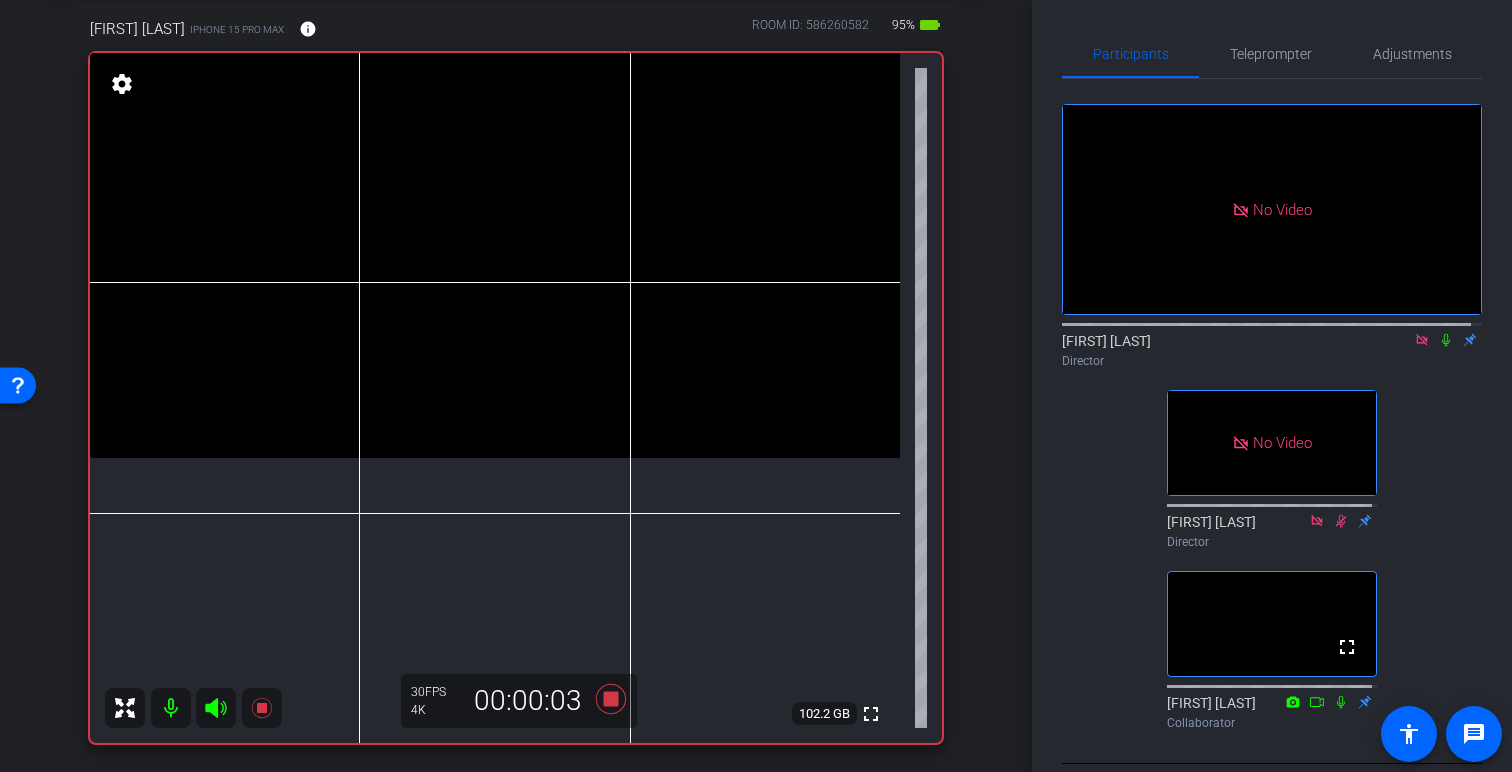 click 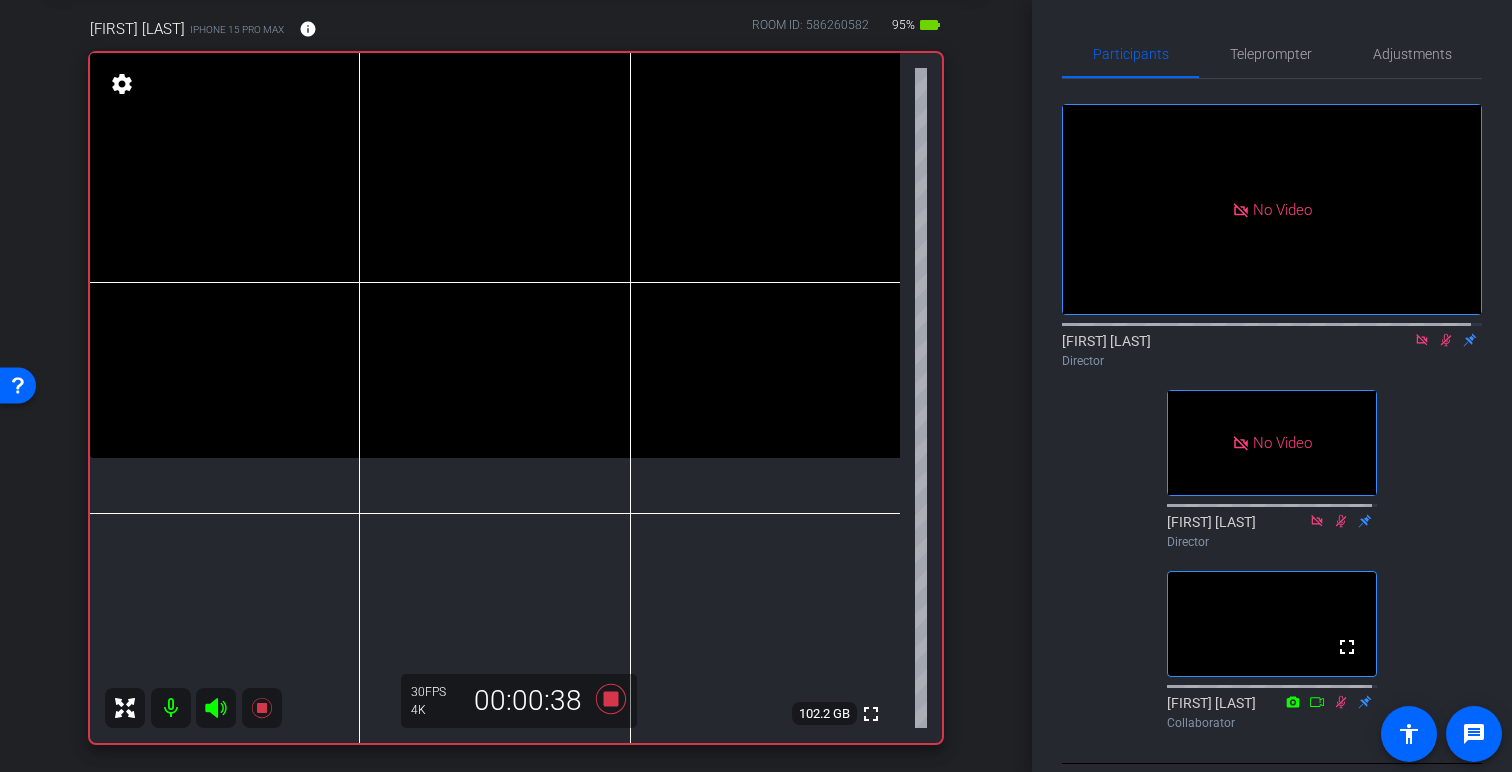 click 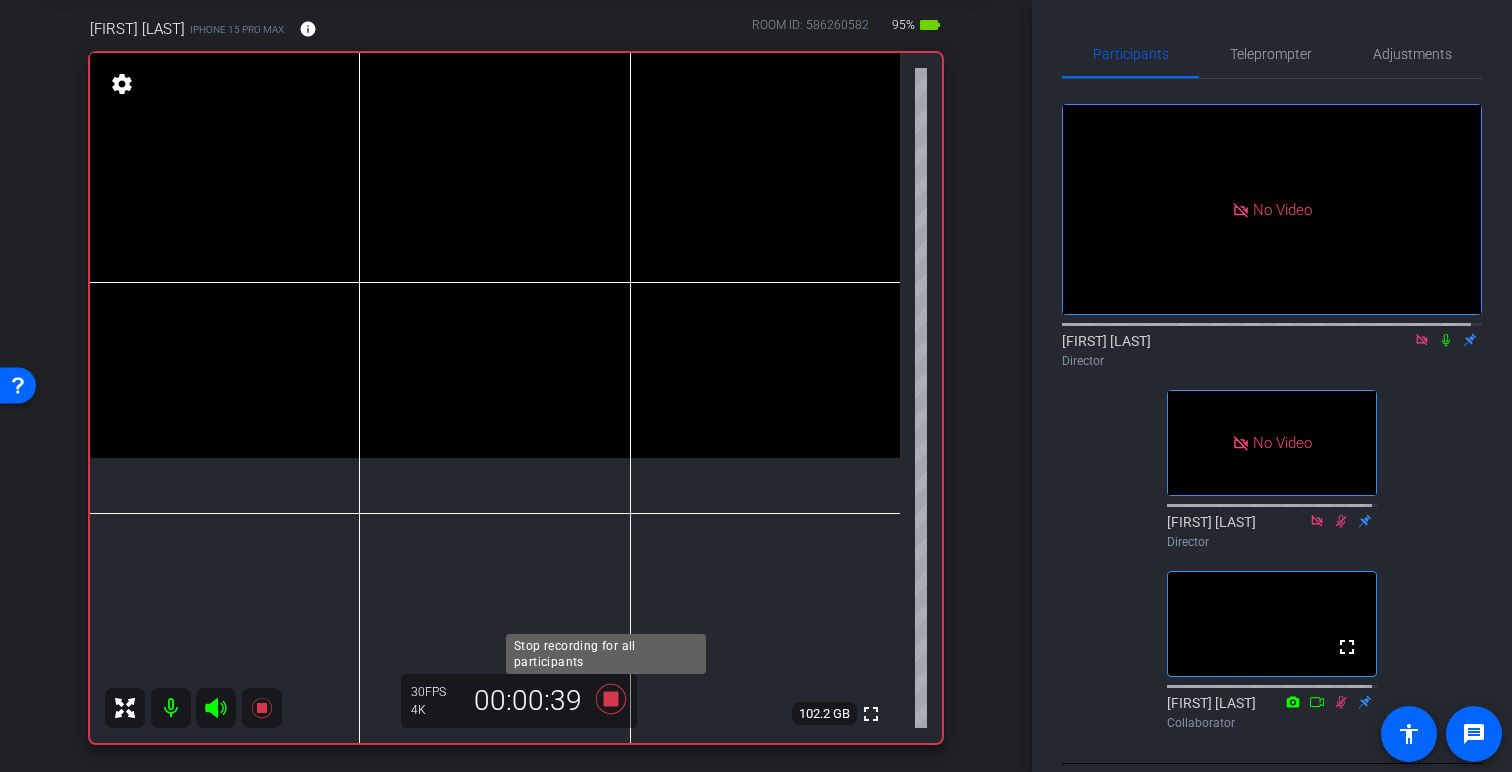 click 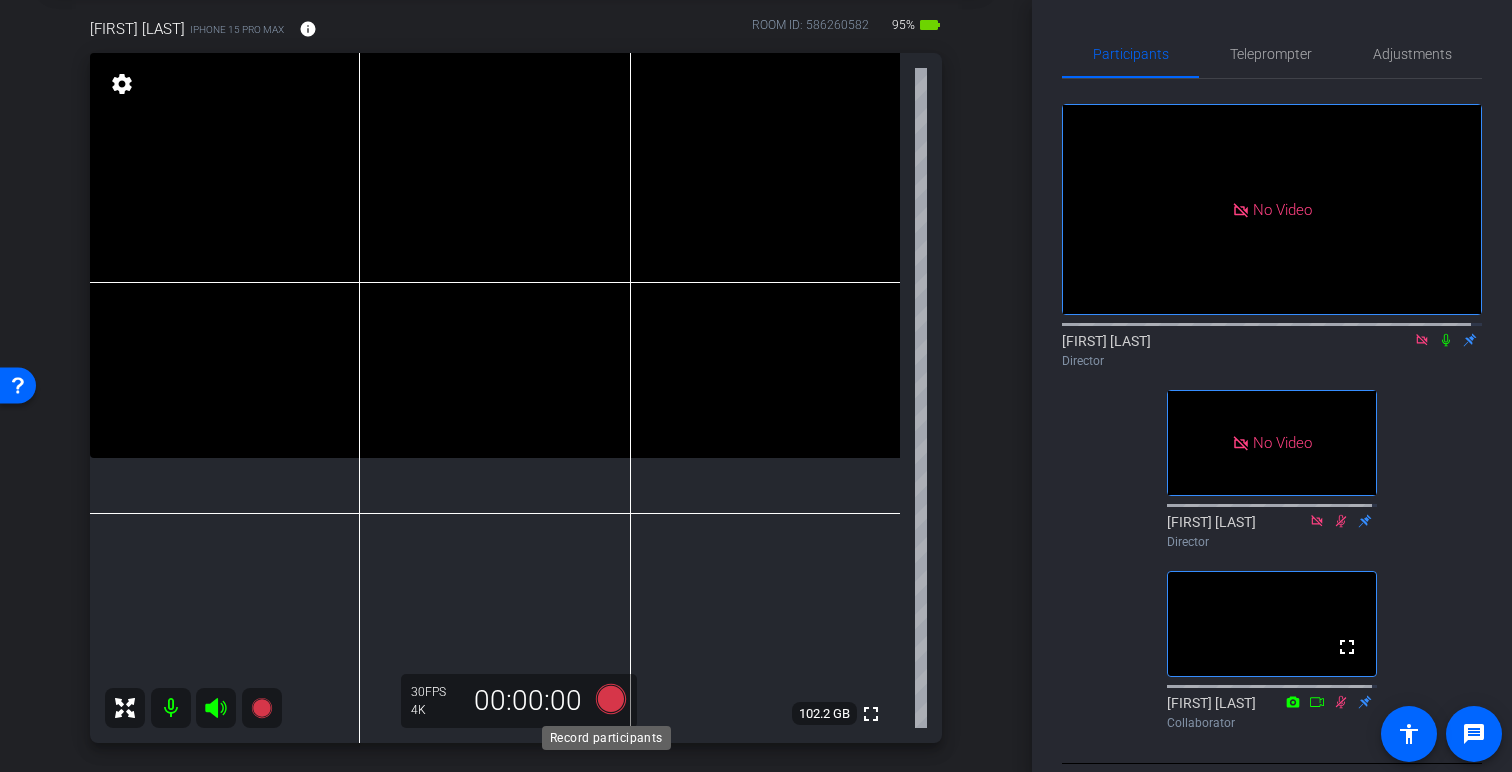 click 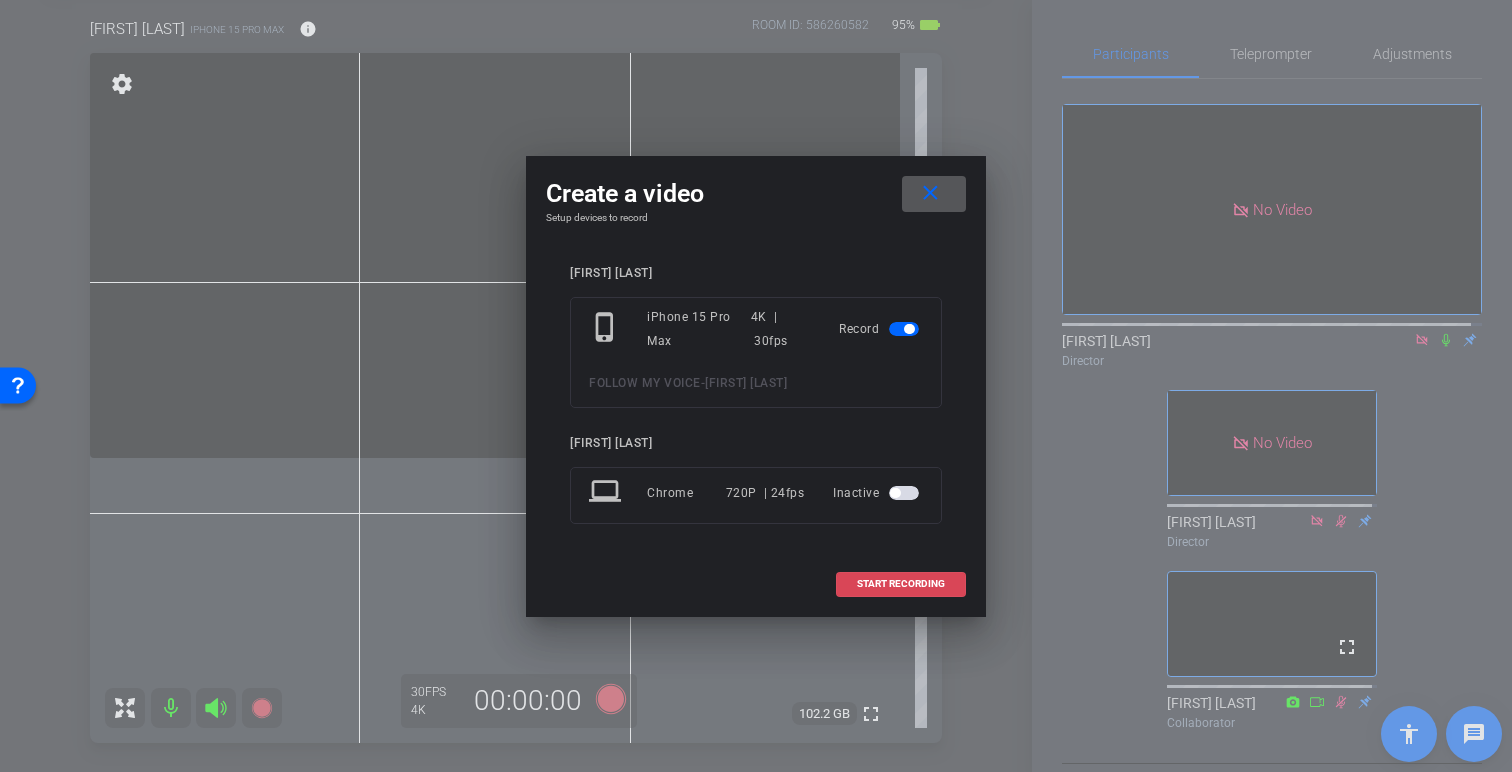 click at bounding box center (901, 584) 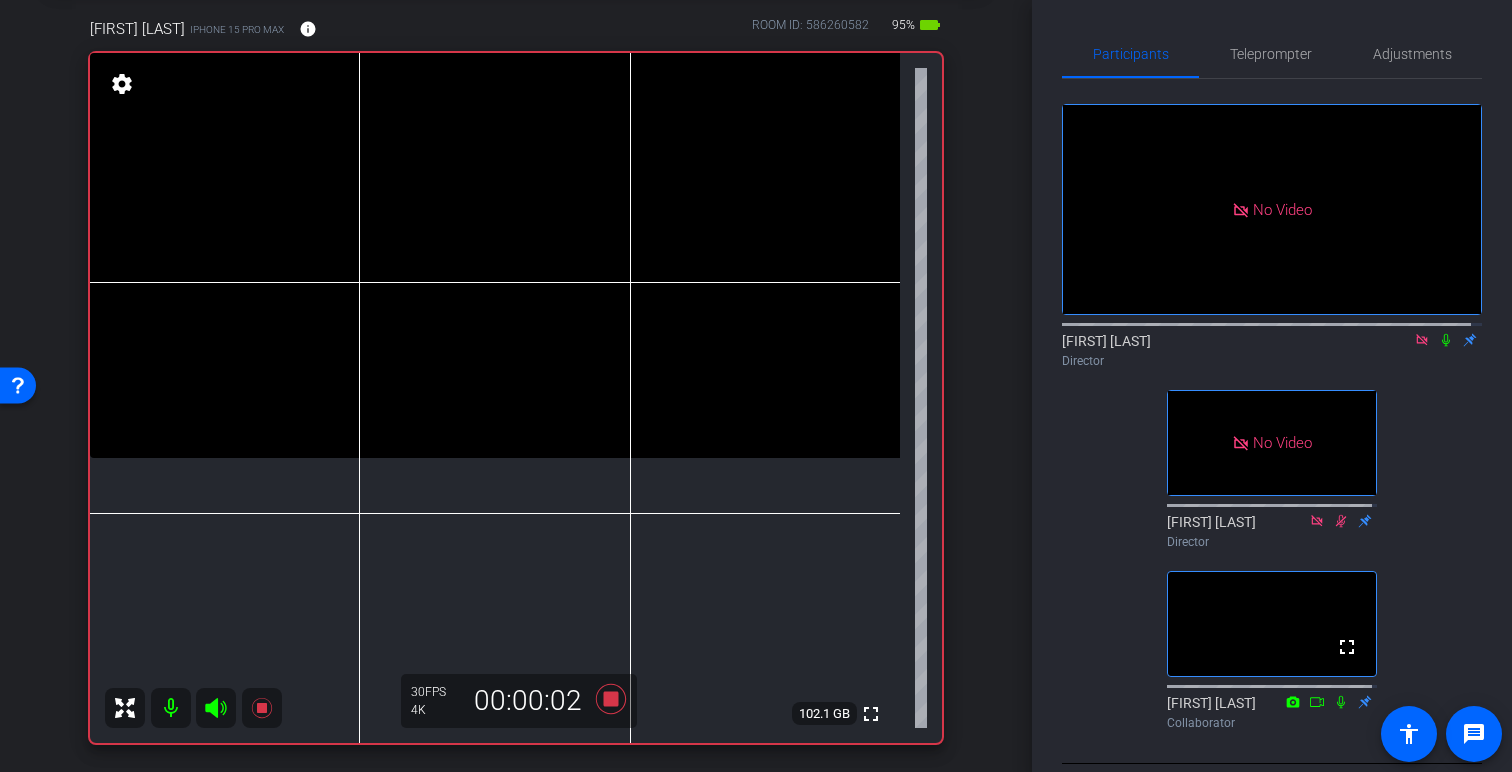 click 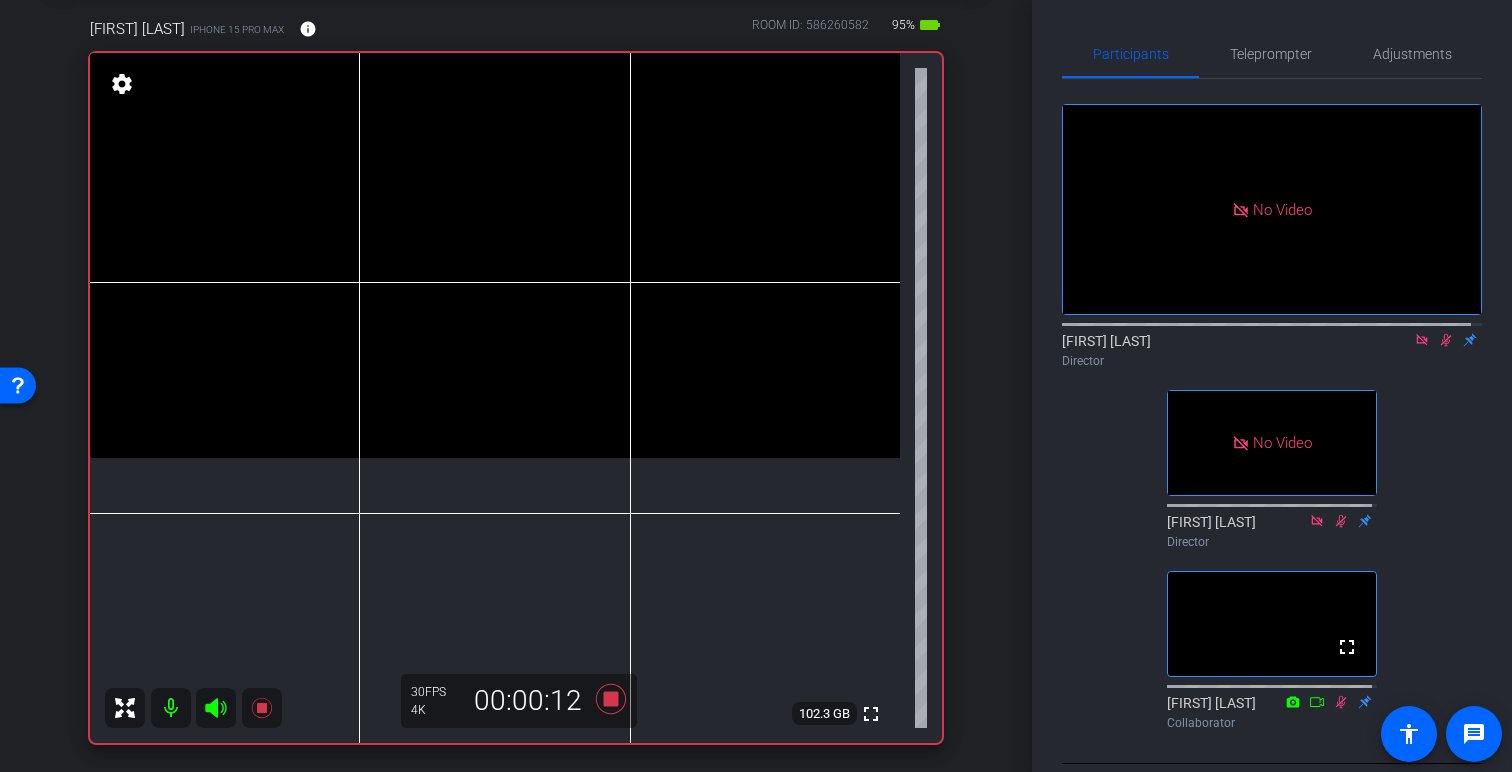 click on "arrow_back  FOLLOW MY VOICE   Back to project   Send invite  account_box grid_on settings info
[FIRST] [LAST] iPhone 15 Pro Max info ROOM ID: 586260582 95% battery_std fullscreen settings  102.3 GB
30 FPS  4K   00:00:12
Session Clips   cloud_upload
[DATE]  Recording
1   [DATE]   Processing
1   [DATE]   Processing
1   [DATE]   Processing
1   [DATE]   Processing
1  Items per page:  10  1 – 5 of 5" at bounding box center (516, 285) 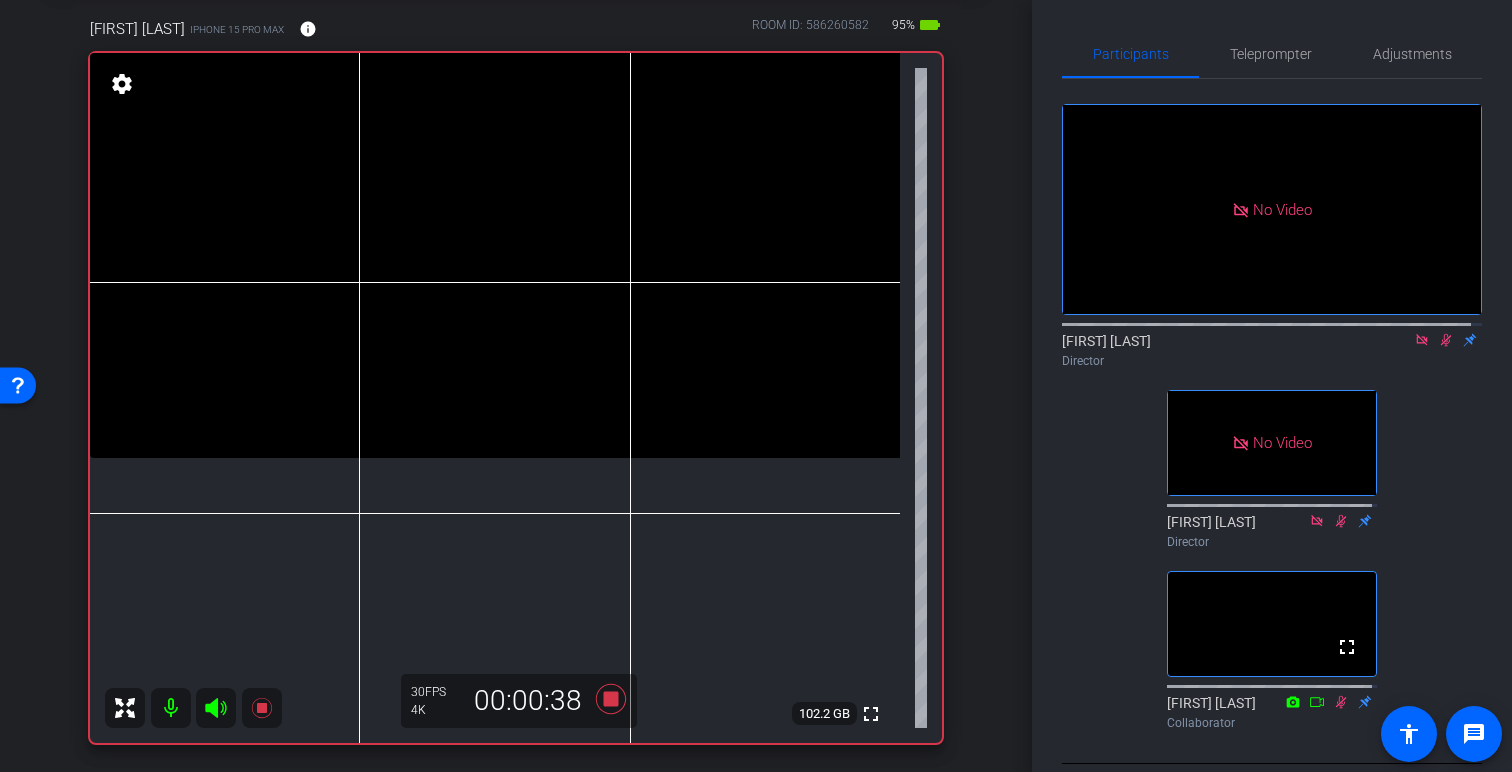 click 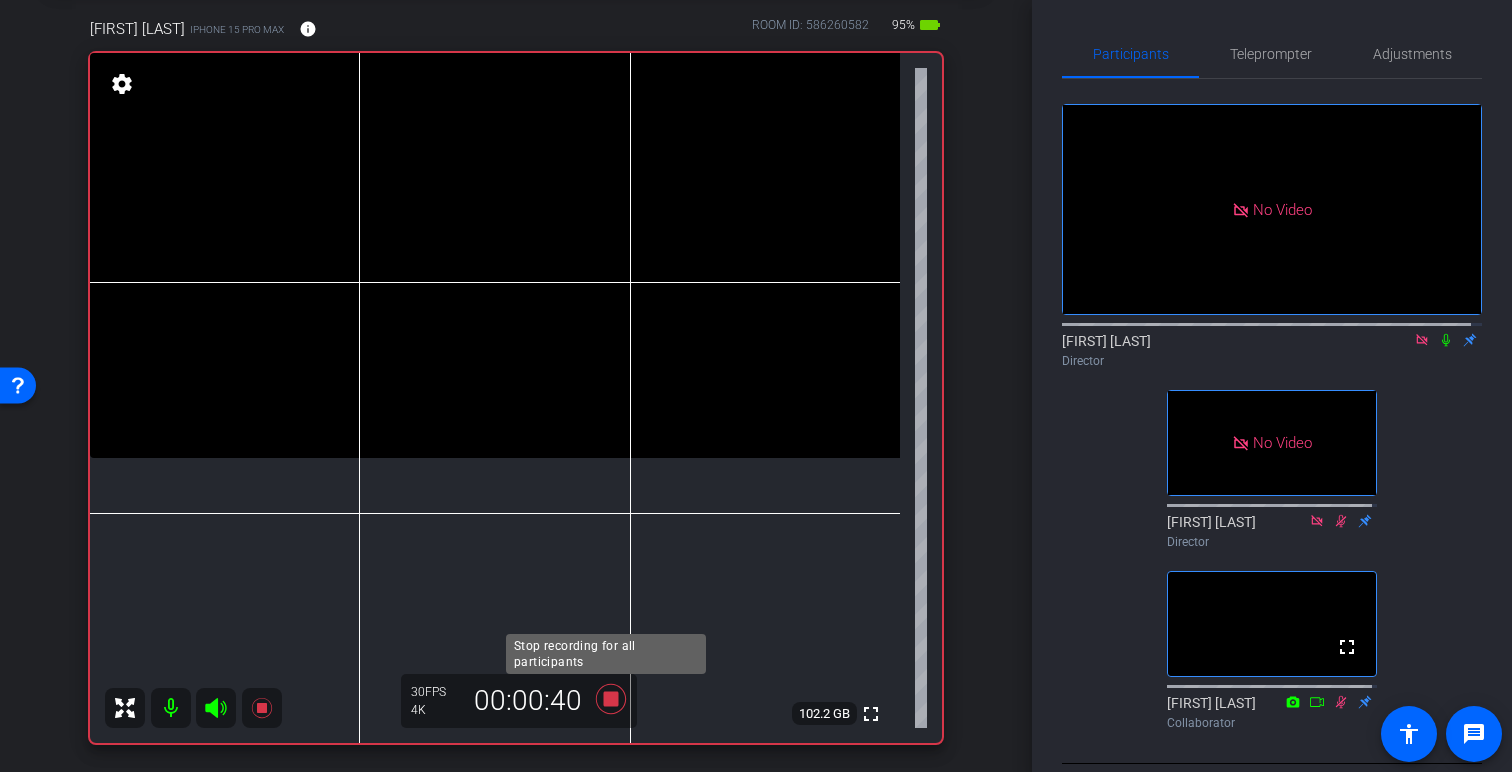click 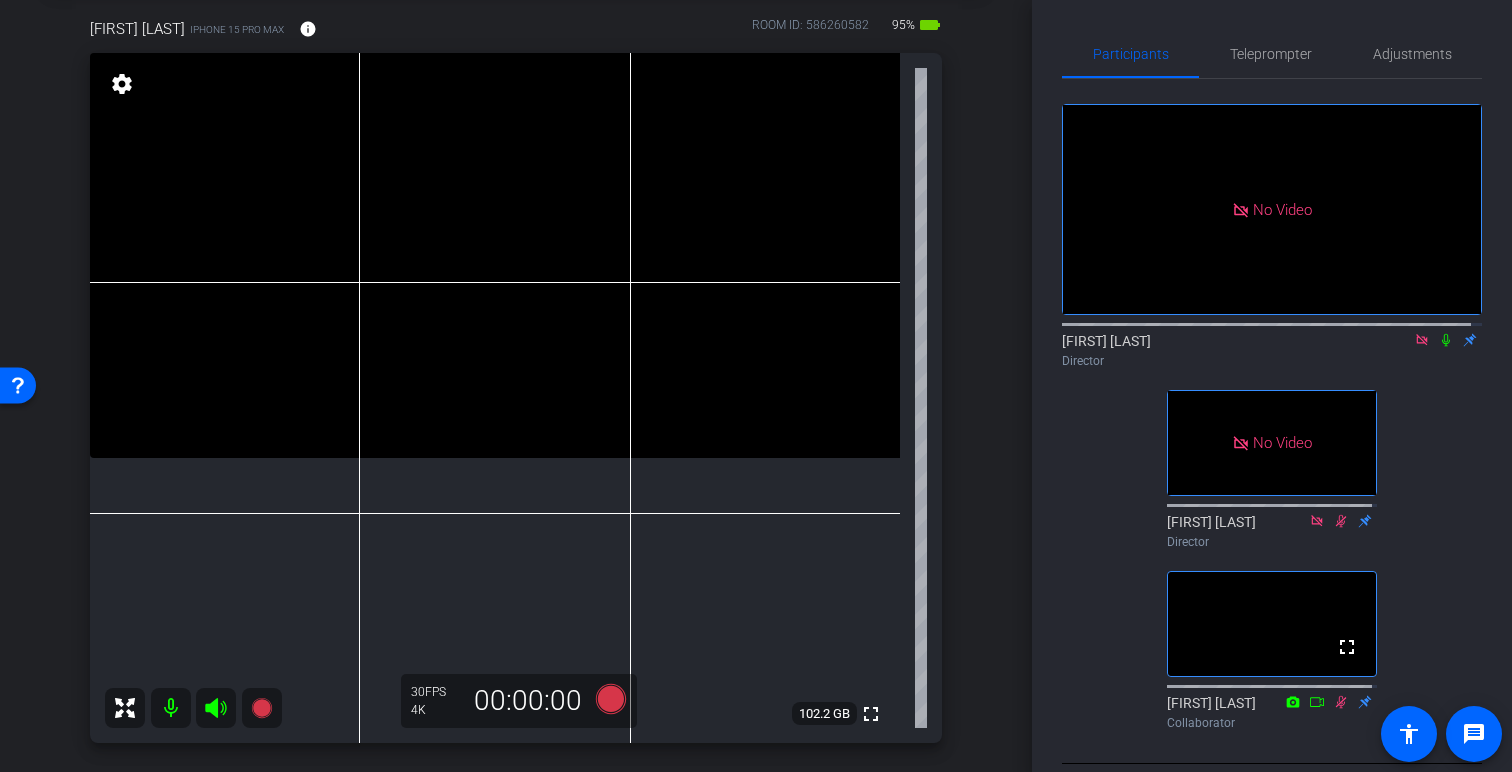 click on "arrow_back  FOLLOW MY VOICE   Back to project   Send invite  account_box grid_on settings info
[FIRST] [LAST] iPhone 15 Pro Max info ROOM ID: 586260582 95% battery_std fullscreen settings  102.2 GB
30 FPS  4K   00:00:00
Session Clips   cloud_upload
[DATE]  Please Upload
1   [DATE]   Processing
1   [DATE]   Processing" at bounding box center [516, 285] 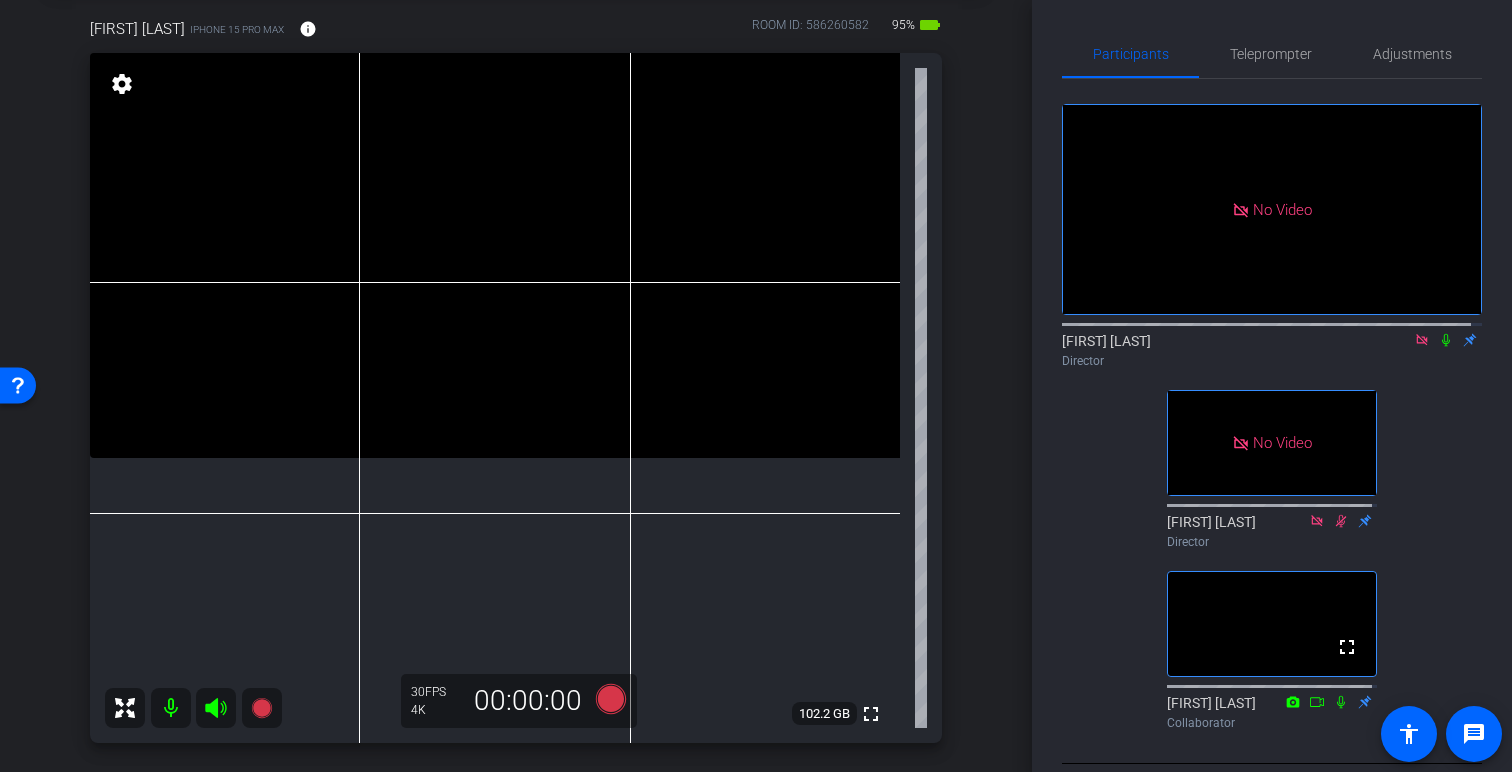 click on "arrow_back  FOLLOW MY VOICE   Back to project   Send invite  account_box grid_on settings info
[FIRST] [LAST] iPhone 15 Pro Max info ROOM ID: 586260582 95% battery_std fullscreen settings  102.2 GB
30 FPS  4K   00:00:00
Session Clips   cloud_upload
[DATE]  Uploading  1%
1   [DATE]   Processing
1   [DATE]   Processing" at bounding box center [516, 285] 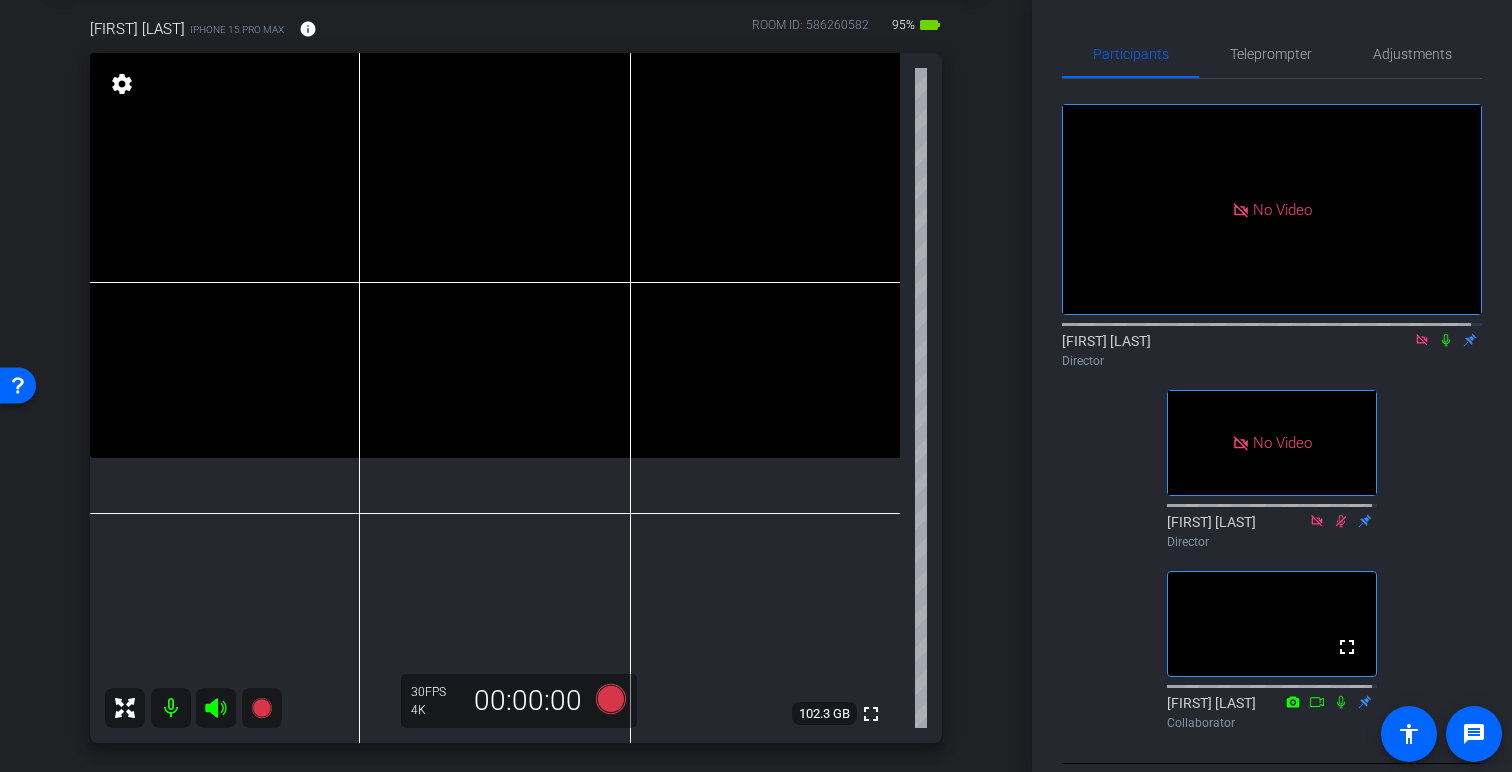 click on "arrow_back  FOLLOW MY VOICE   Back to project   Send invite  account_box grid_on settings info
[FIRST] [LAST] iPhone 15 Pro Max info ROOM ID: 586260582 95% battery_std fullscreen settings  102.3 GB
30 FPS  4K   00:00:00
Session Clips   cloud_upload
[DATE]   Processing
1   [DATE]   Processing
1   [DATE]   Processing" at bounding box center (516, 285) 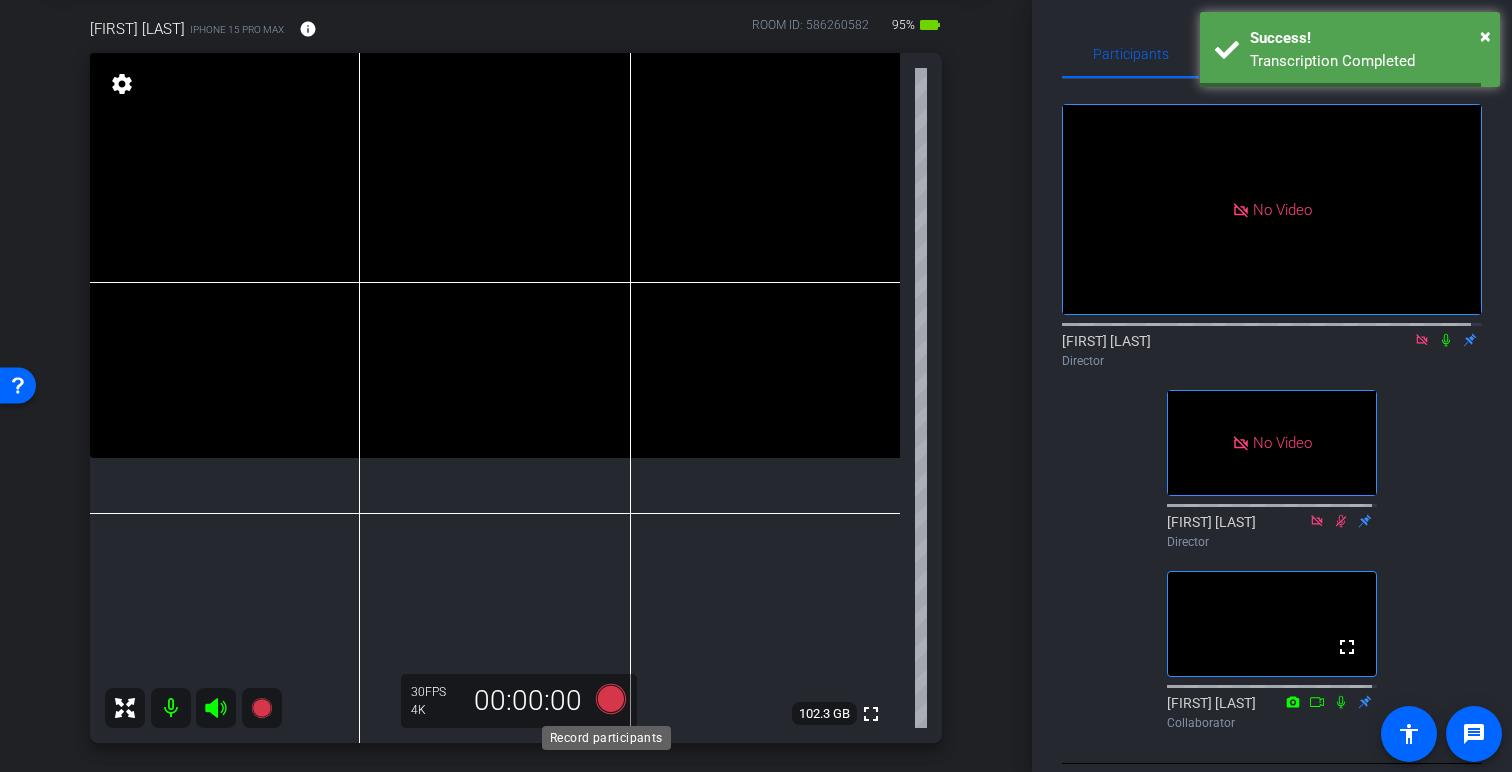 click 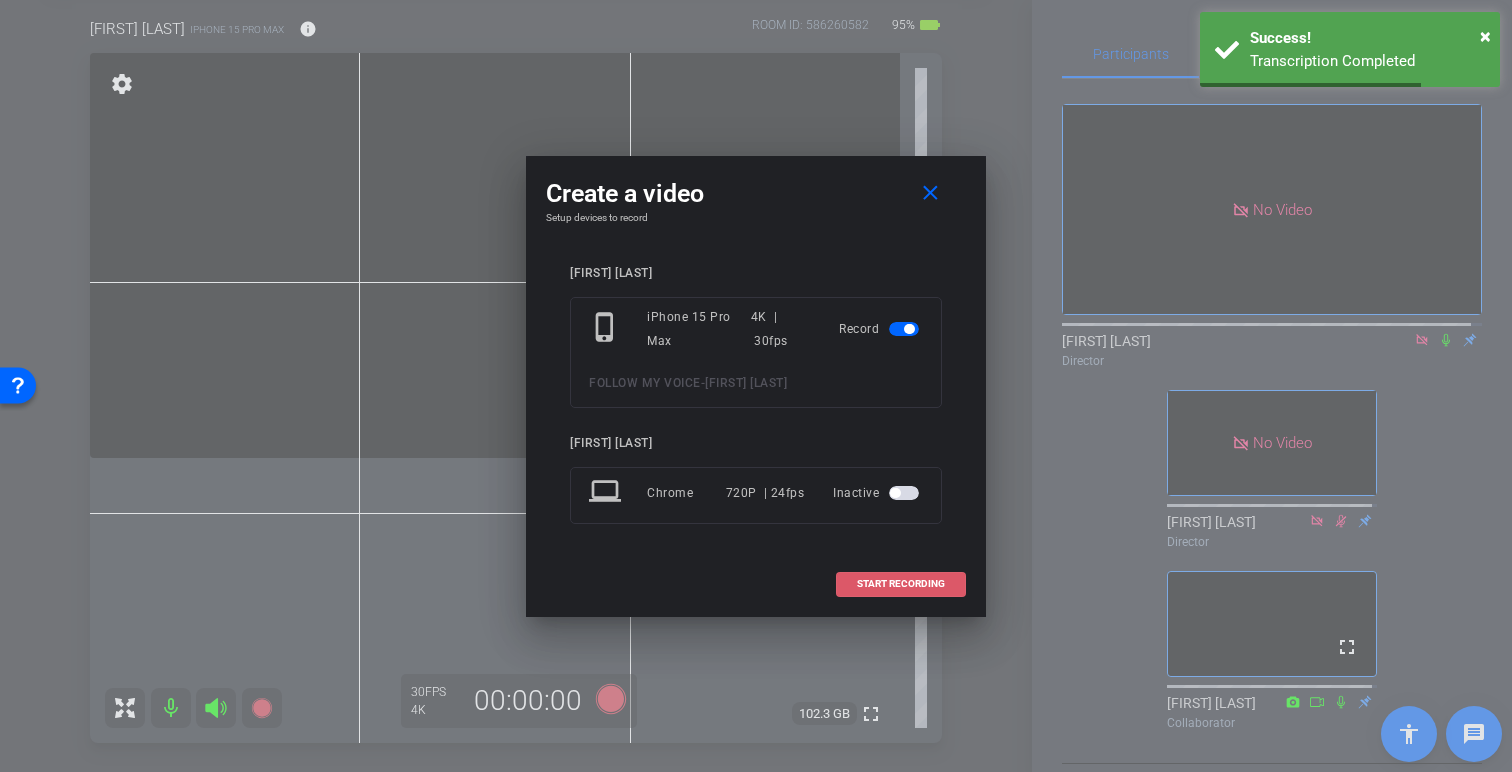 click at bounding box center (901, 584) 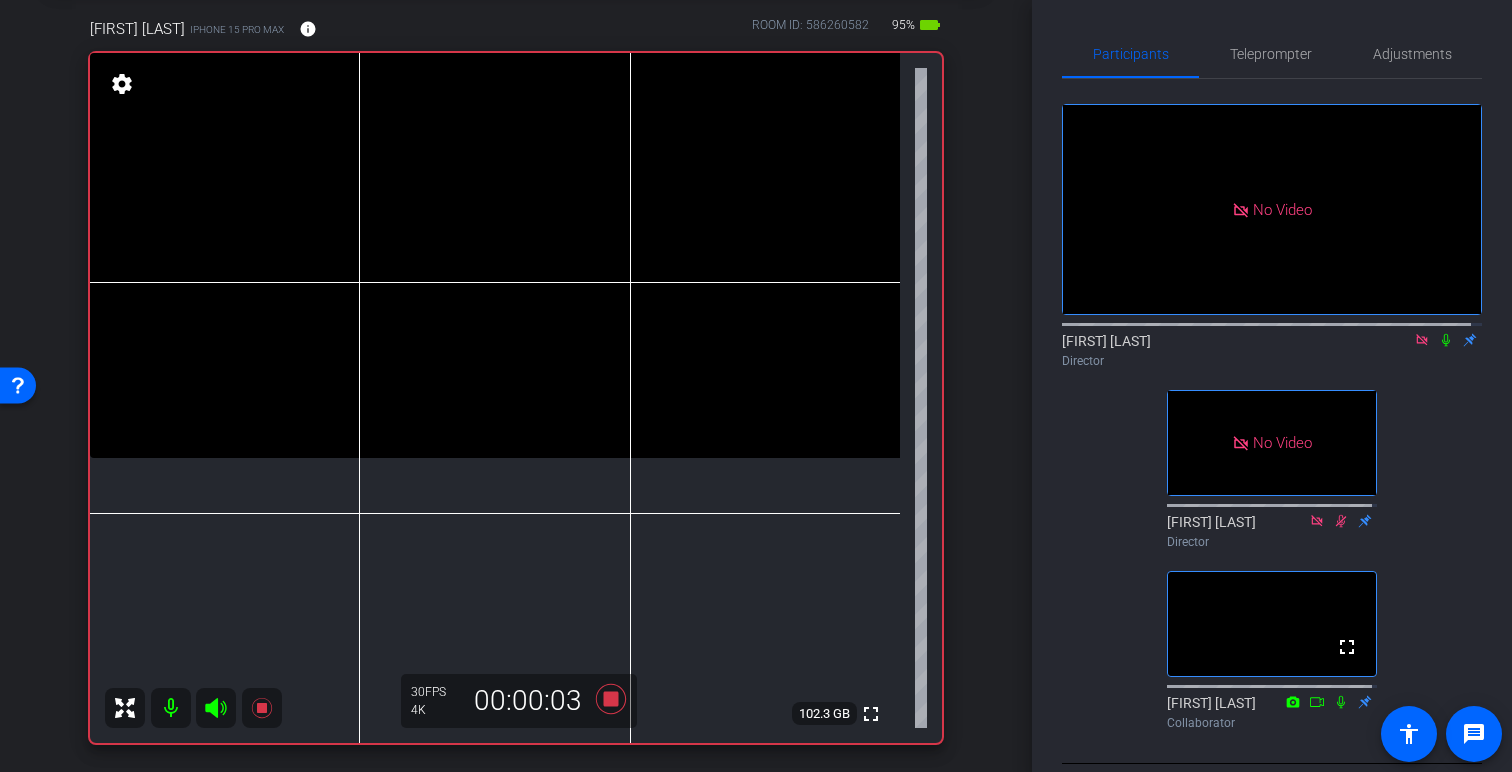 click 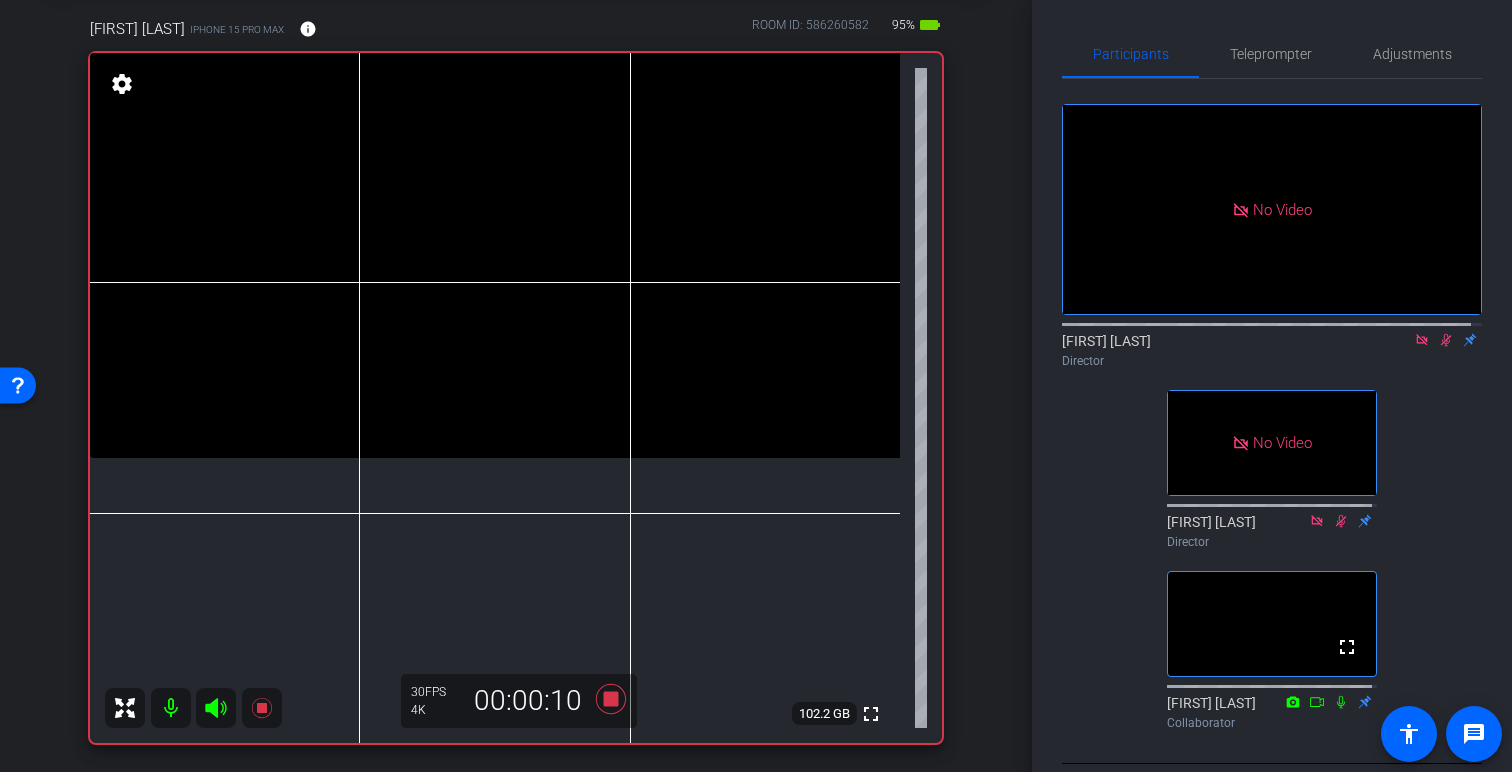 click on "No Video  [FIRST] [LAST]
Director   No Video  [FIRST] [LAST]
Director  fullscreen  [FIRST] [LAST]
Collaborator" 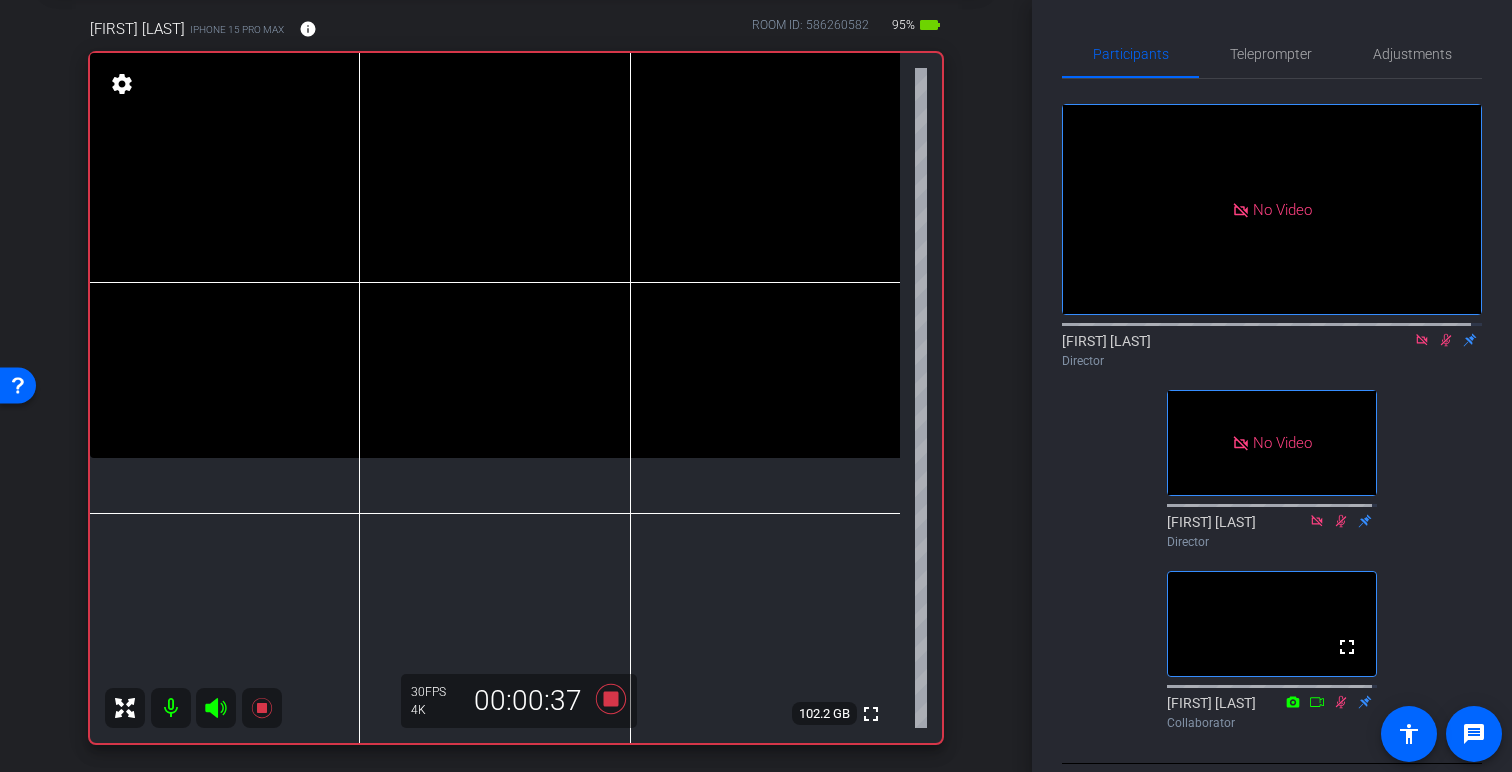 click 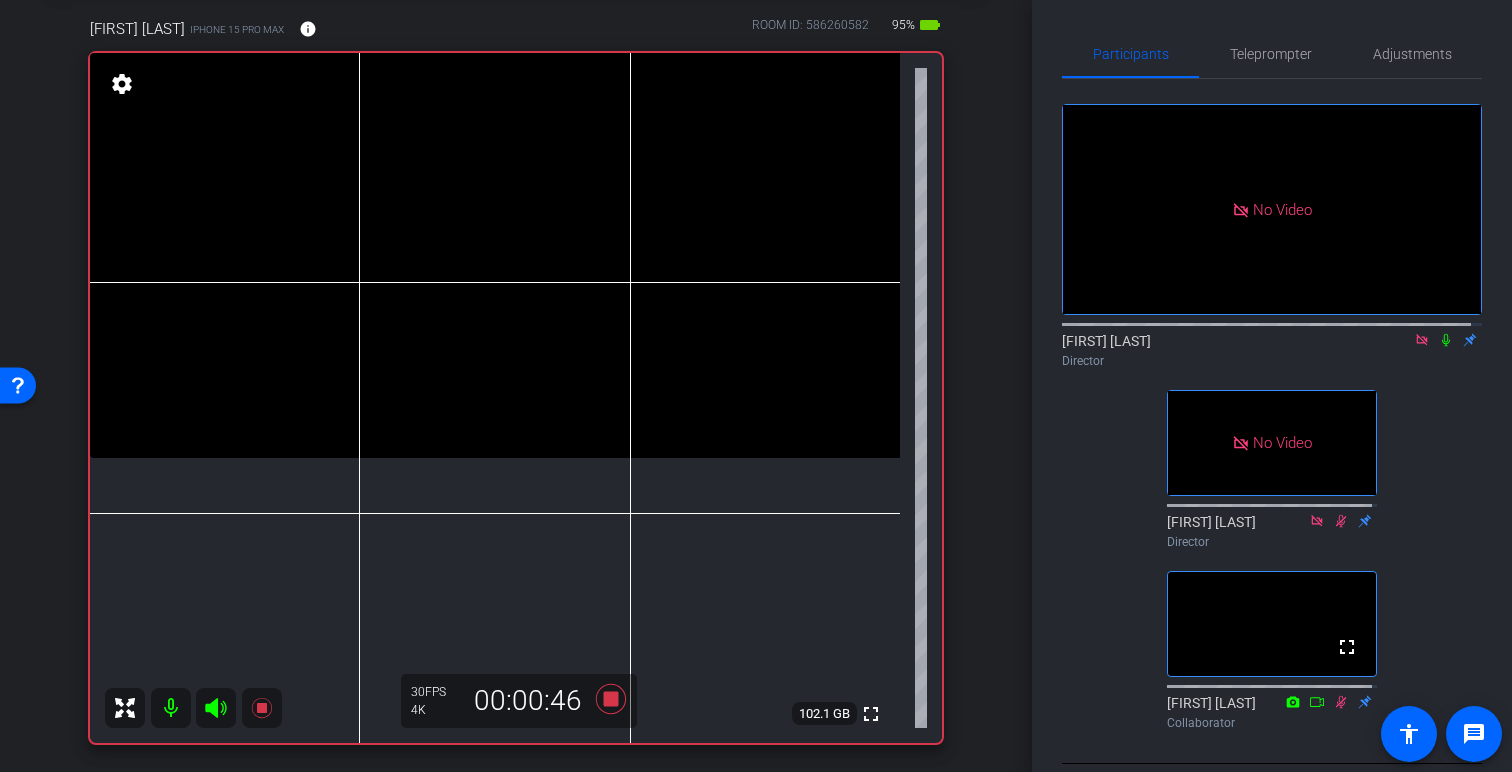 click on "arrow_back  FOLLOW MY VOICE   Back to project   Send invite  account_box grid_on settings info
[FIRST] [LAST] iPhone 15 Pro Max info ROOM ID: 586260582 95% battery_std fullscreen settings  102.1 GB
30 FPS  4K   00:00:46
Session Clips   cloud_upload
[DATE]  Recording
1   [DATE]   Processing
1   [DATE]   Processing
1   [DATE]   Processing
1   [DATE]   Processing
1   [DATE]   Ready
1  Items per page:  10" at bounding box center (516, 285) 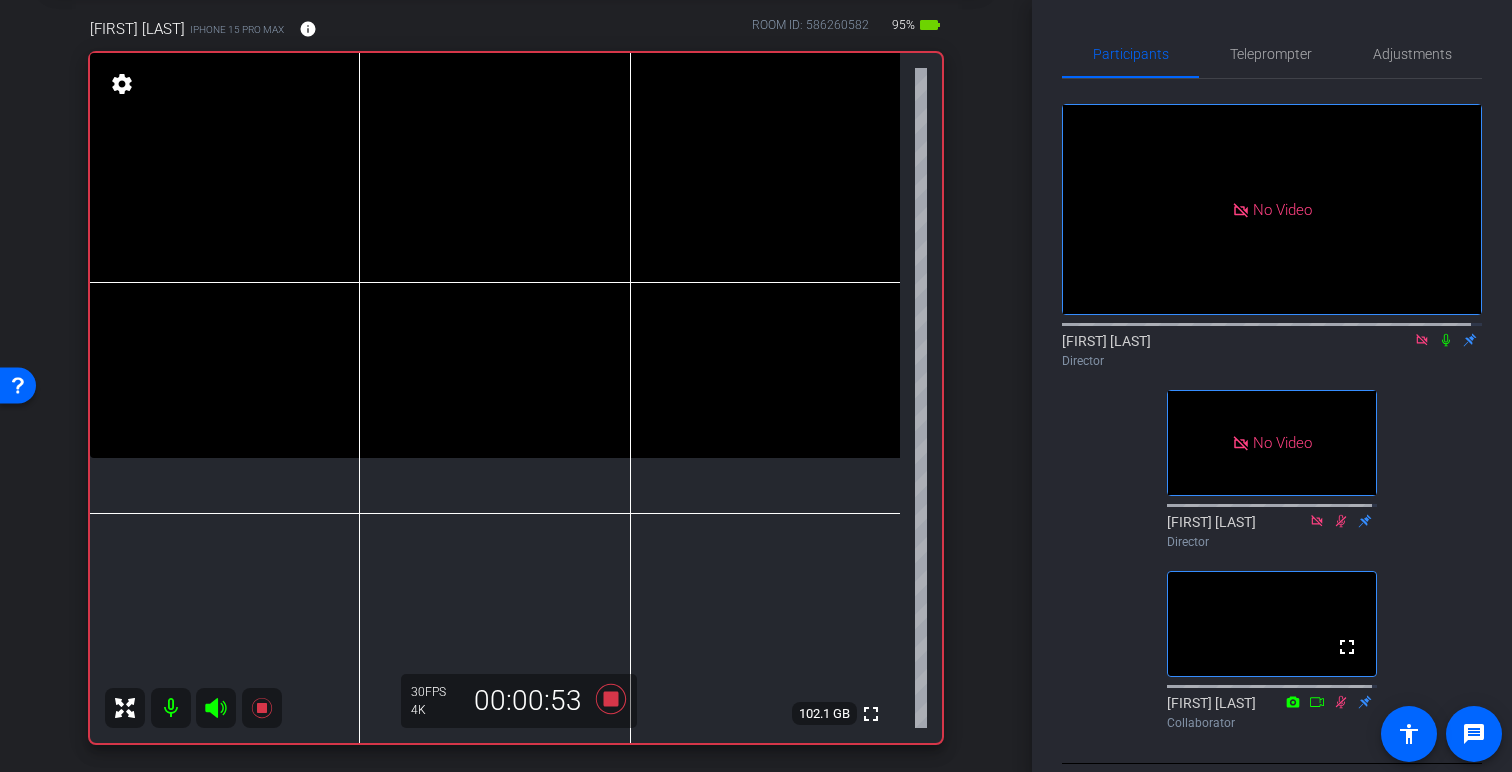 click 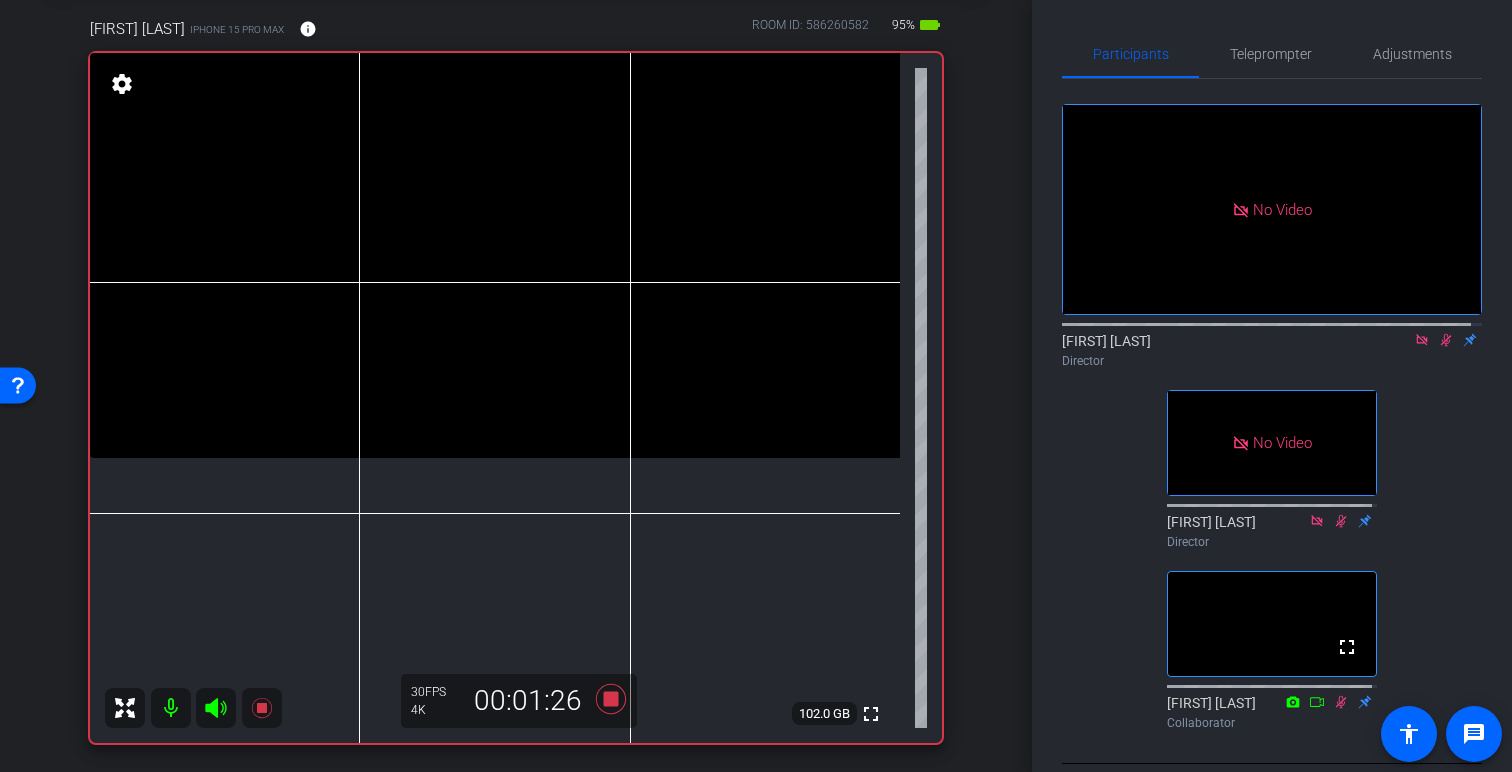 click 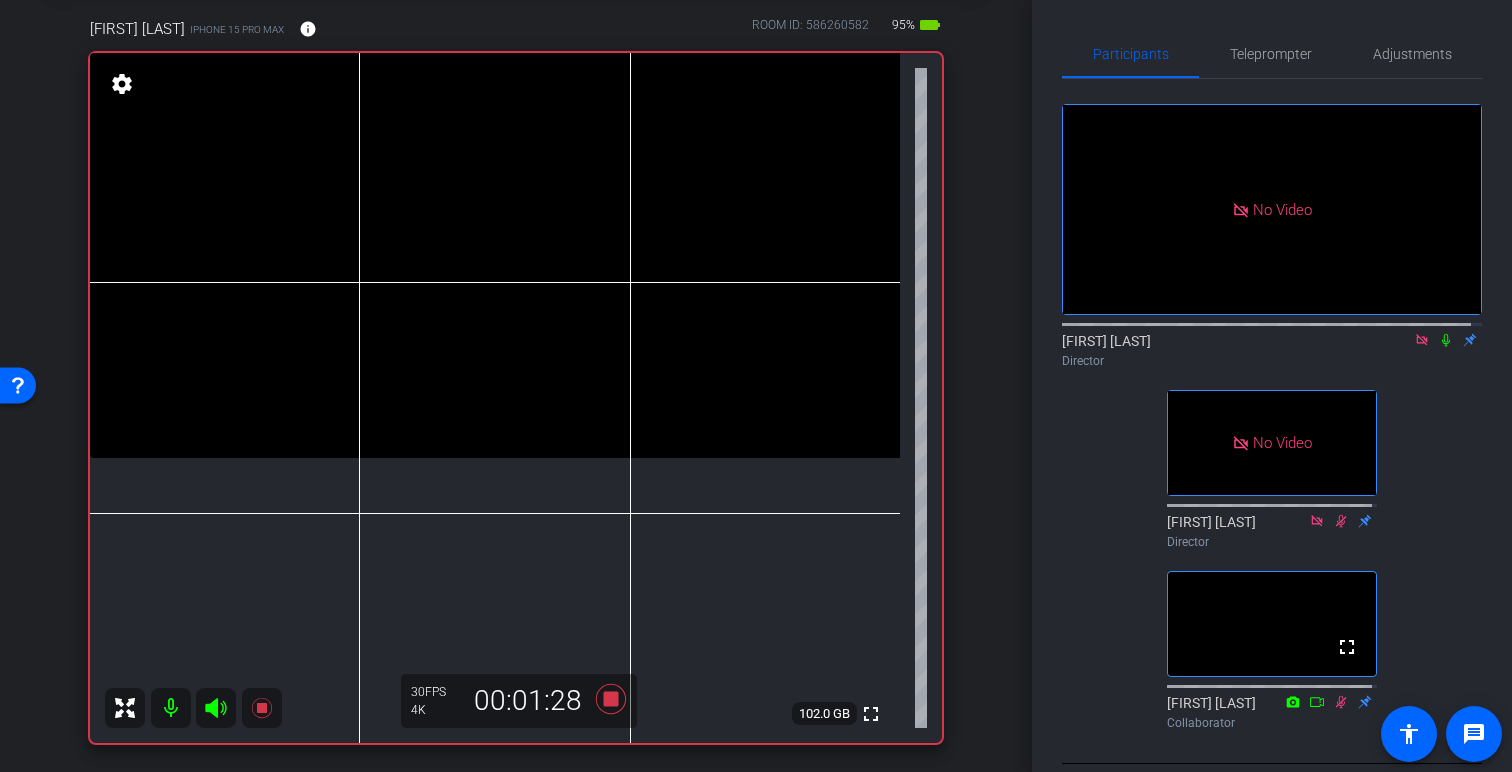 click on "No Video  [FIRST] [LAST]
Director   No Video  [FIRST] [LAST]
Director  fullscreen  [FIRST] [LAST]
Collaborator" 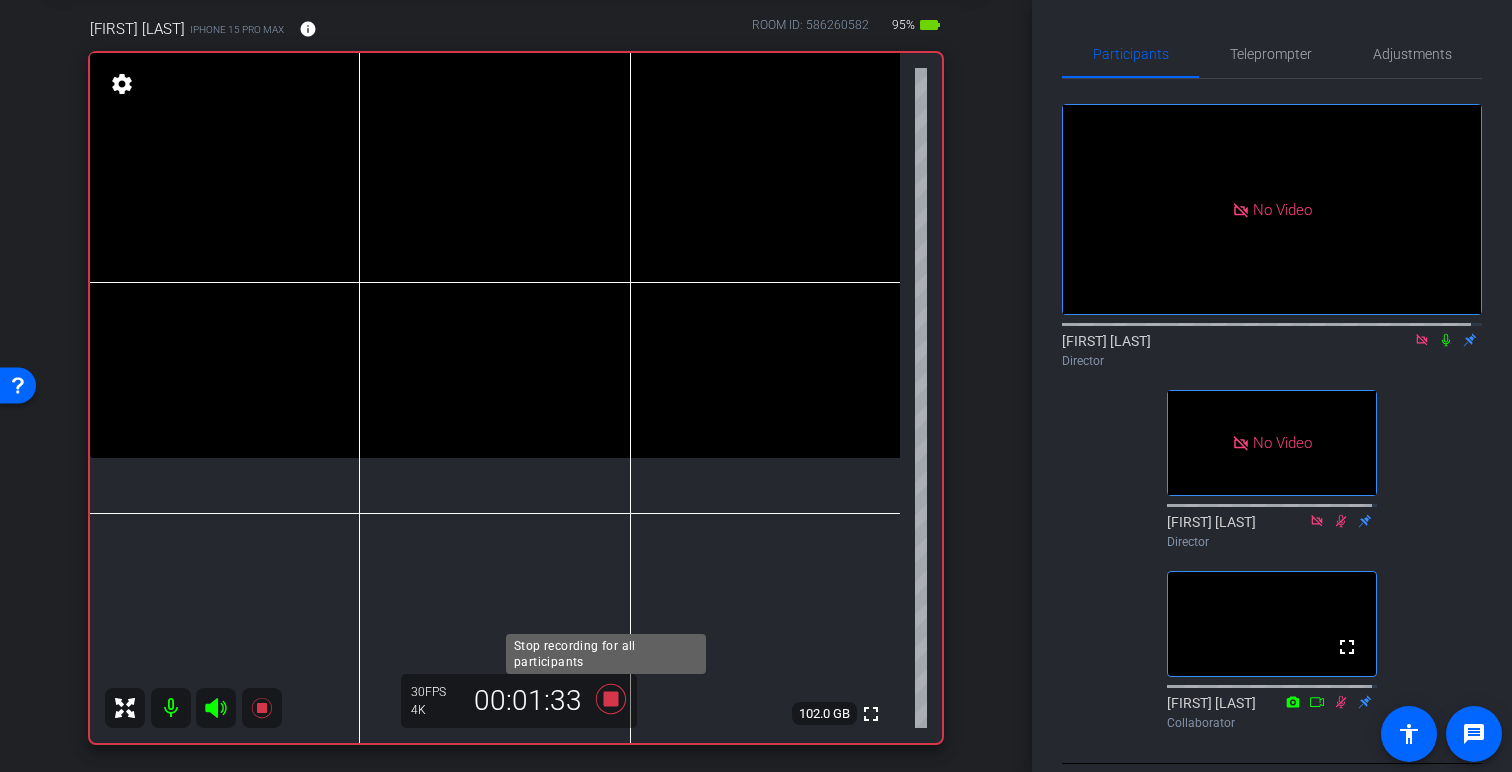 click 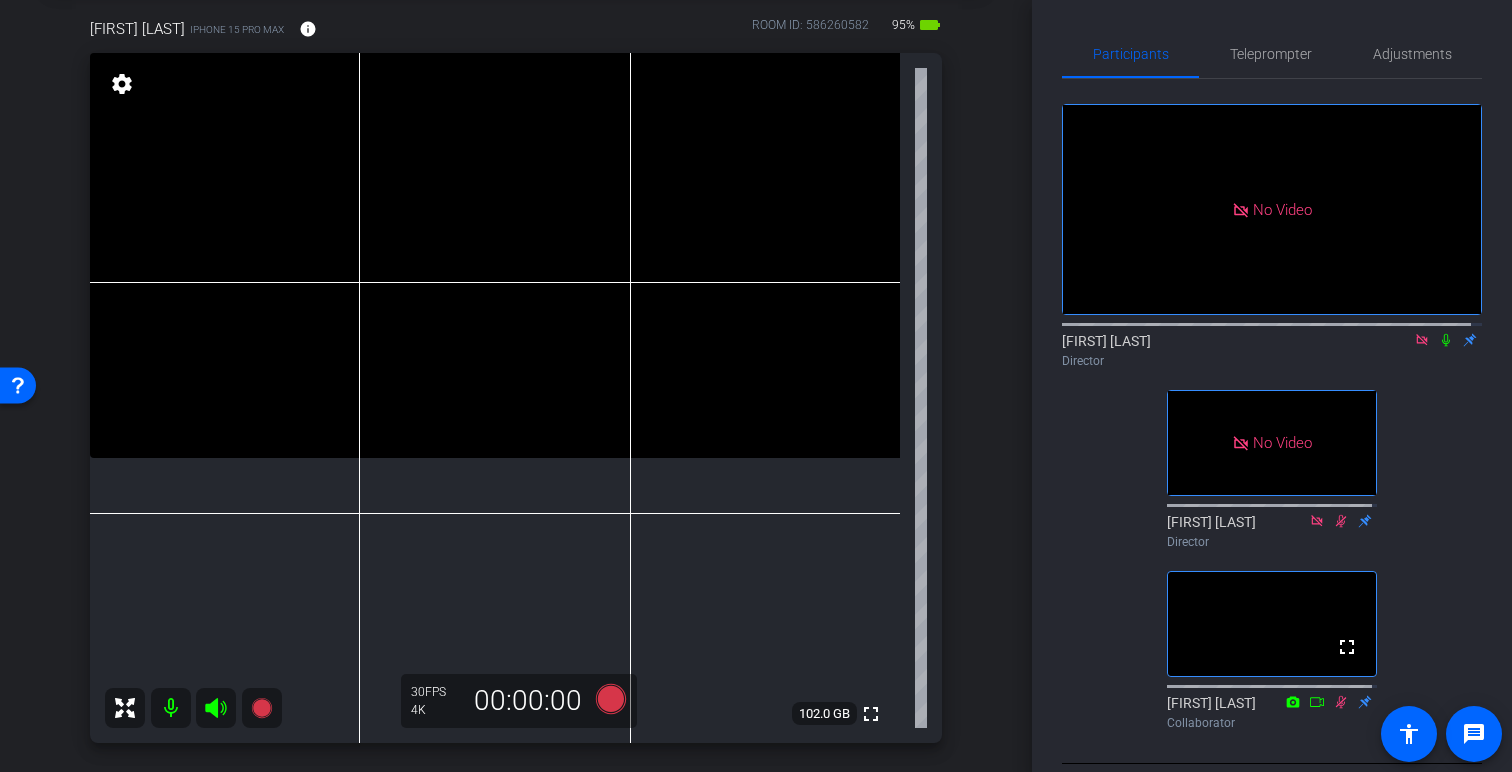 click on "No Video  [FIRST] [LAST]
Director   No Video  [FIRST] [LAST]
Director  fullscreen  [FIRST] [LAST]
Collaborator" 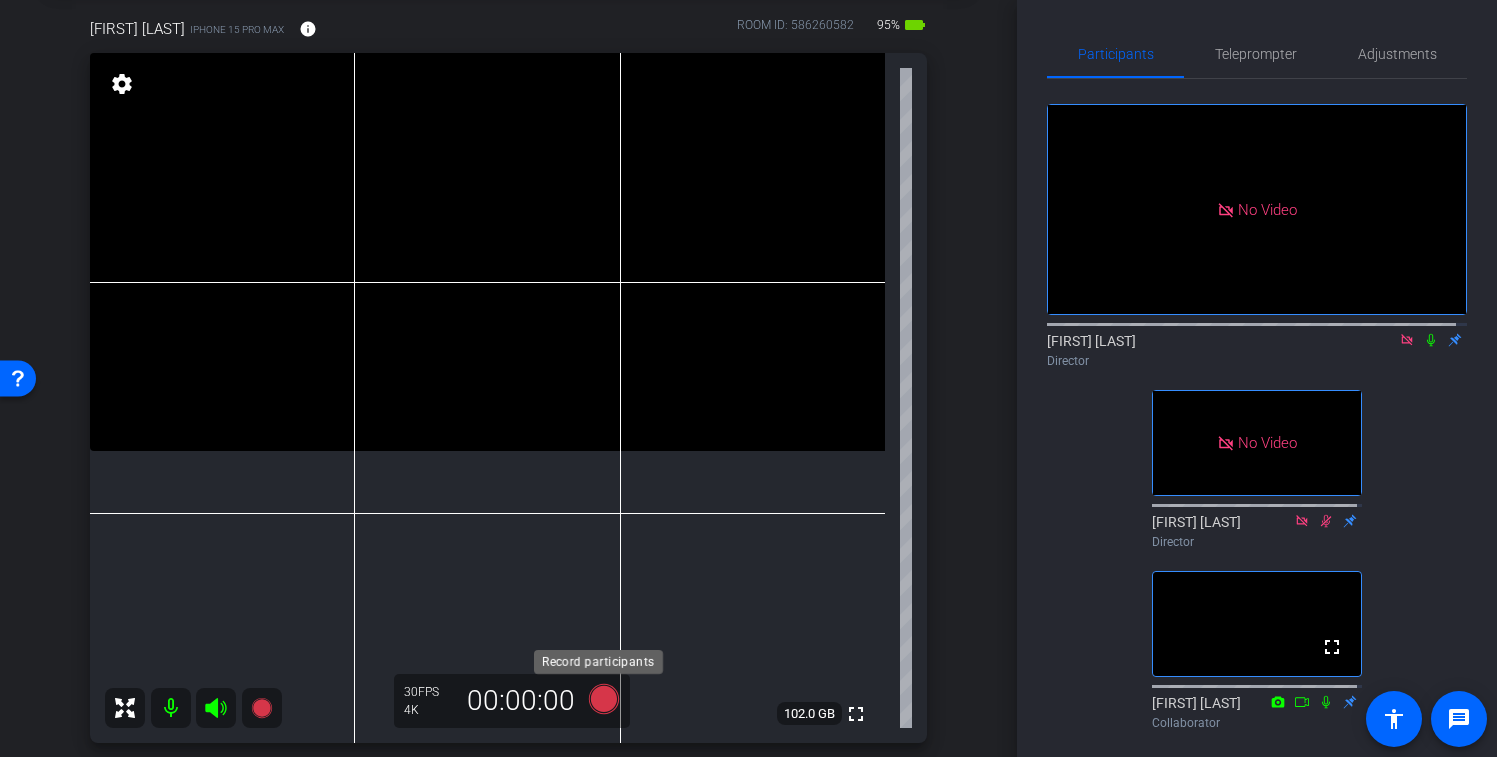 click 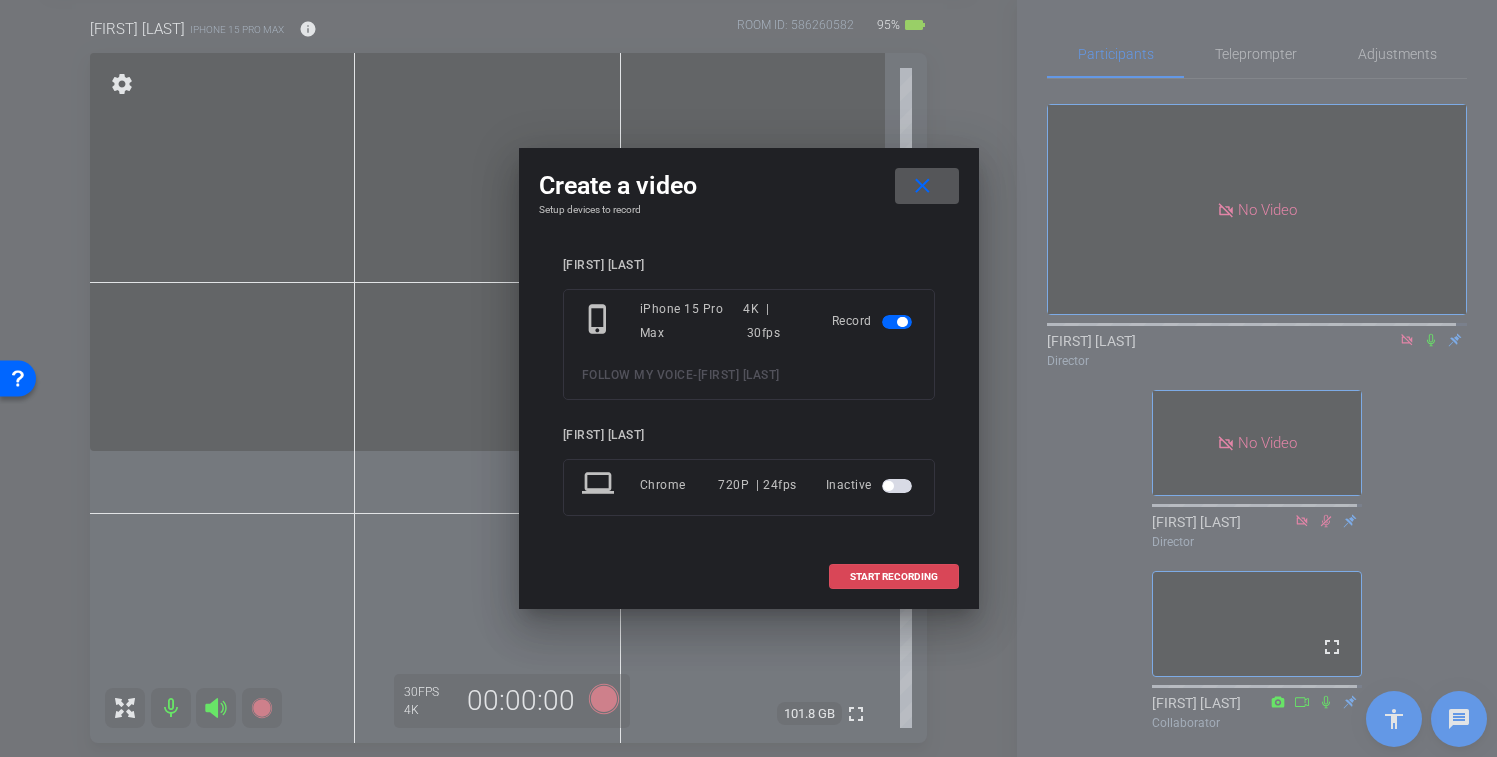 click on "START RECORDING" at bounding box center [894, 577] 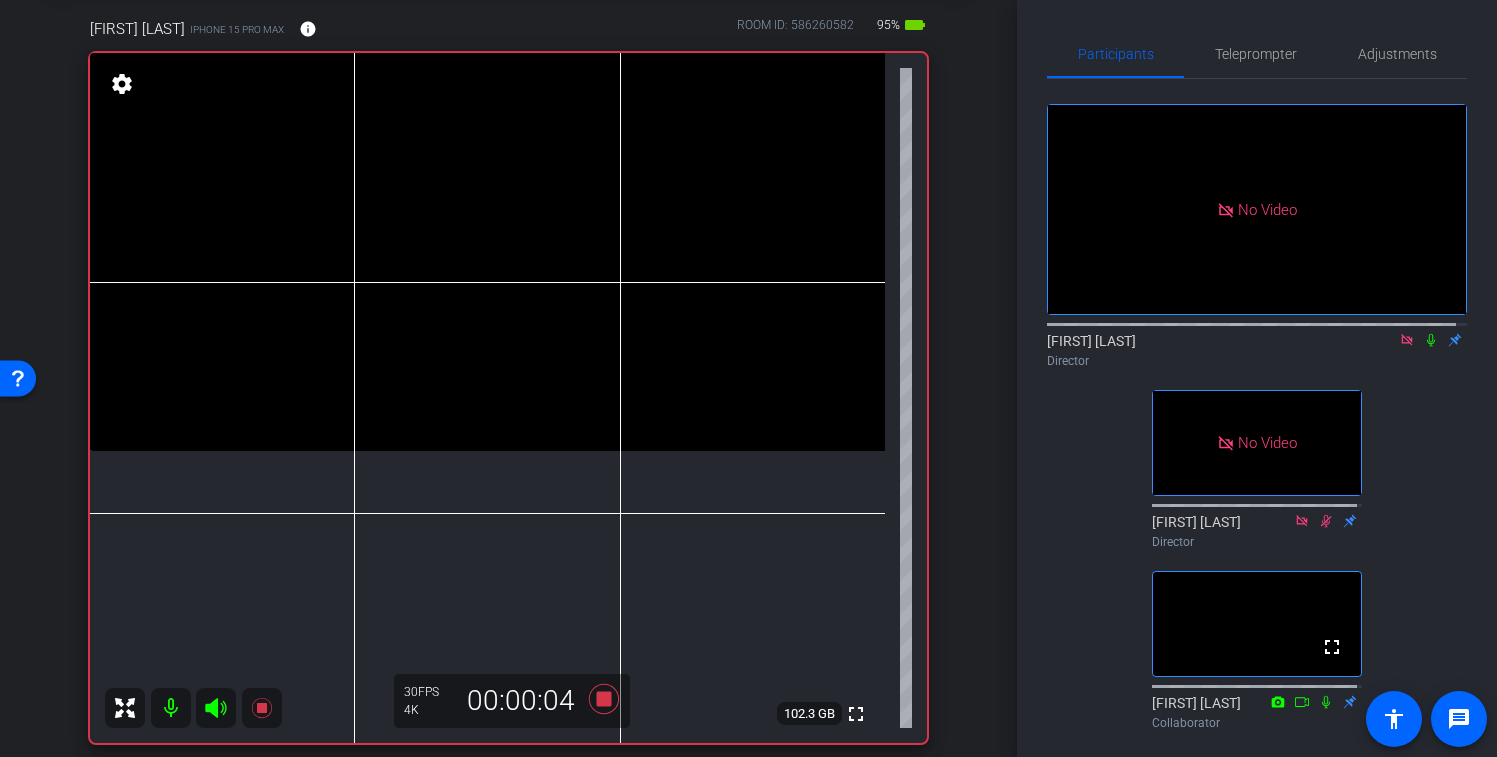 click 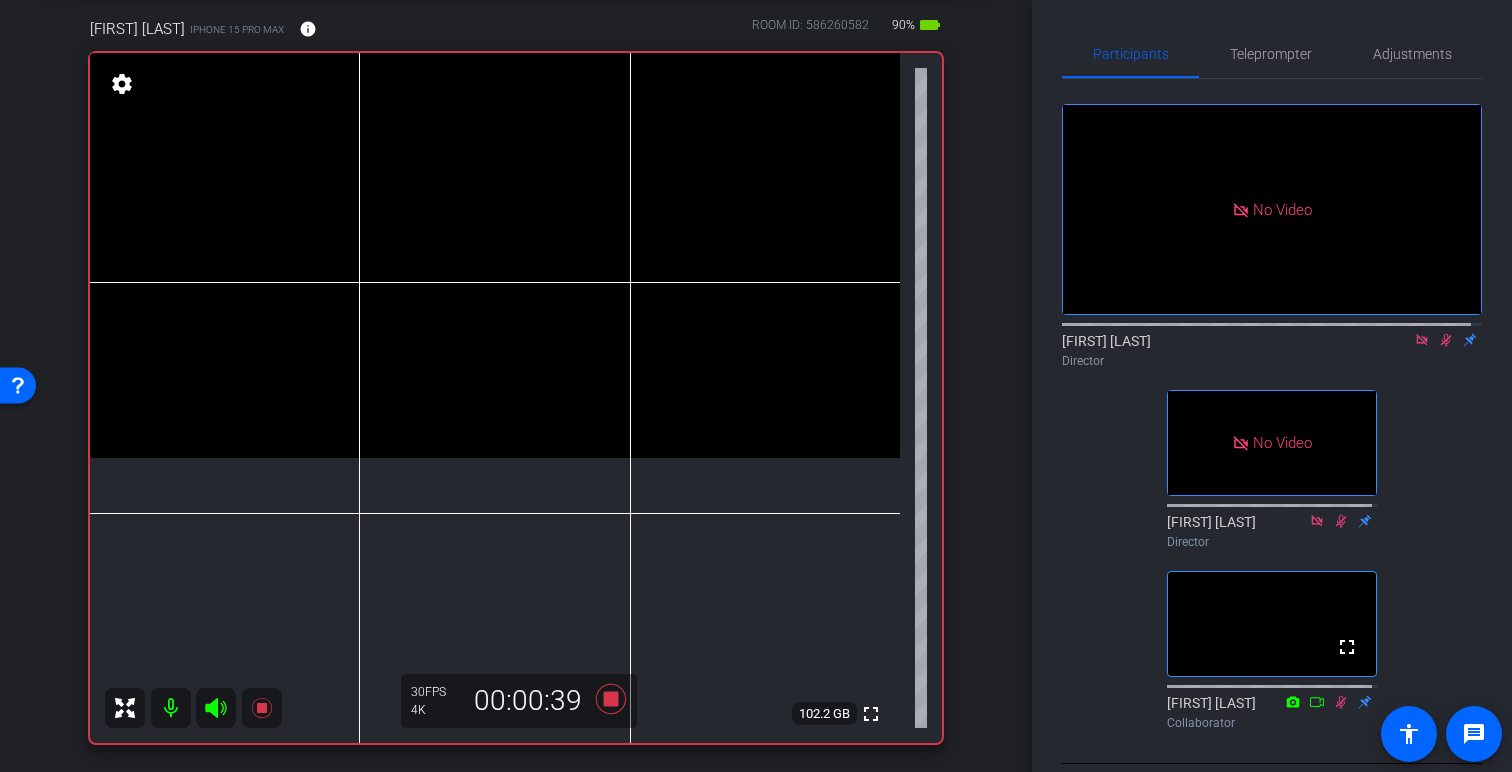 click on "arrow_back  FOLLOW MY VOICE   Back to project   Send invite  account_box grid_on settings info
[FIRST] [LAST] iPhone 15 Pro Max info ROOM ID: 586260582 90% battery_std fullscreen settings  102.2 GB
30 FPS  4K   00:00:39
Session Clips   cloud_upload
[DATE]  Recording
1   [DATE]   Processing
1   [DATE]   Processing
1   [DATE]   Processing
1   [DATE]   Ready
1   [DATE]   Ready
1   [DATE]   Ready
1" at bounding box center [516, 285] 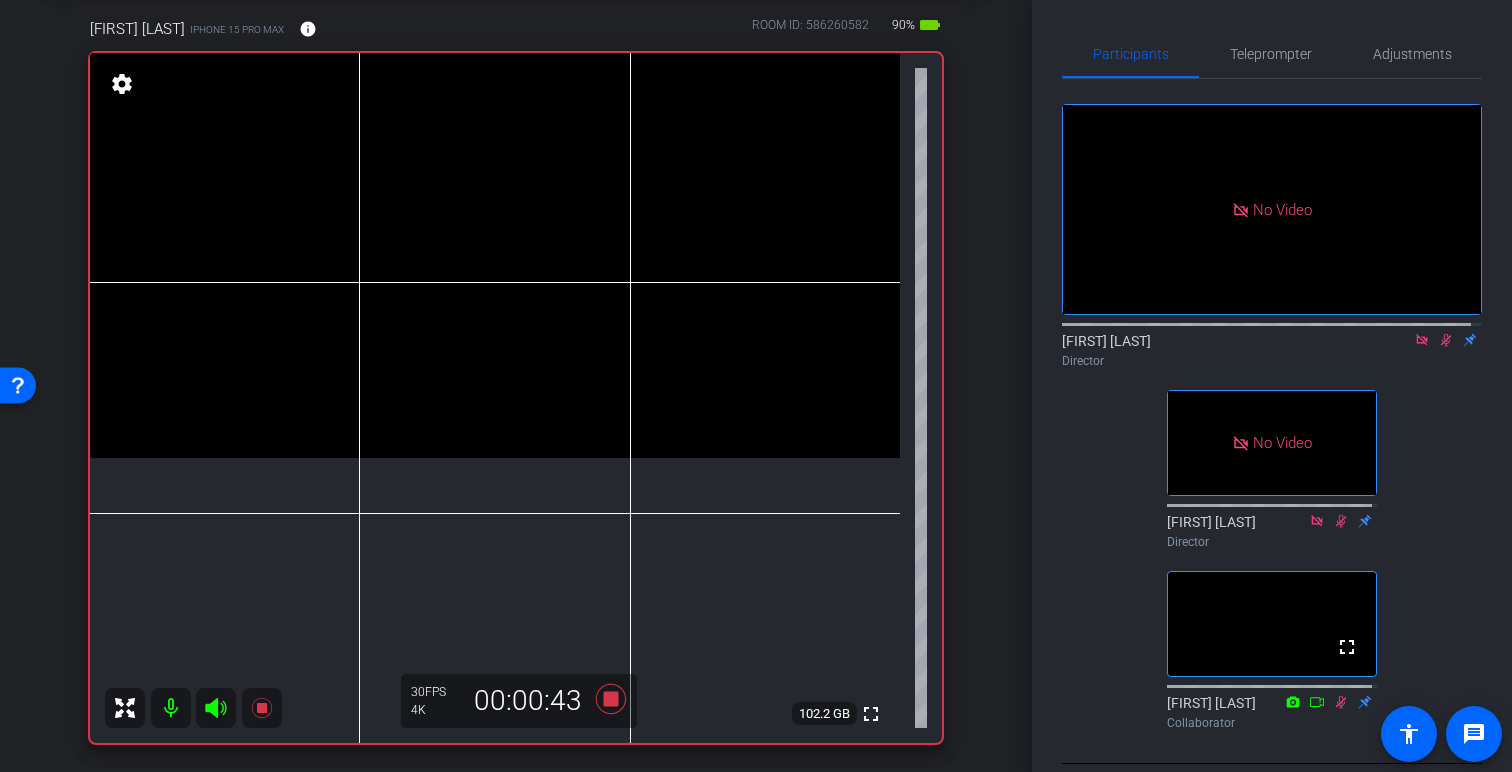 click 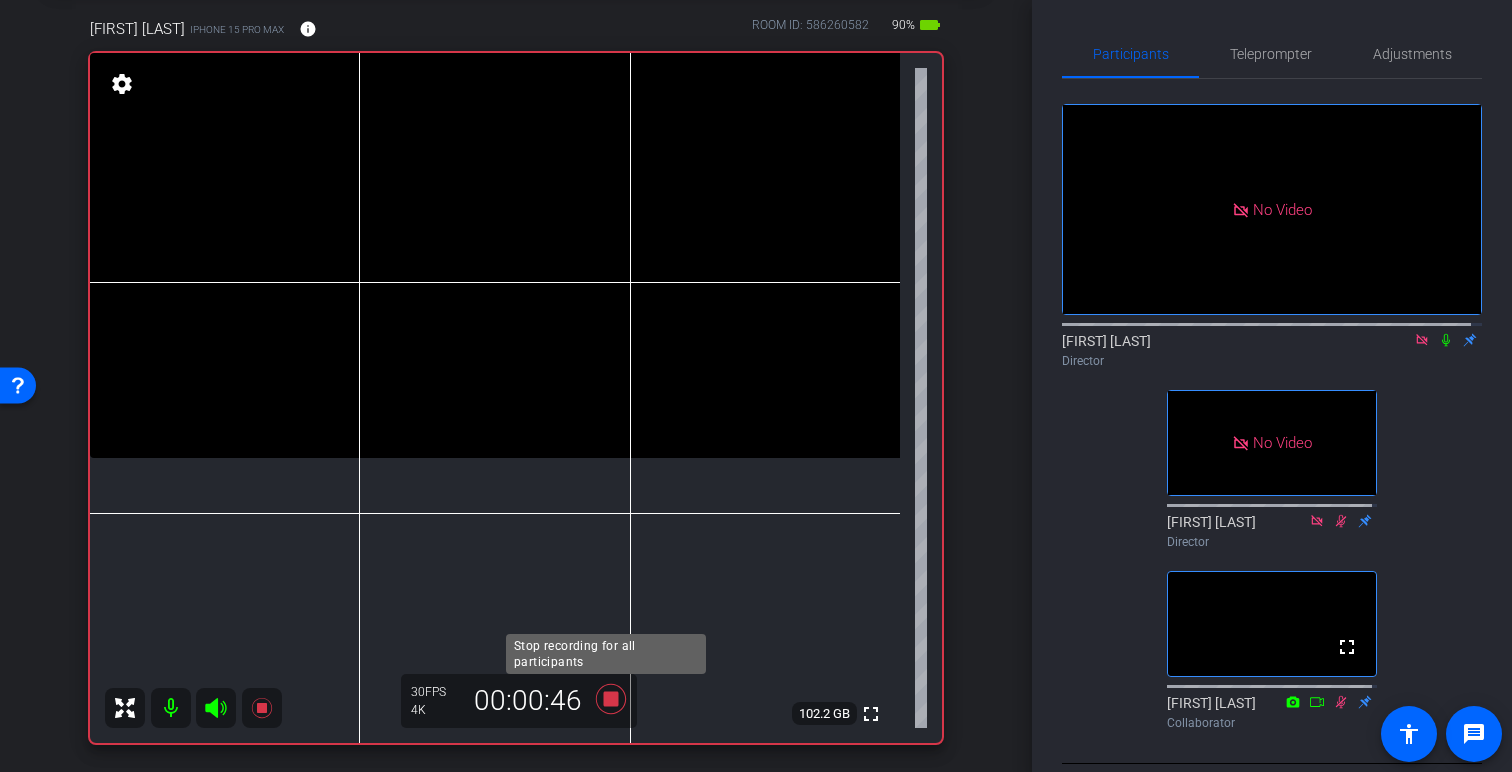 click 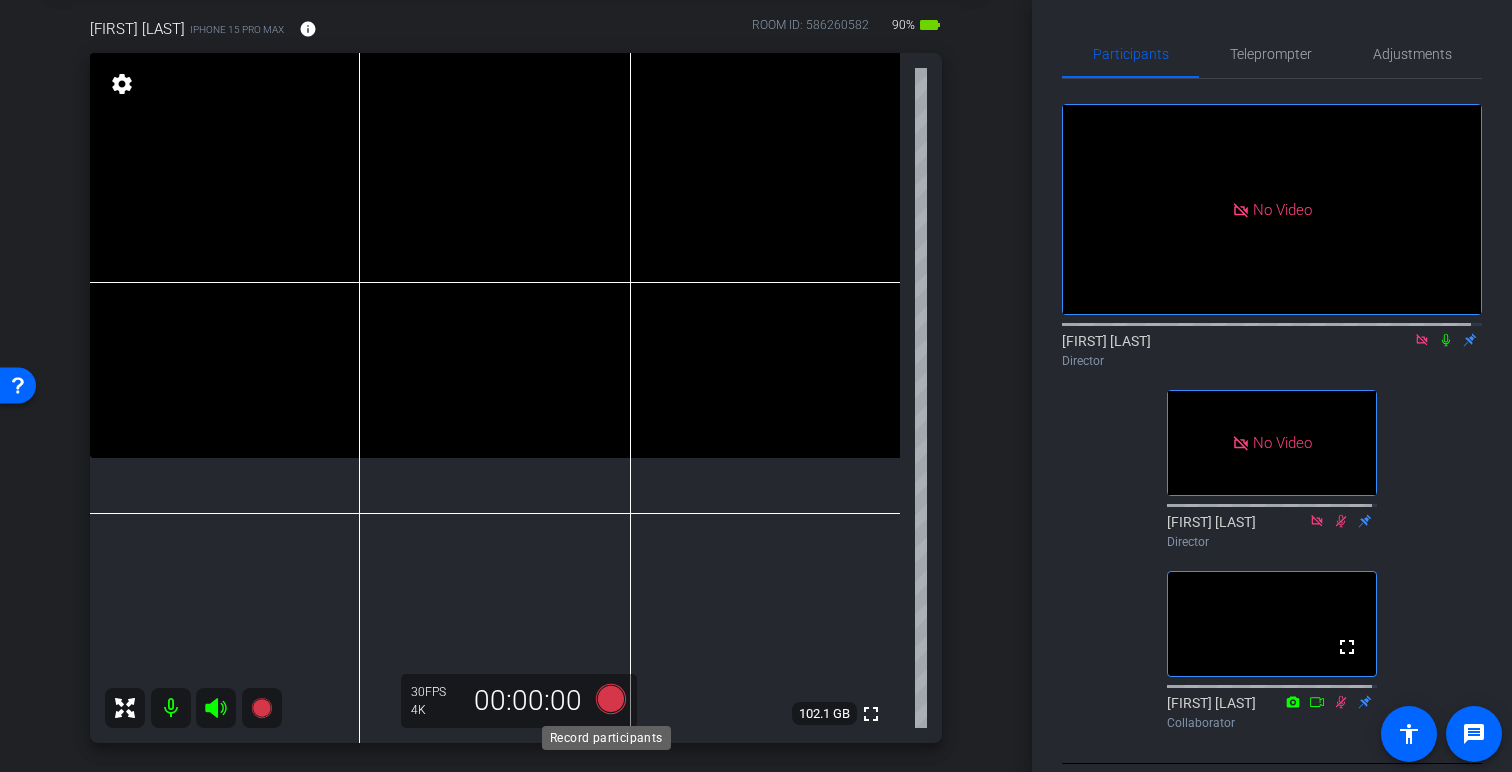 click 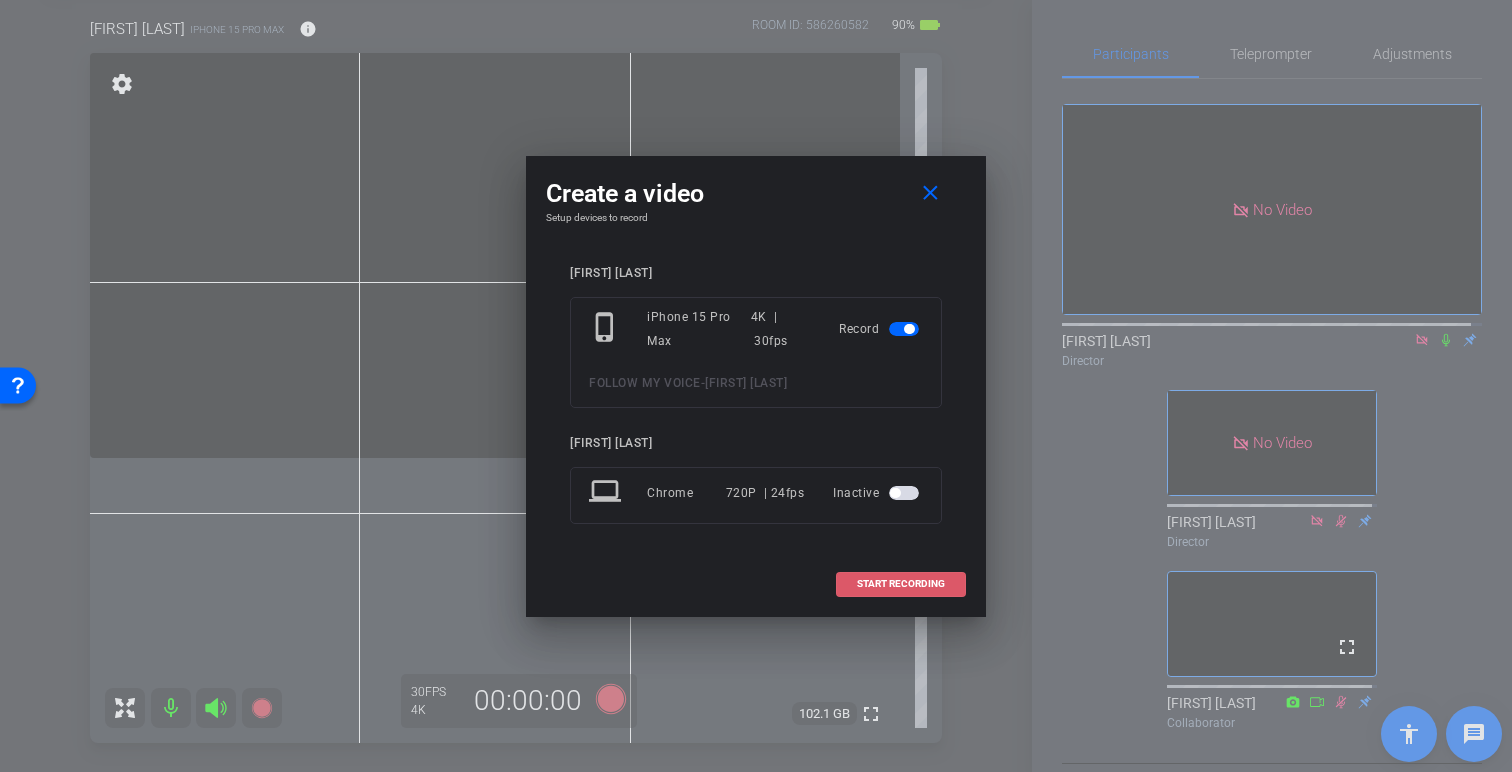 click on "START RECORDING" at bounding box center (901, 584) 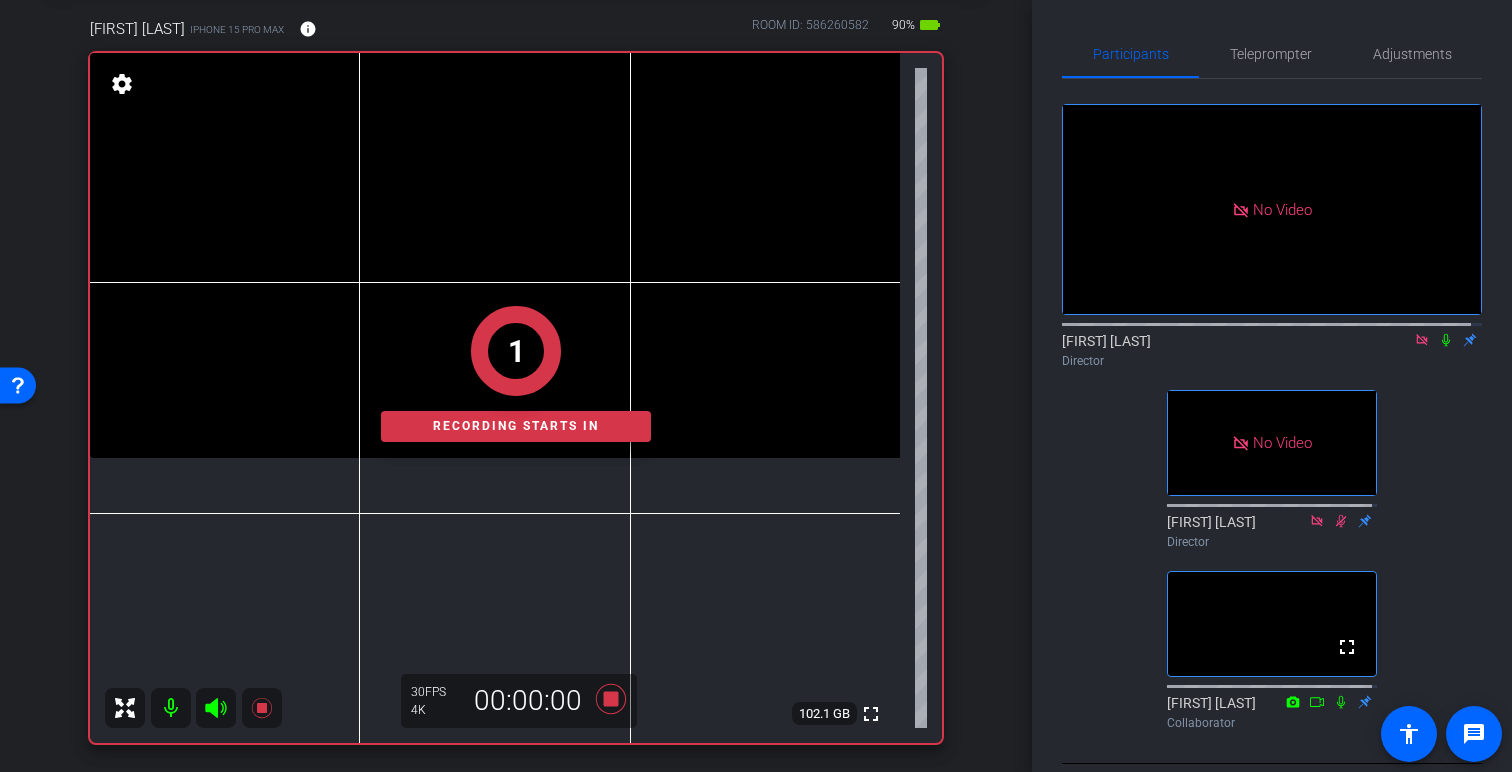 click 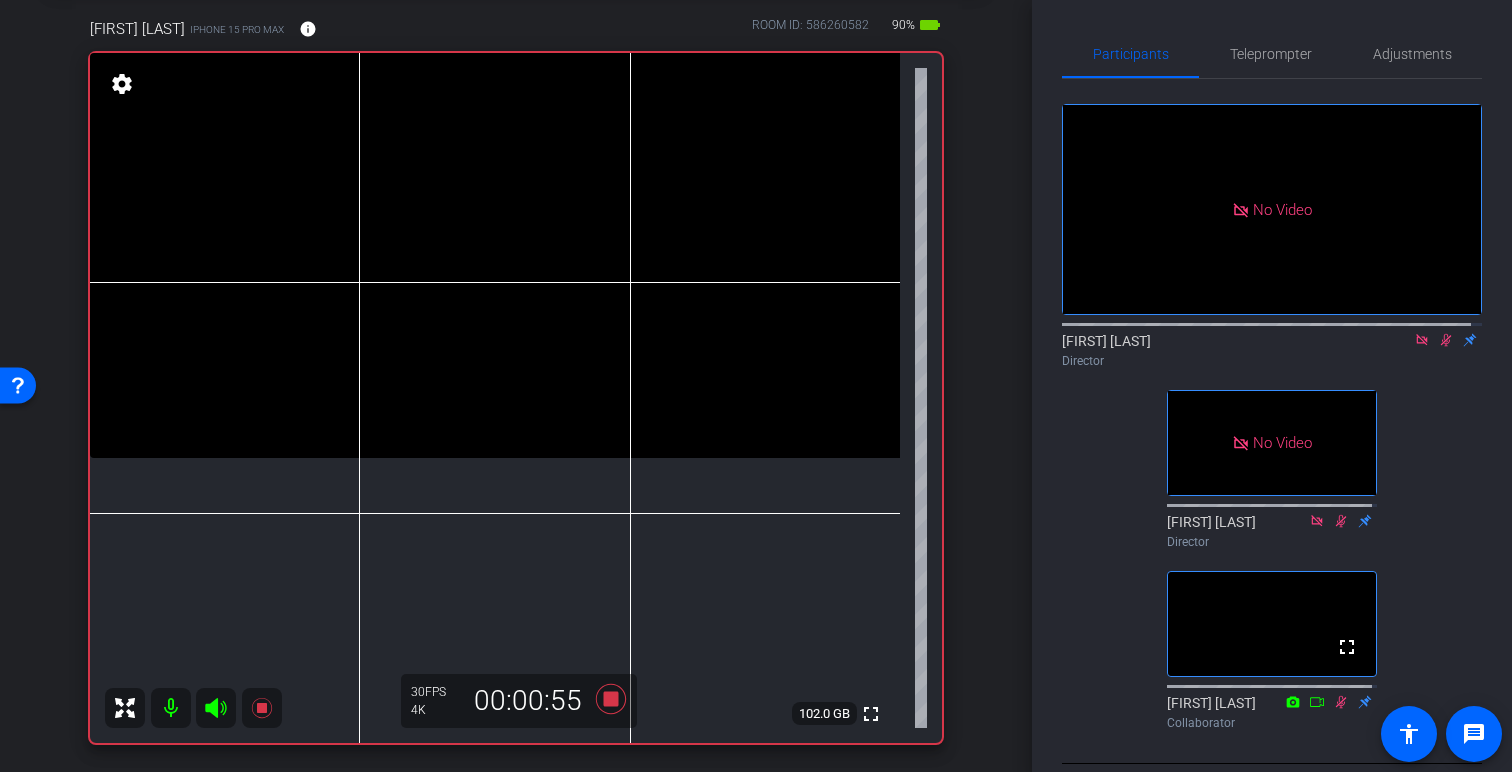 click 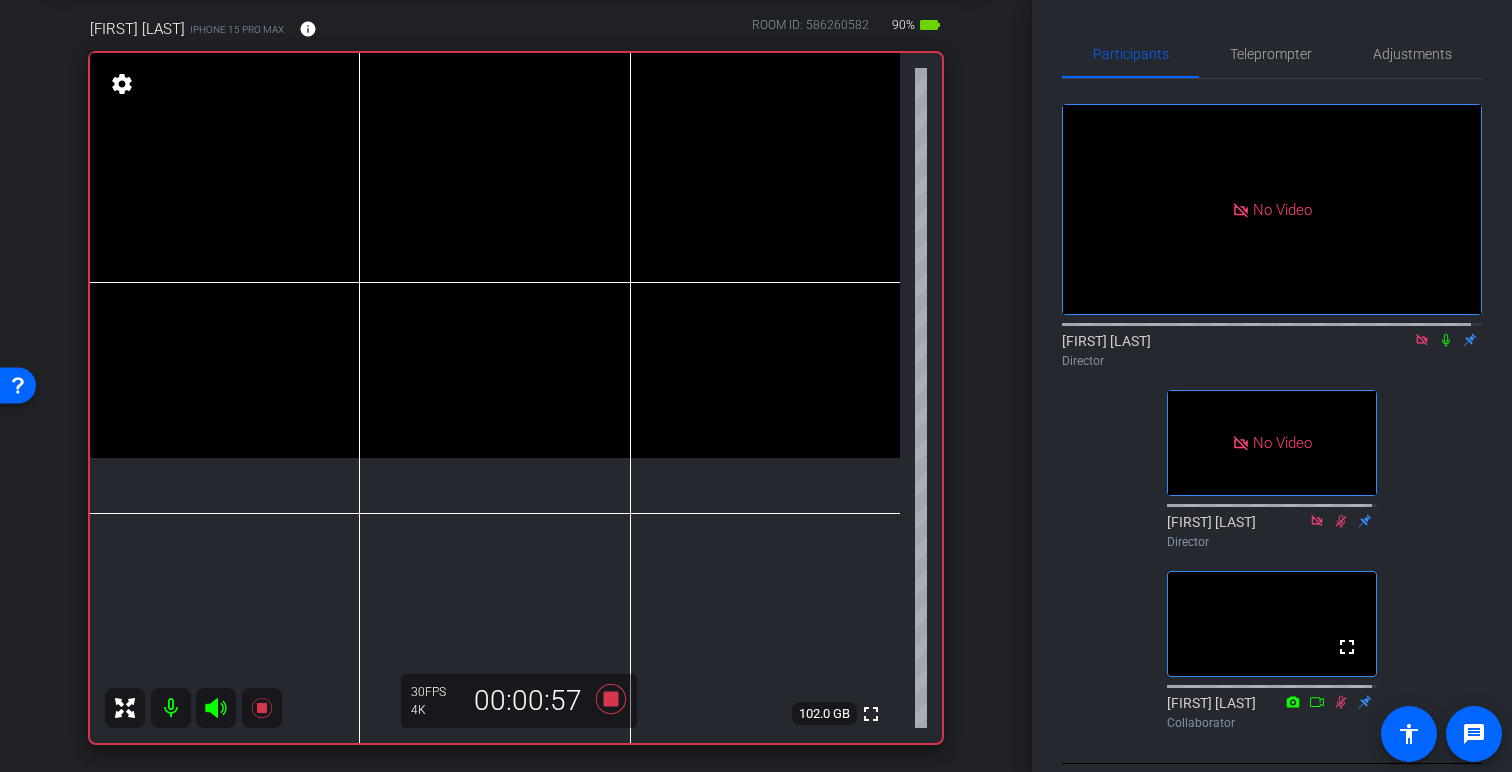 click on "[FIRST] [LAST] iPhone 15 Pro Max info ROOM ID: 586260582 90% battery_std fullscreen settings  102.0 GB
30 FPS  4K   00:00:57" at bounding box center [516, 374] 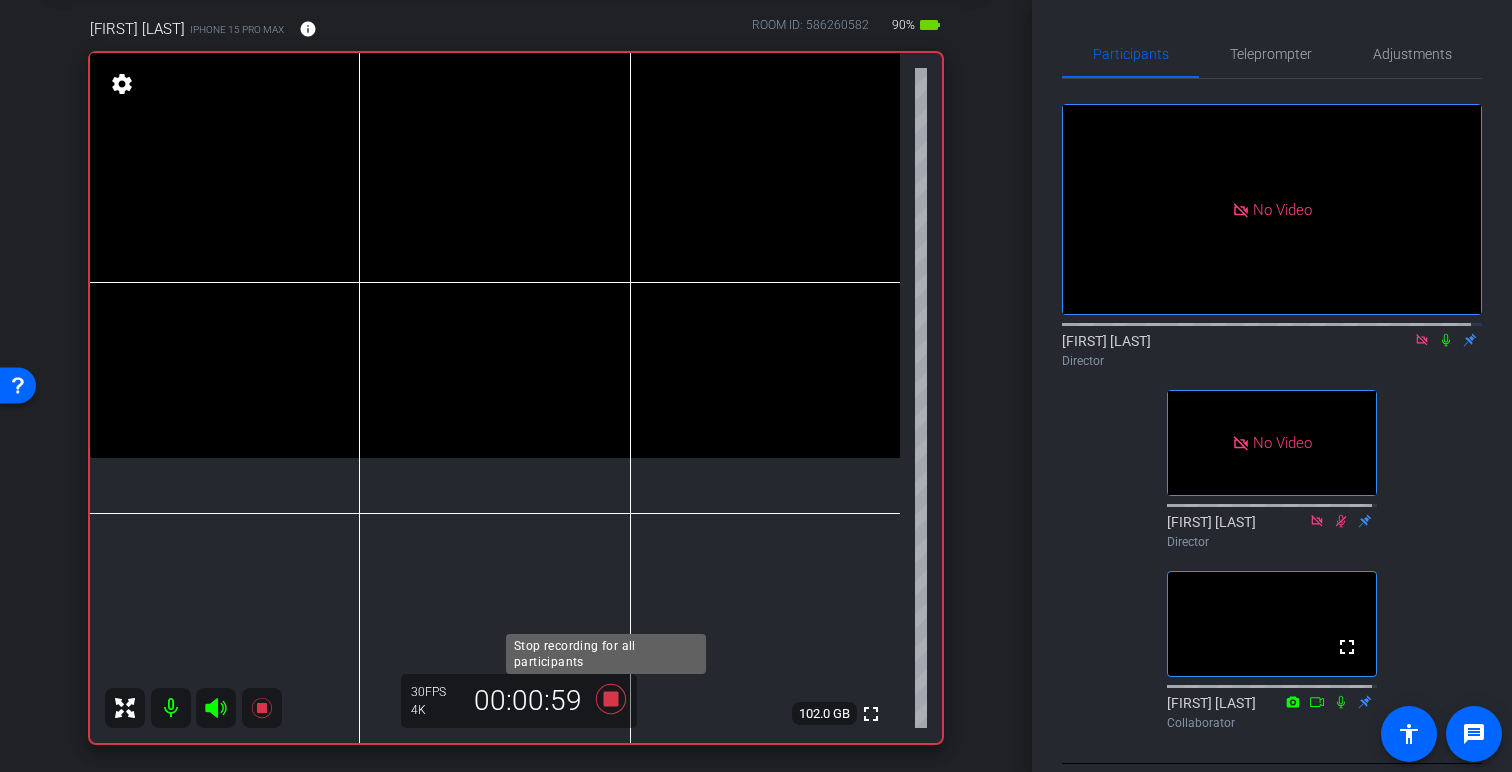 click 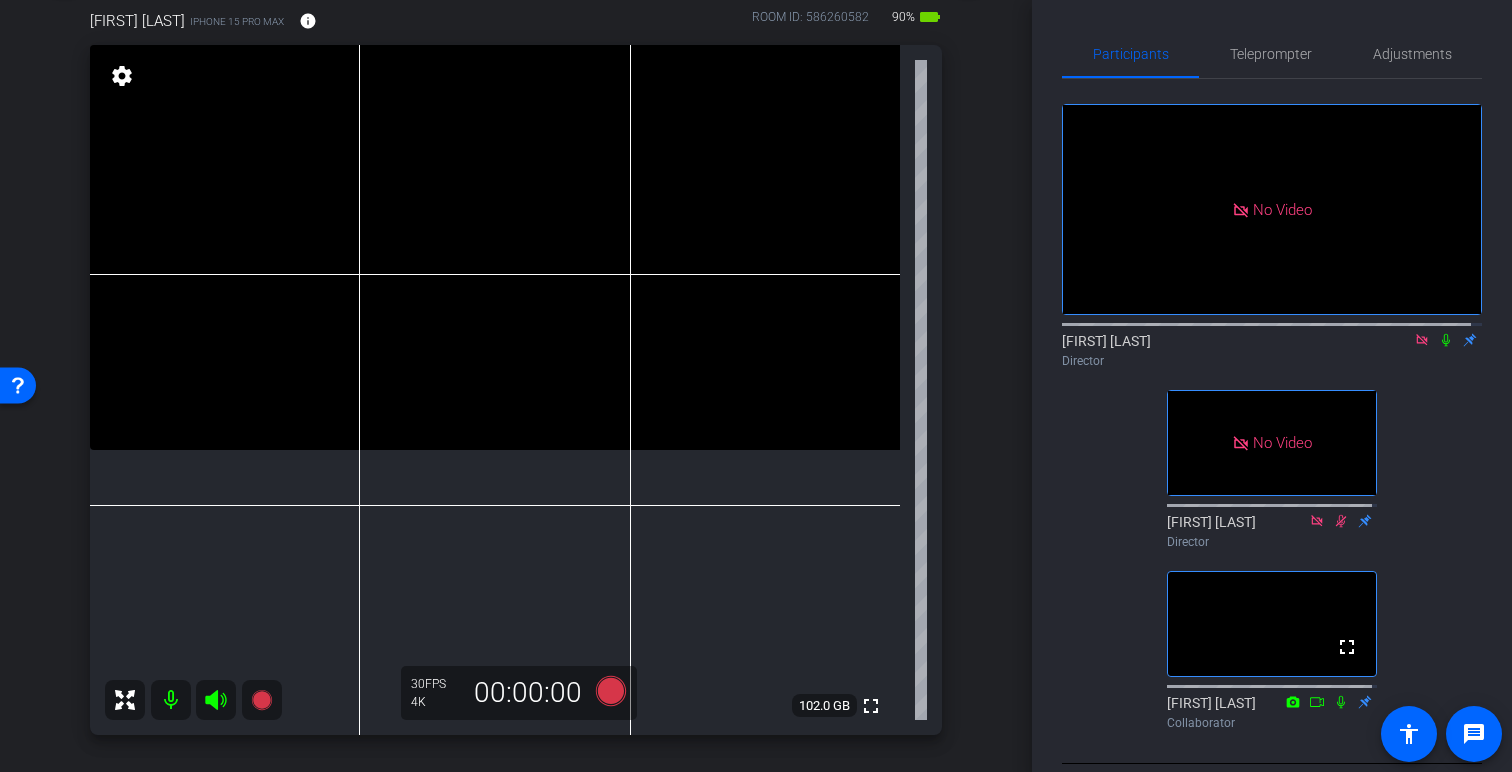 scroll, scrollTop: 113, scrollLeft: 0, axis: vertical 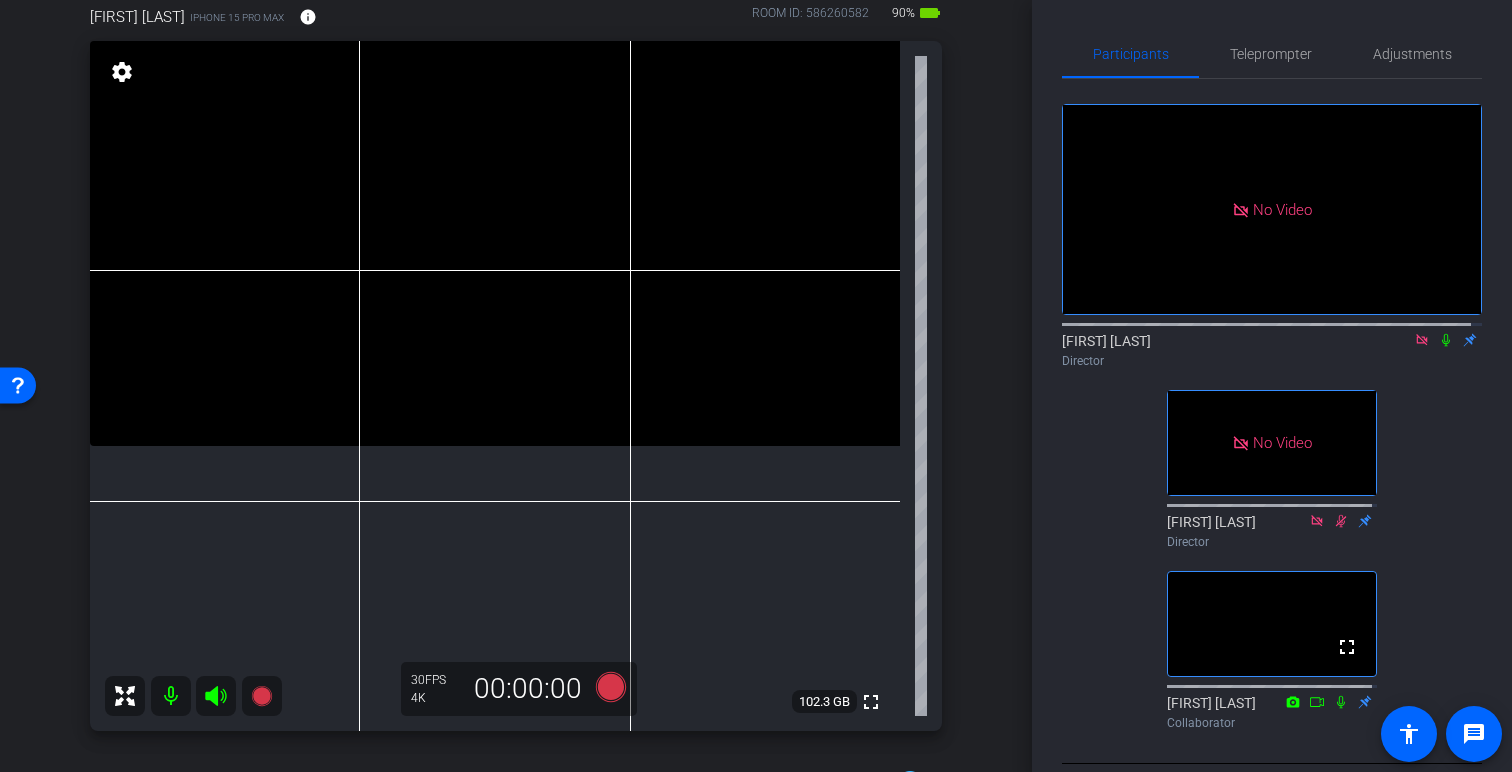 click on "arrow_back  FOLLOW MY VOICE   Back to project   Send invite  account_box grid_on settings info
[FIRST] [LAST] iPhone 15 Pro Max info ROOM ID: 586260582 90% battery_std fullscreen settings  102.3 GB
30 FPS  4K   00:00:00
Session Clips   cloud_upload
[DATE]   Processing
1   [DATE]   Processing
1   [DATE]   Processing" at bounding box center [516, 273] 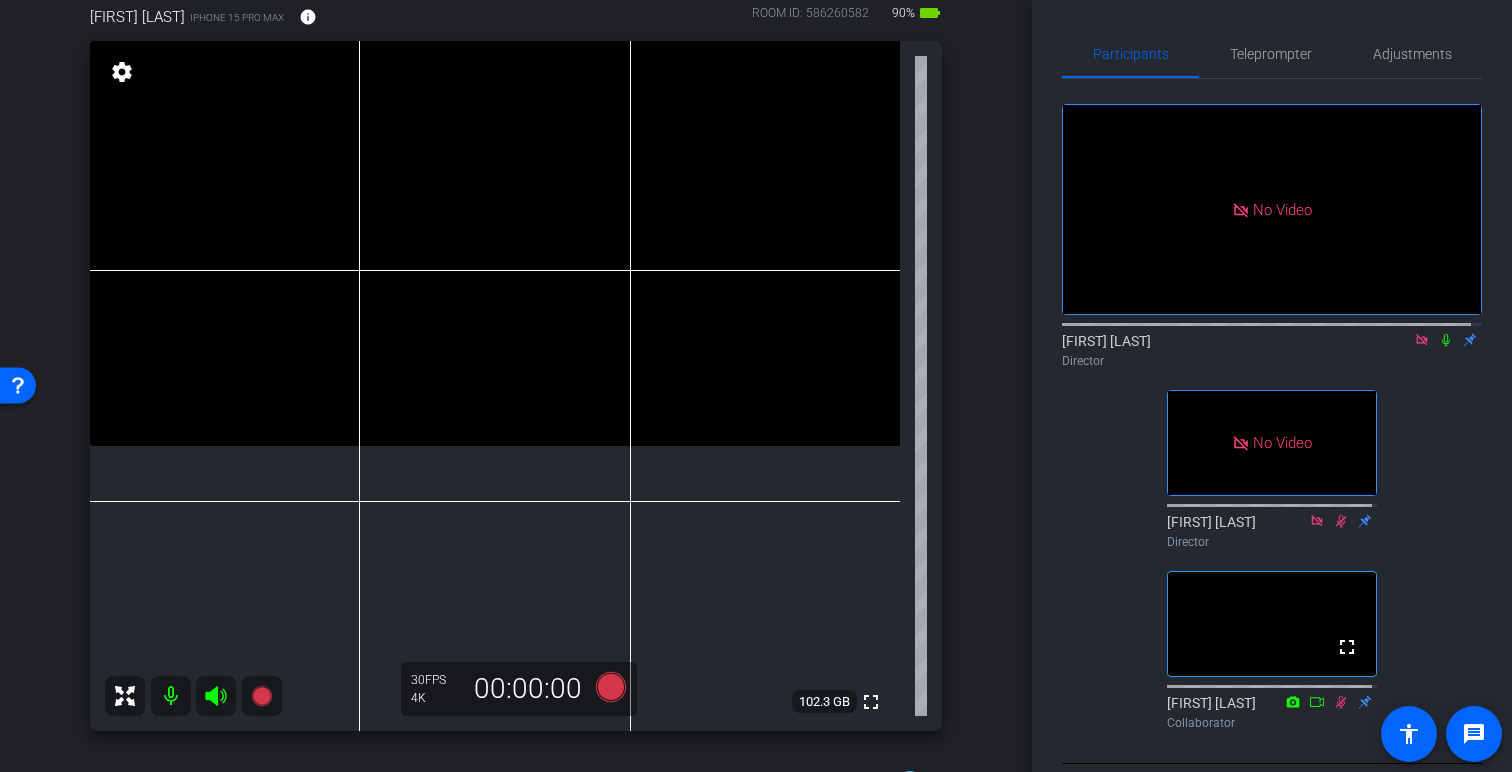 click on "arrow_back  FOLLOW MY VOICE   Back to project   Send invite  account_box grid_on settings info
[FIRST] [LAST] iPhone 15 Pro Max info ROOM ID: 586260582 90% battery_std fullscreen settings  102.3 GB
30 FPS  4K   00:00:00
Session Clips   cloud_upload
[DATE]   Processing
1   [DATE]   Processing
1   [DATE]   Processing" at bounding box center (516, 273) 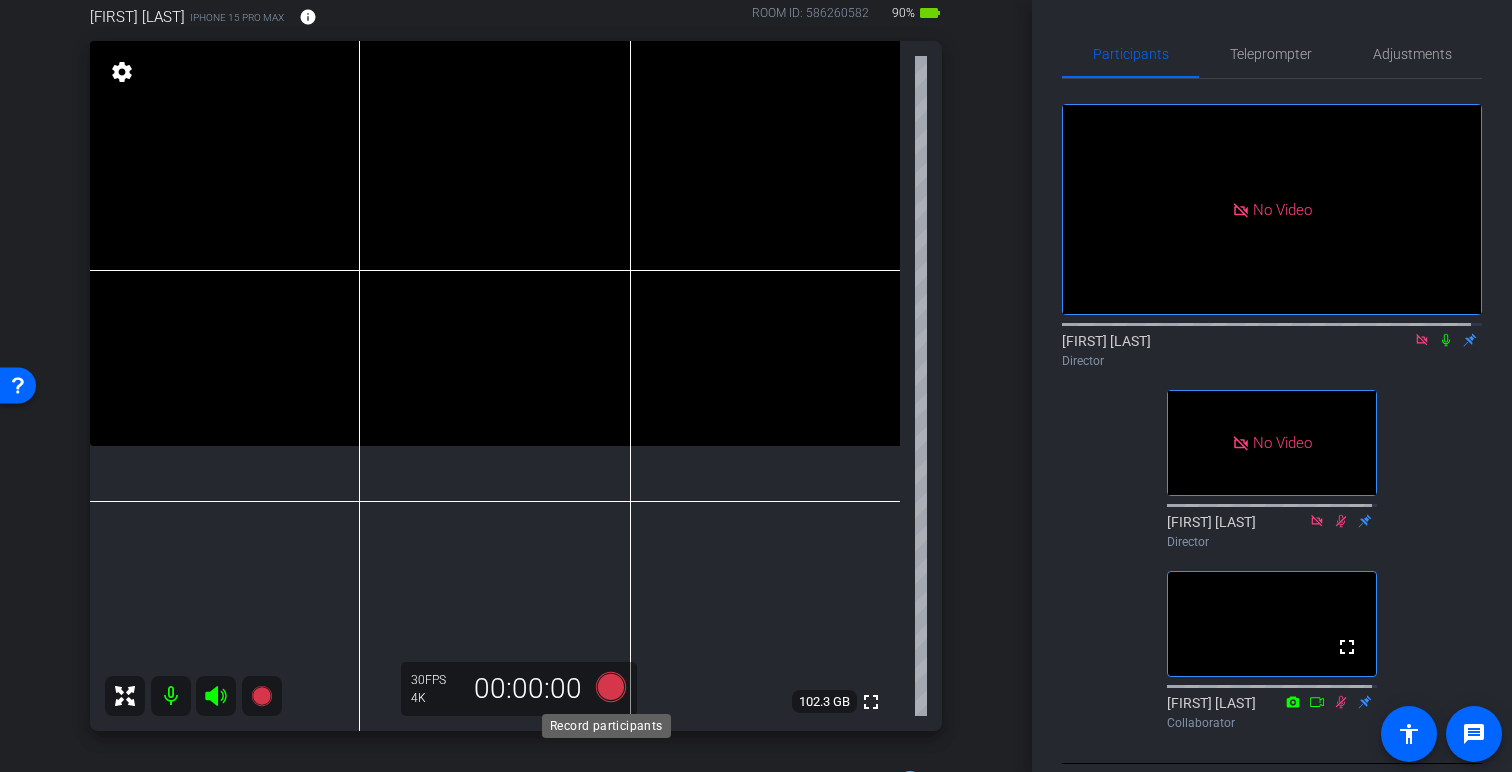 click 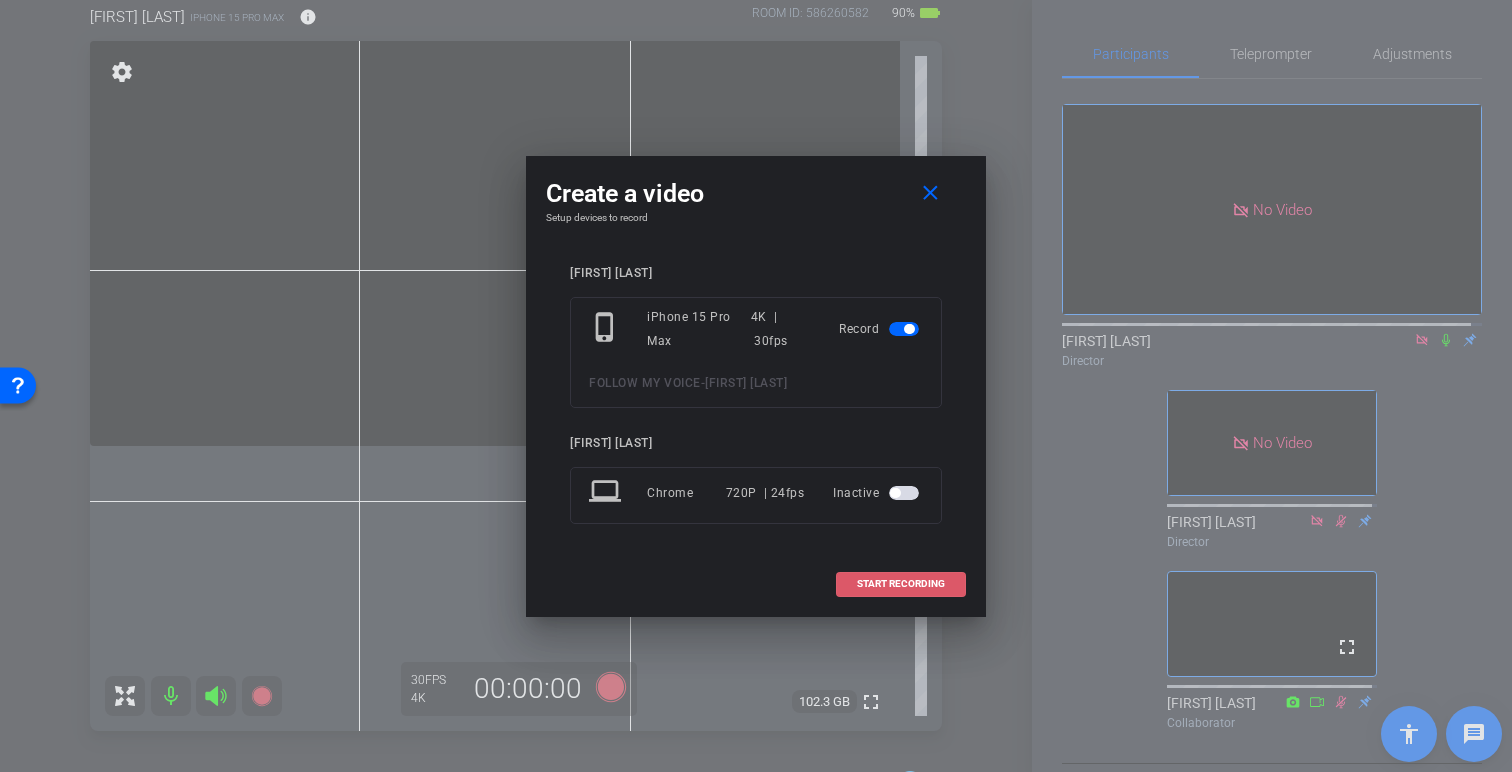 click on "START RECORDING" at bounding box center (901, 584) 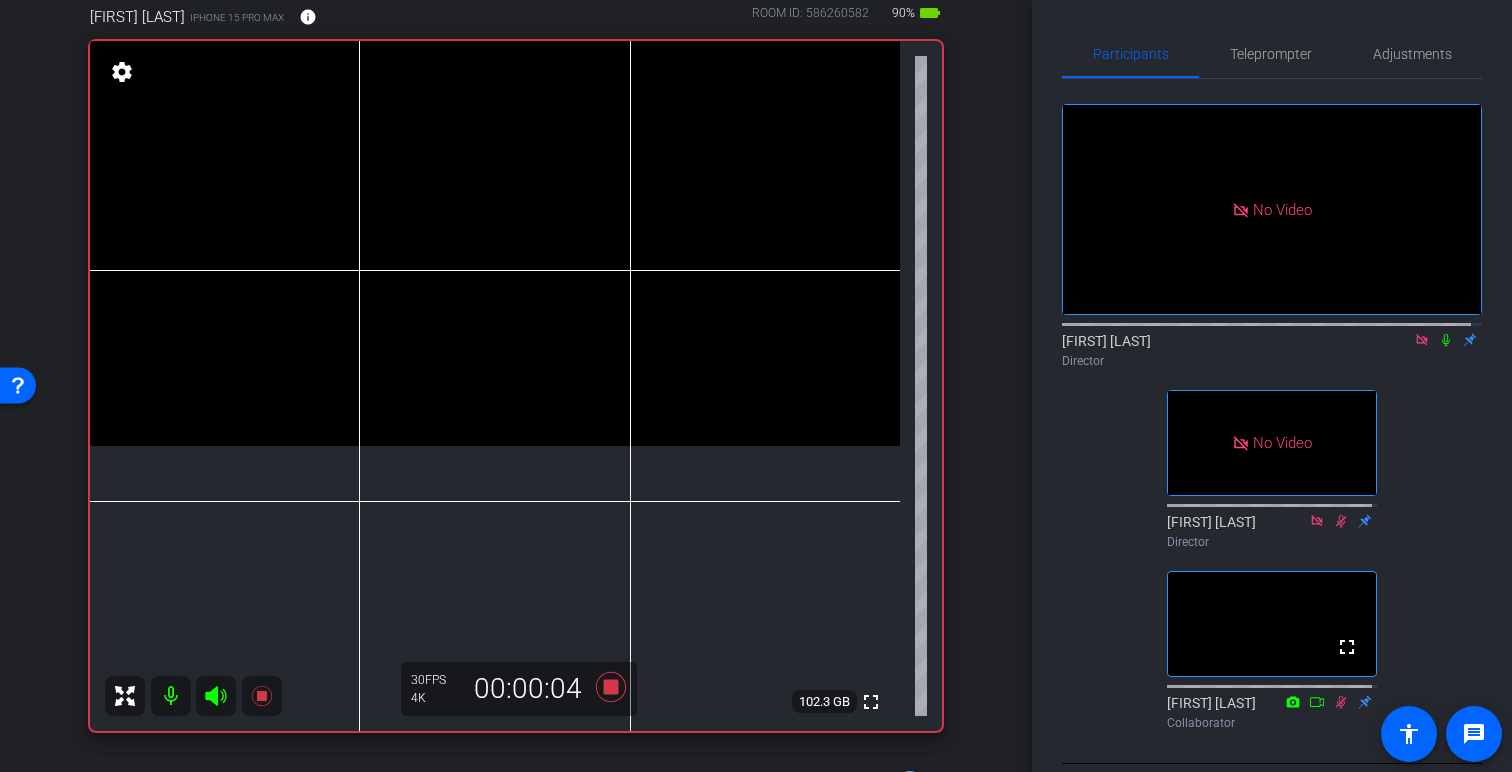 click 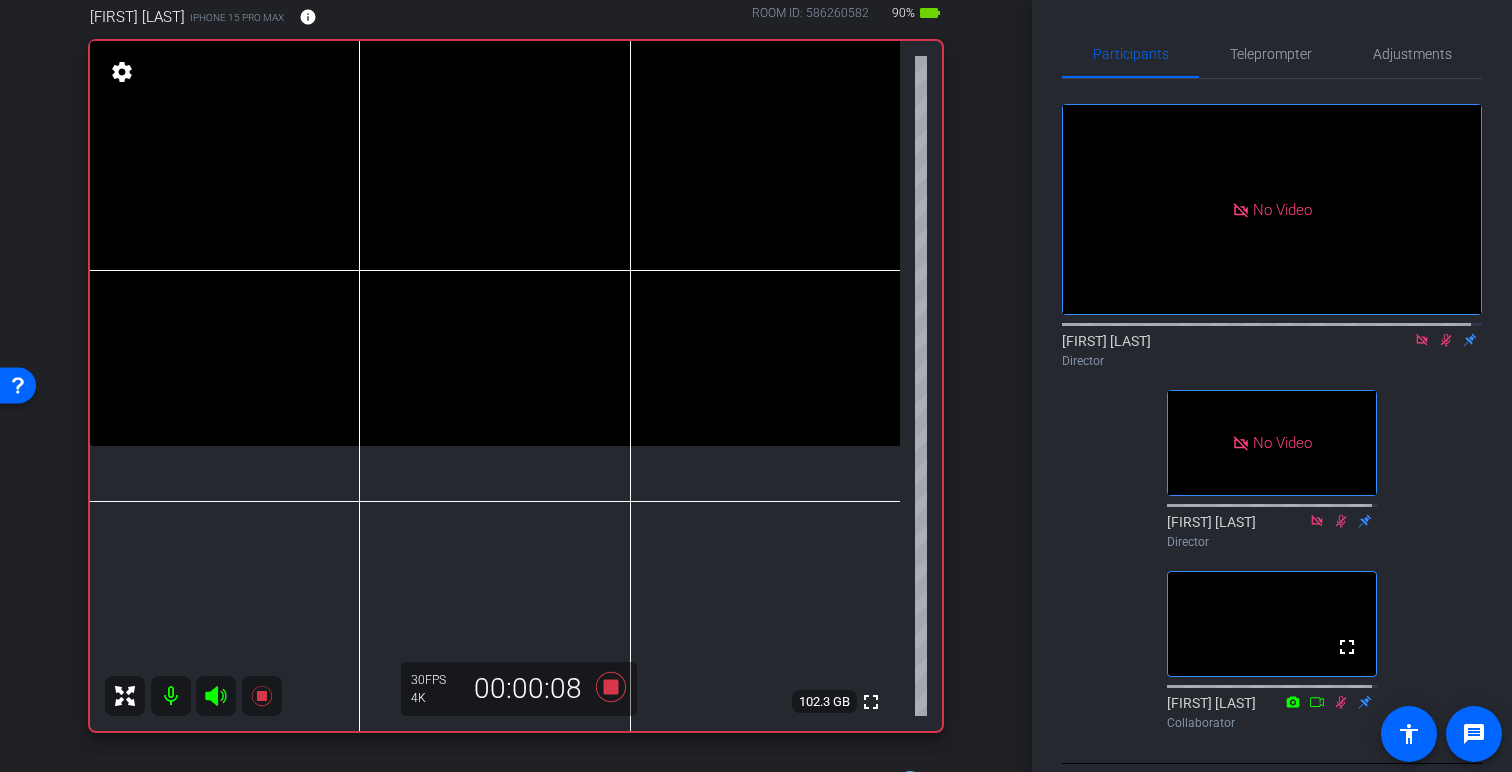 click 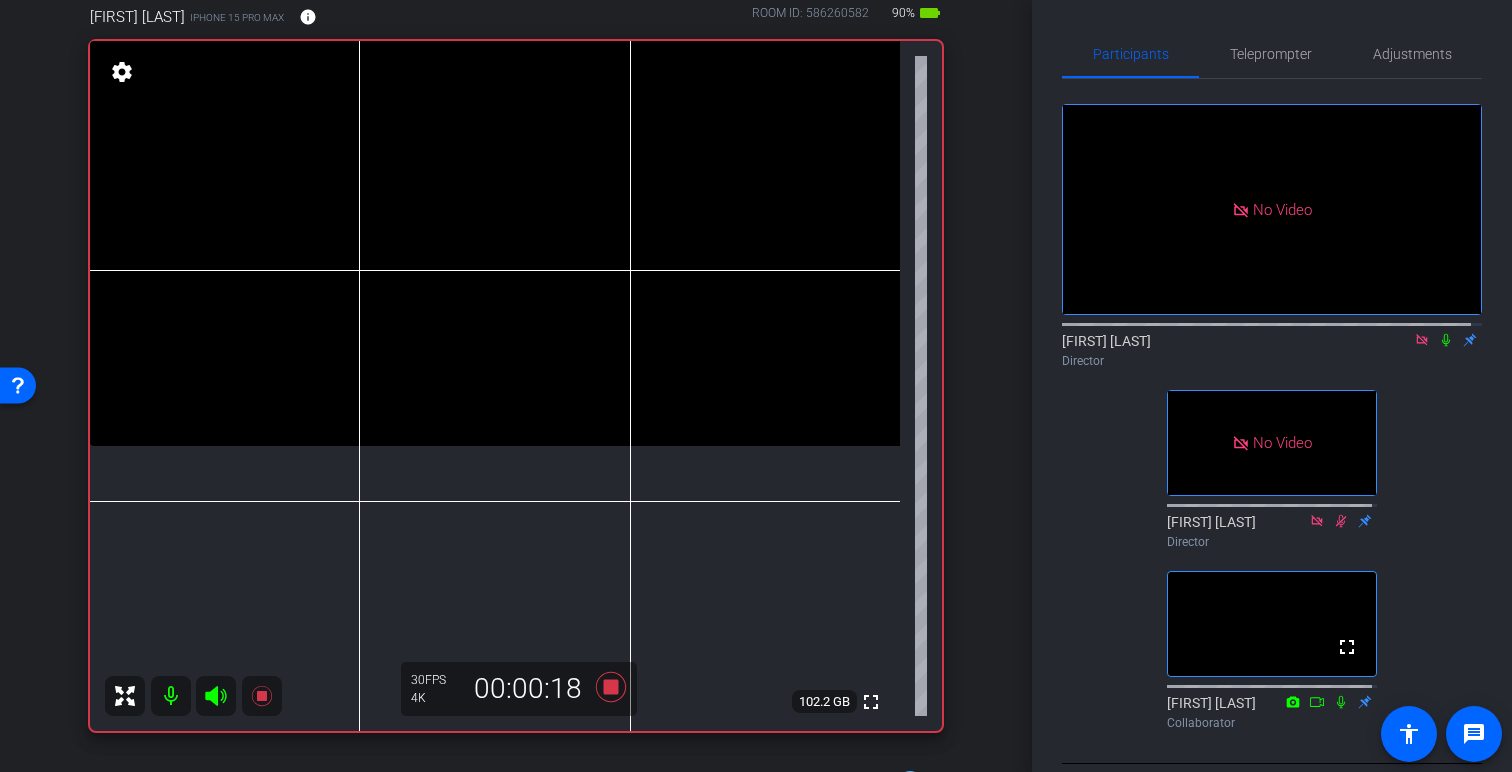 click 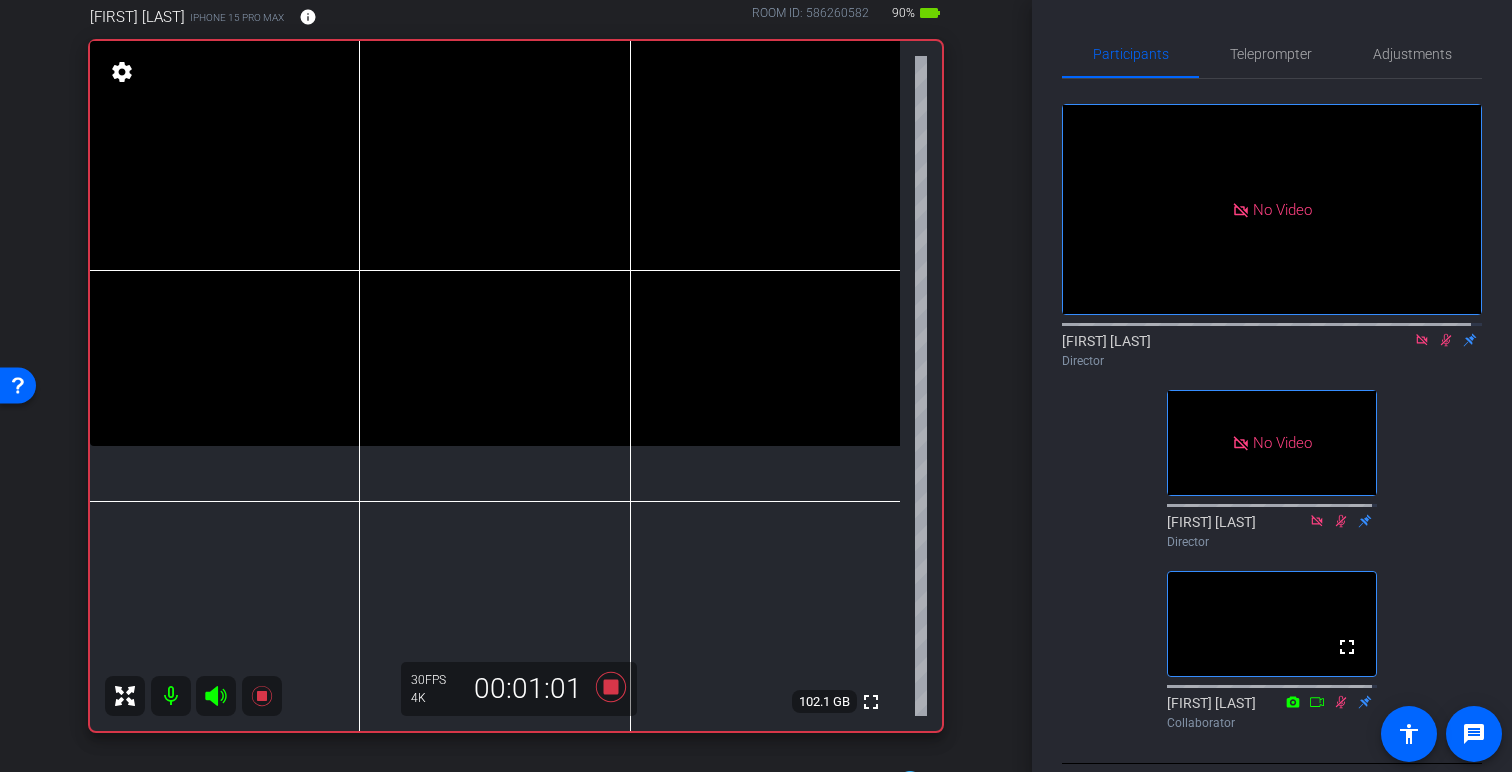 click 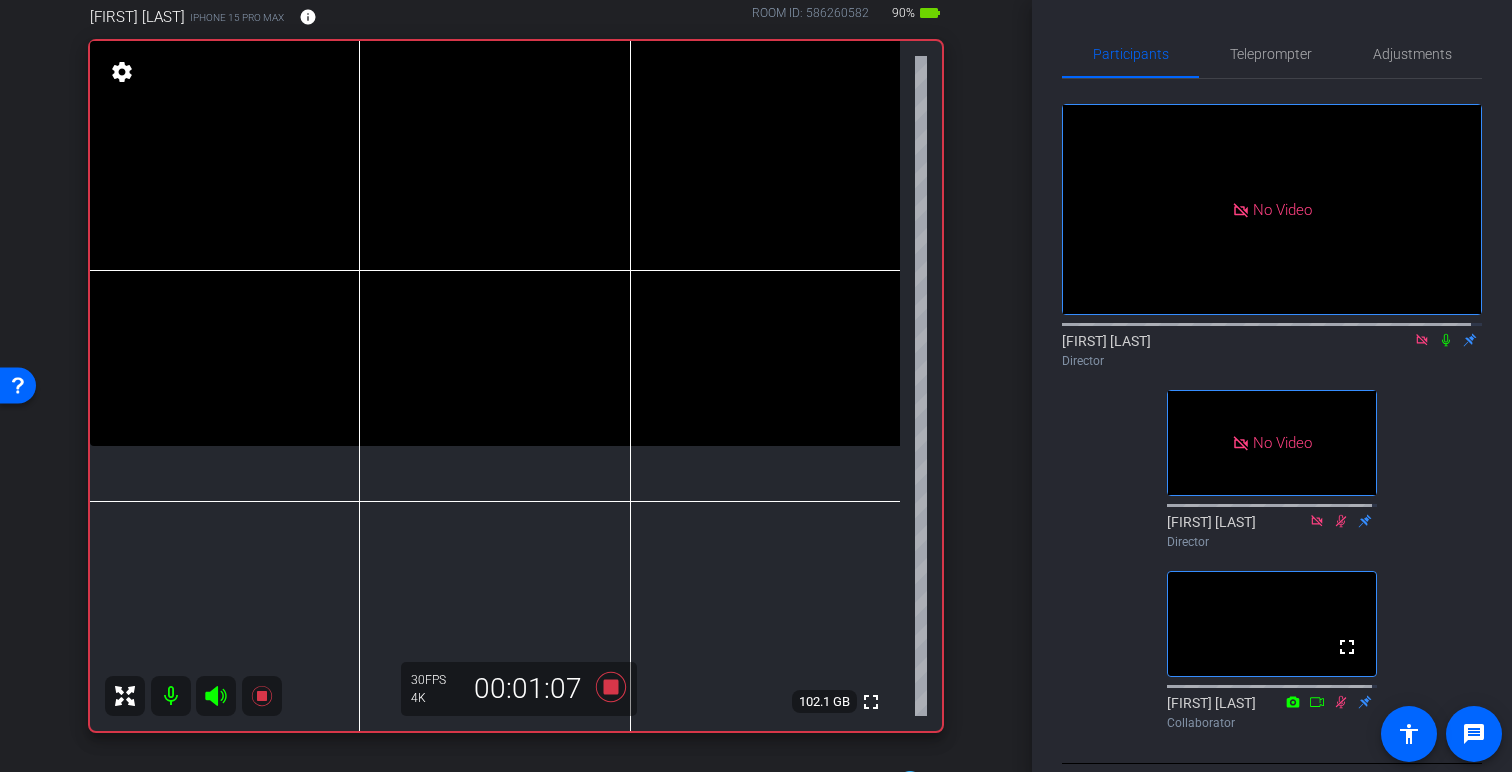 click on "arrow_back  FOLLOW MY VOICE   Back to project   Send invite  account_box grid_on settings info
[FIRST] [LAST] iPhone 15 Pro Max info ROOM ID: 586260582 90% battery_std fullscreen settings  102.1 GB
30 FPS  4K   00:01:07
Session Clips   cloud_upload
[DATE]  Recording
1   [DATE]   Processing
1   [DATE]   Processing
1   [DATE]   Processing
1   [DATE]   Ready
1   [DATE]   Ready
1   [DATE]   Ready
1" at bounding box center (516, 273) 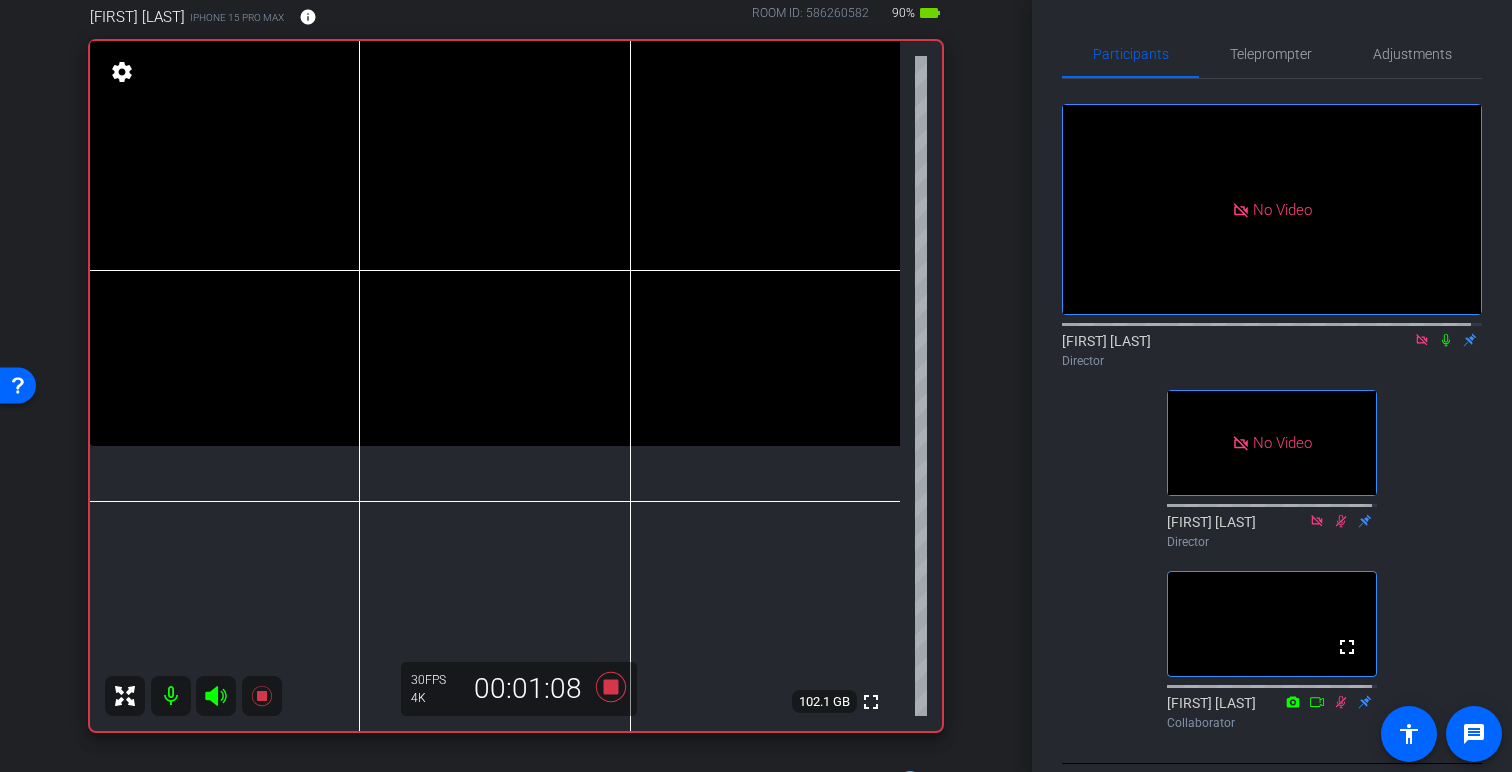 click on "[FIRST] [LAST] iPhone 15 Pro Max info ROOM ID: 586260582 90% battery_std fullscreen settings  102.1 GB
30 FPS  4K   00:01:08" at bounding box center [516, 362] 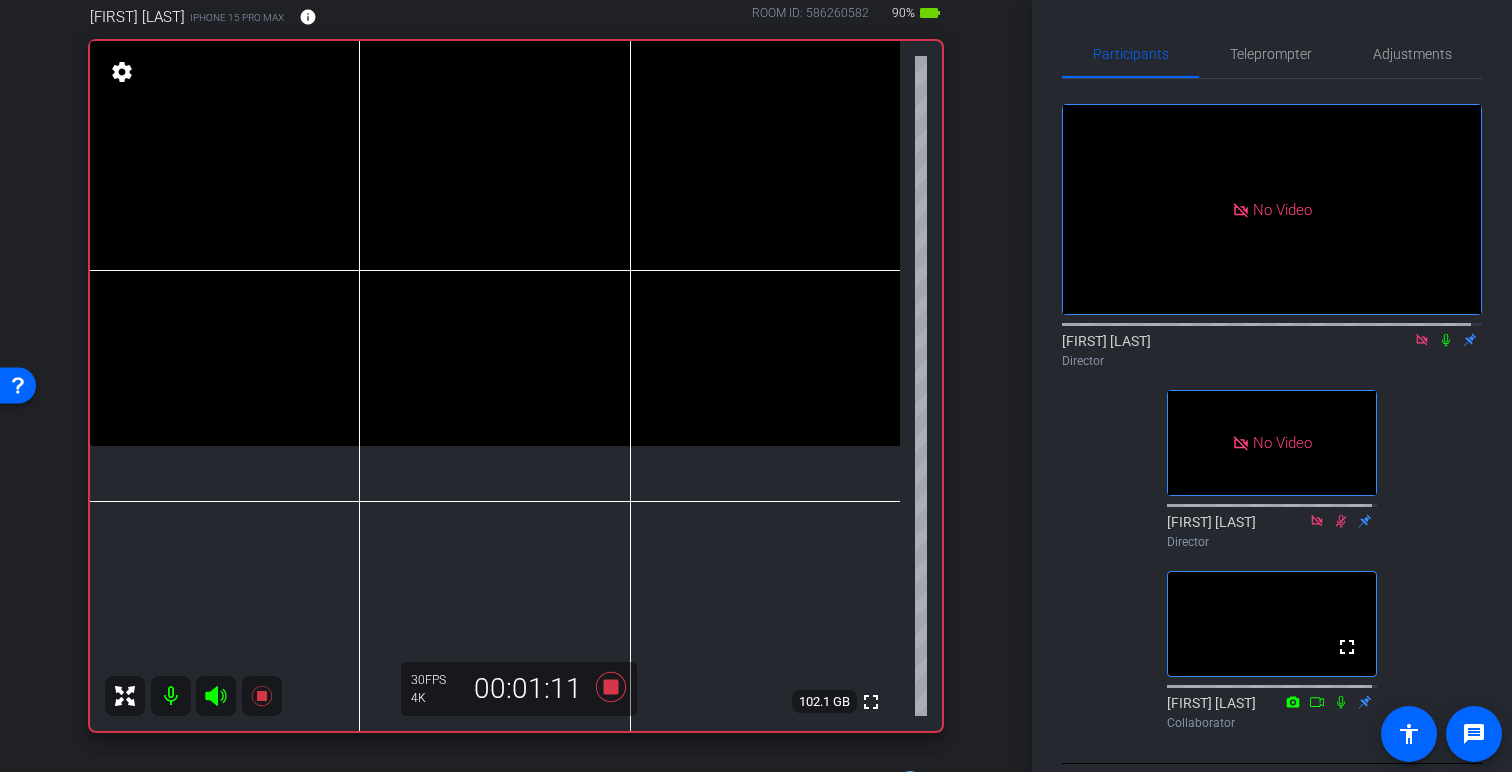 click on "[FIRST] [LAST] iPhone 15 Pro Max info ROOM ID: 586260582 90% battery_std fullscreen settings  102.1 GB
30 FPS  4K   00:01:11" at bounding box center (516, 362) 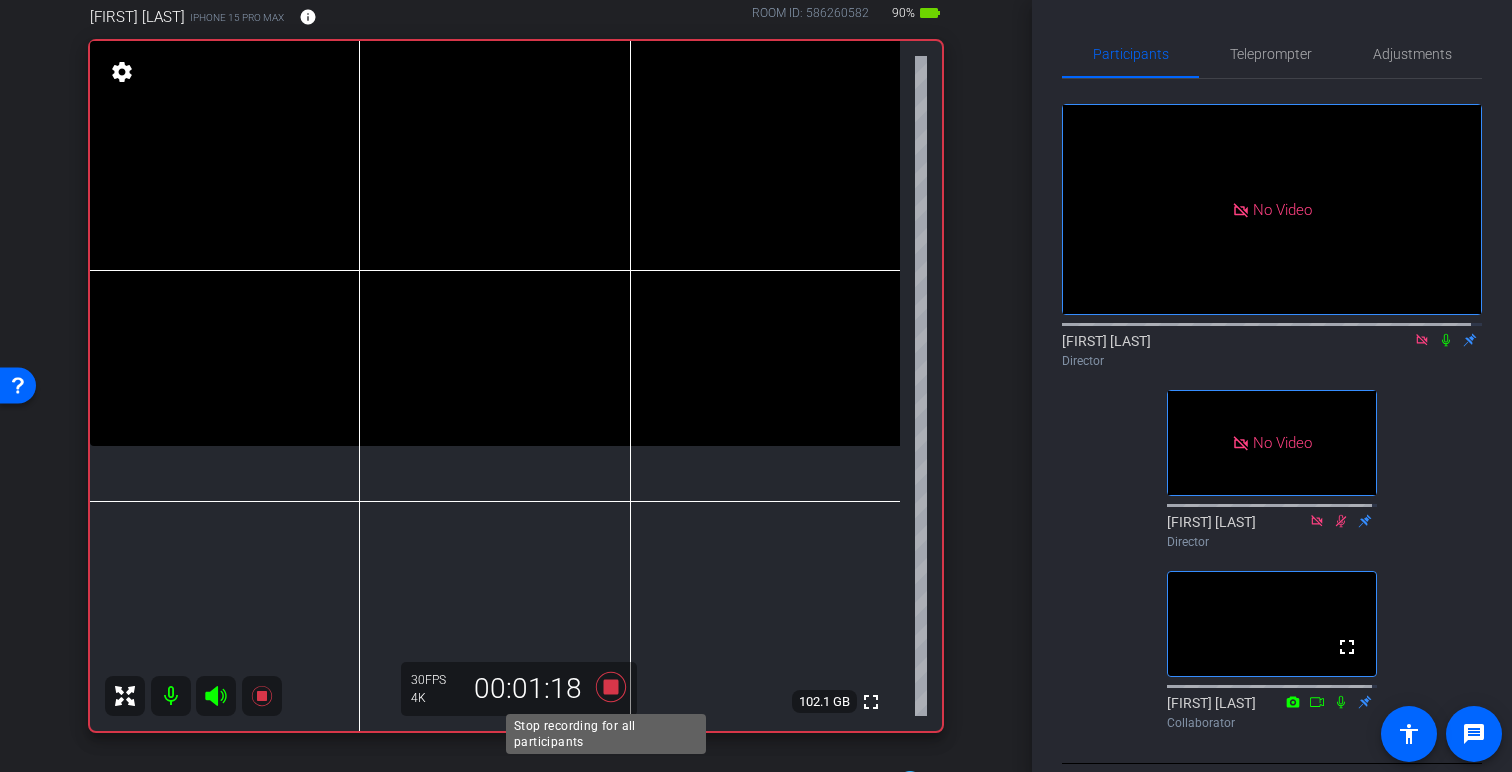 click 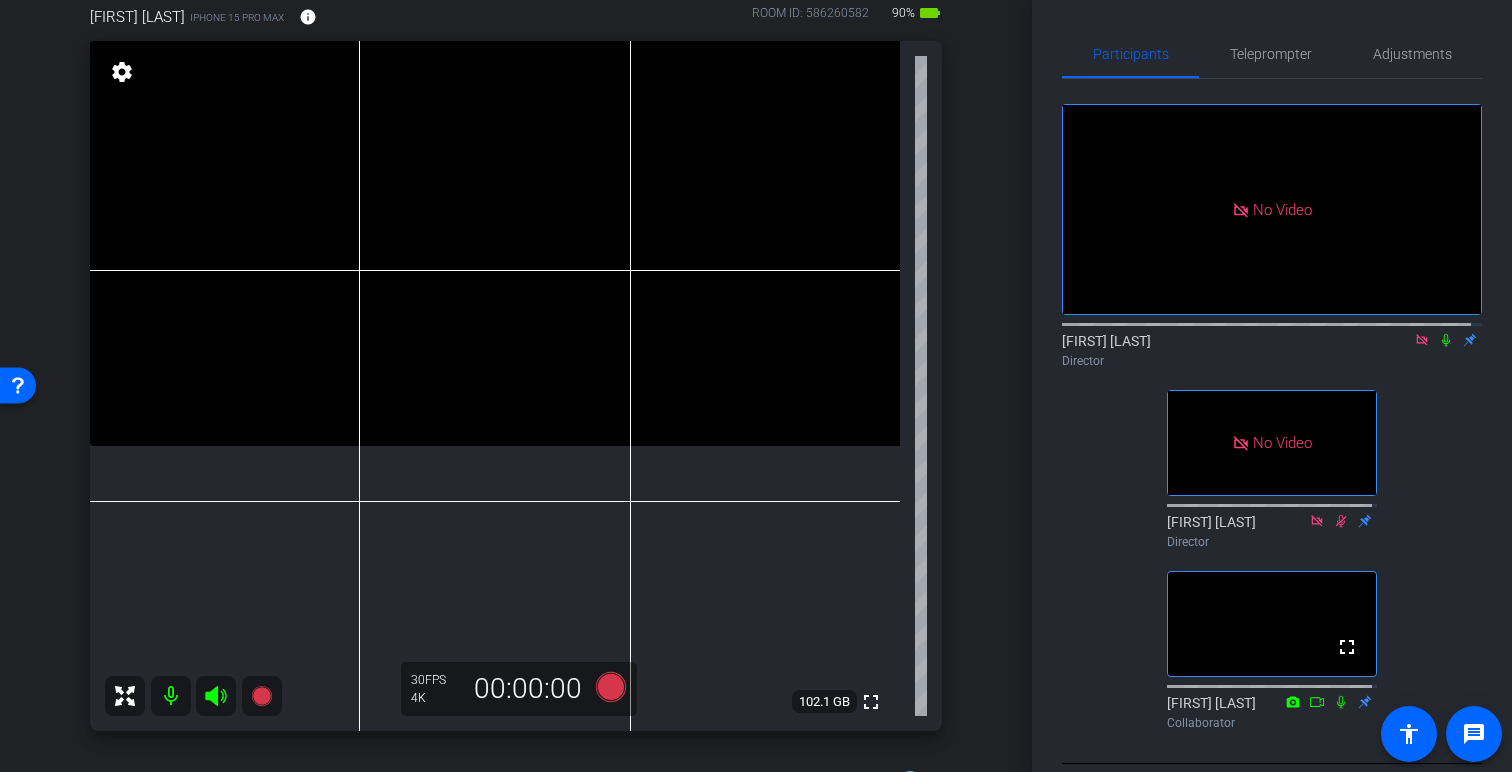 click on "arrow_back  FOLLOW MY VOICE   Back to project   Send invite  account_box grid_on settings info
[FIRST] [LAST] iPhone 15 Pro Max info ROOM ID: 586260582 90% battery_std fullscreen settings  102.1 GB
30 FPS  4K   00:00:00
Session Clips   cloud_upload
[DATE]  Please Upload
1   [DATE]   Processing
1   [DATE]   Processing" at bounding box center (516, 273) 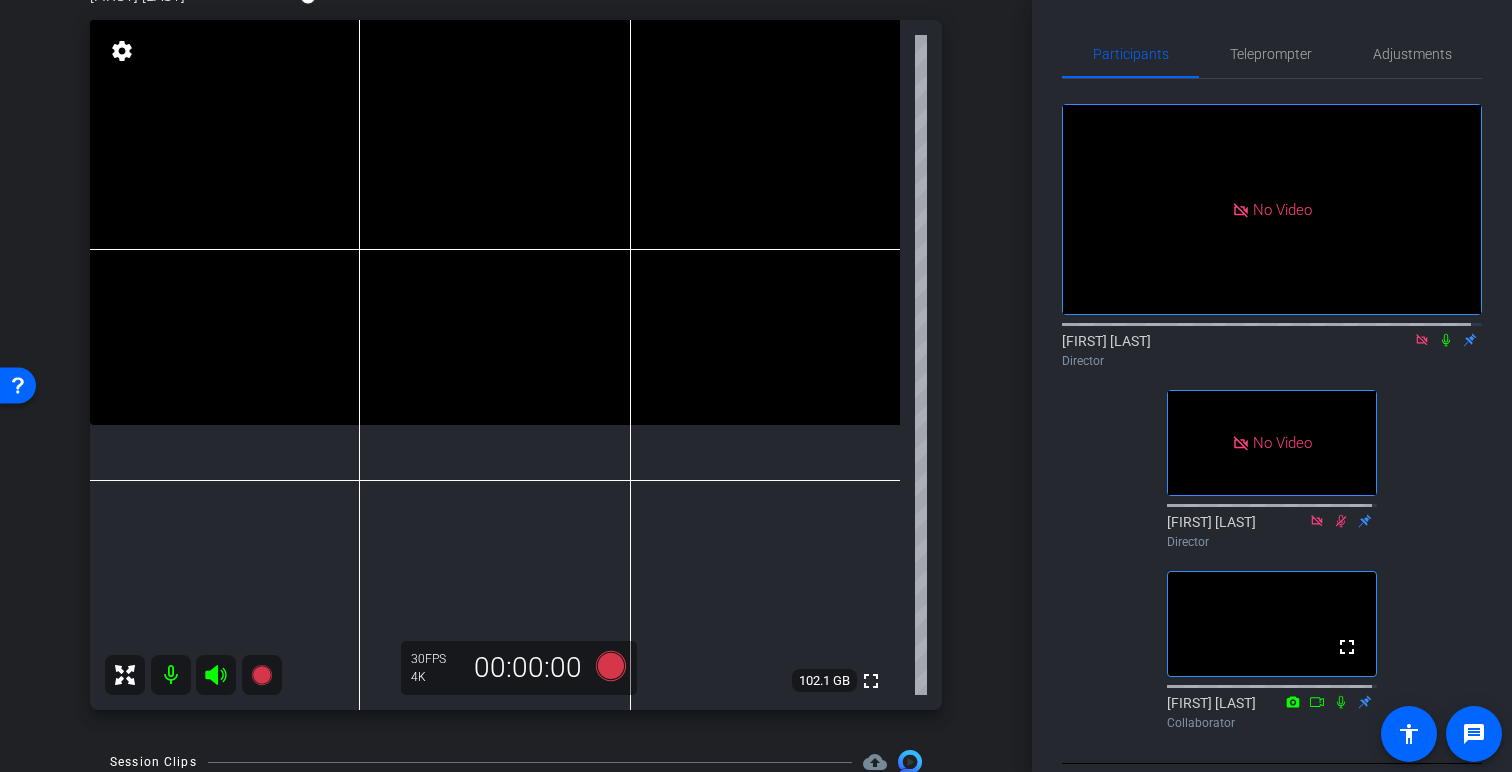 scroll, scrollTop: 125, scrollLeft: 0, axis: vertical 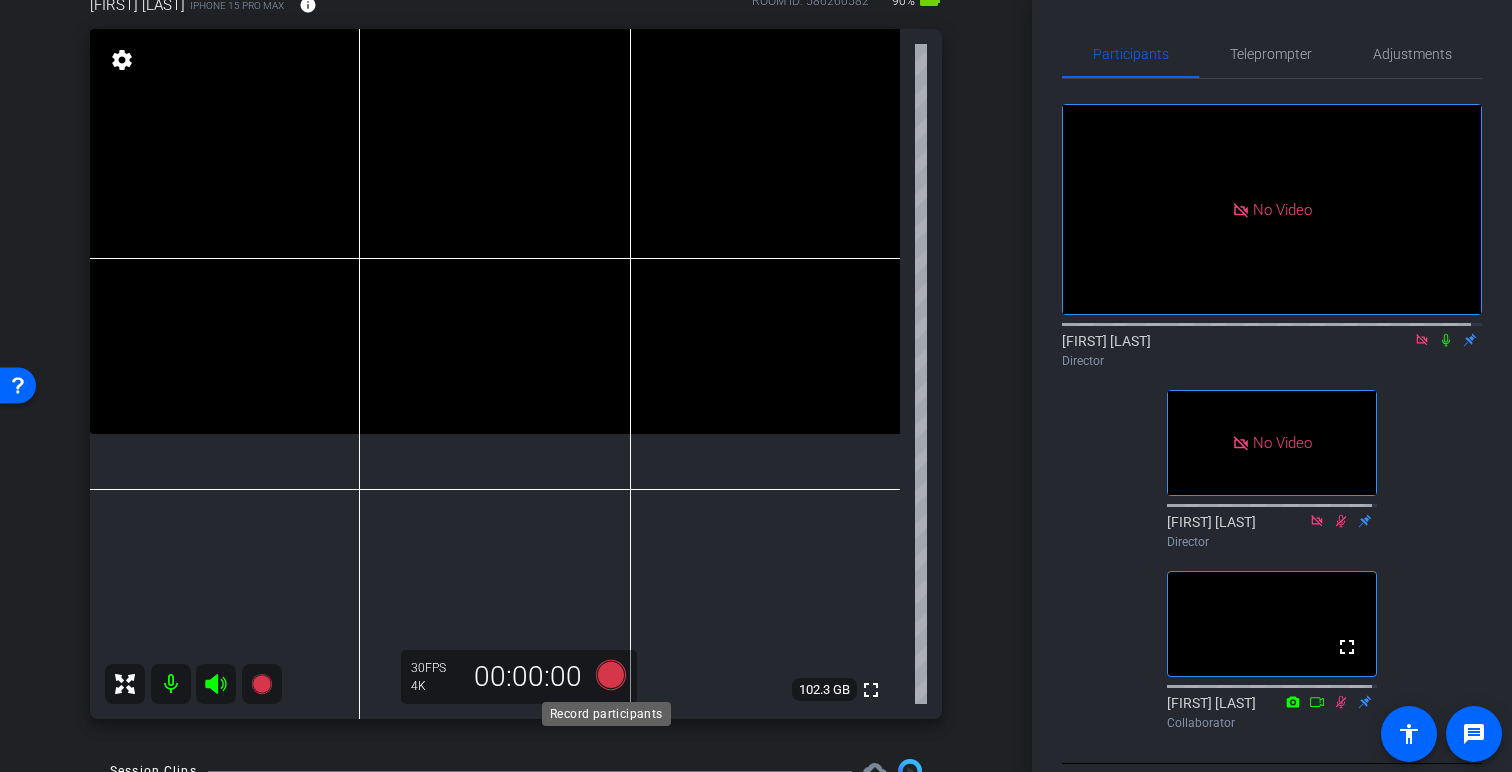click 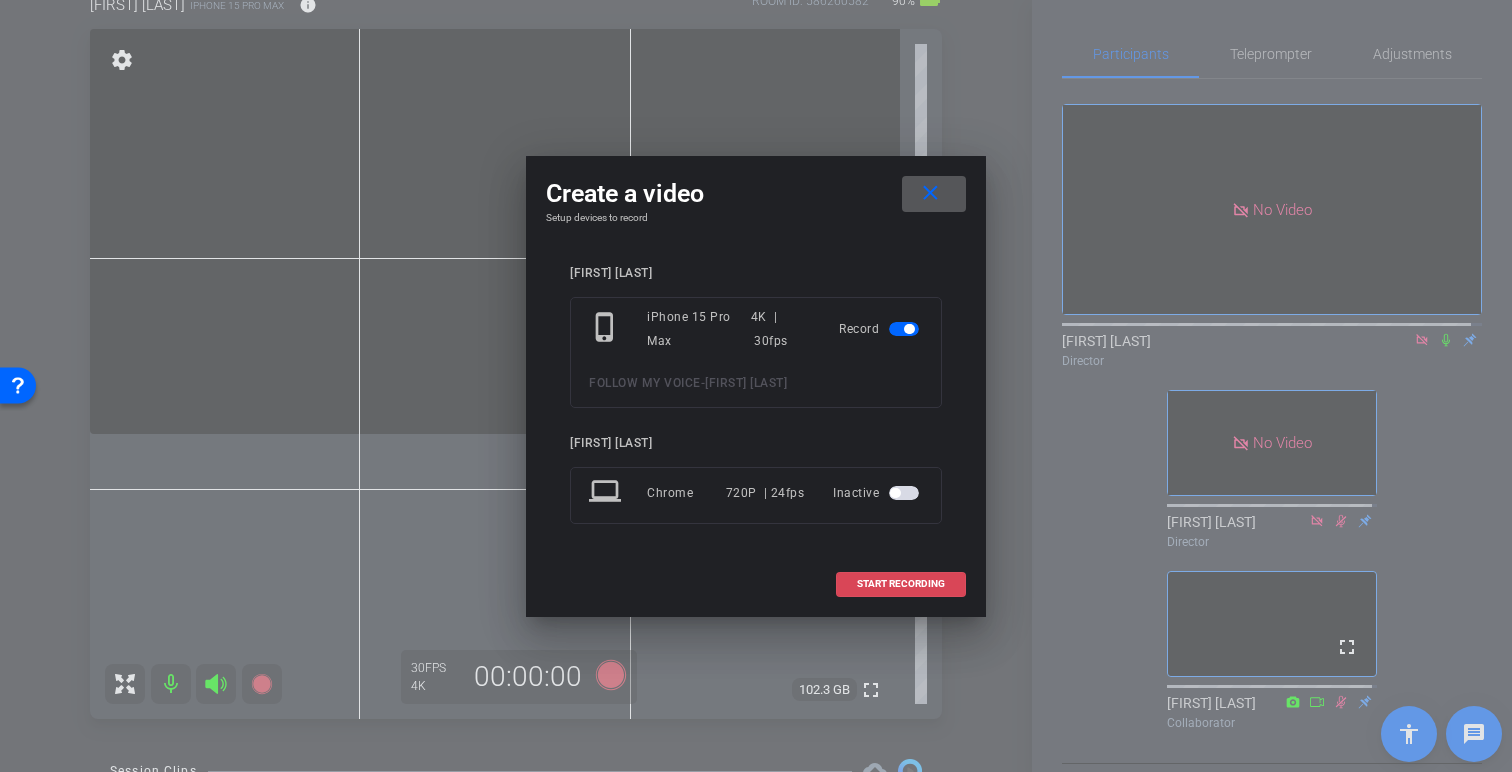 click on "START RECORDING" at bounding box center (901, 584) 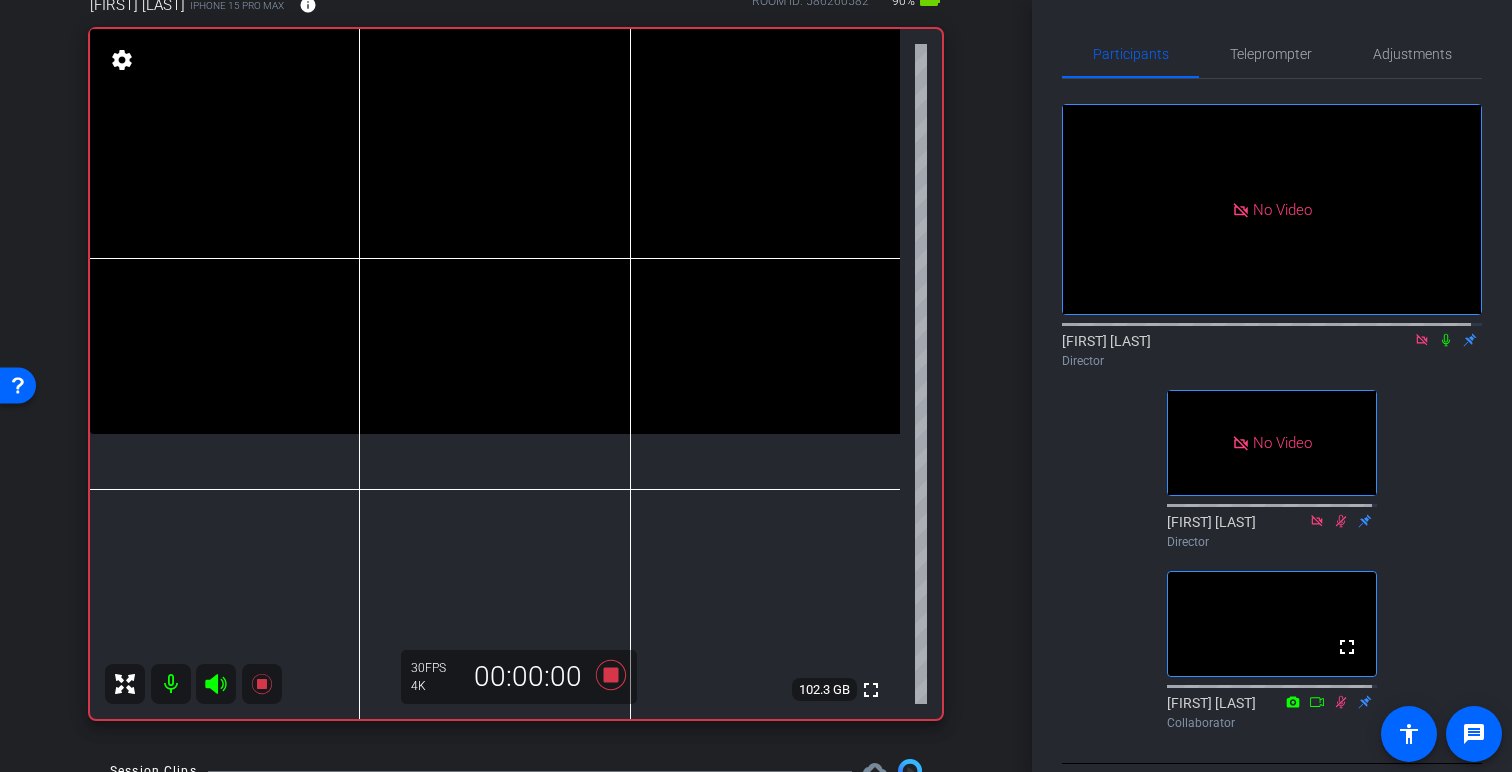 click 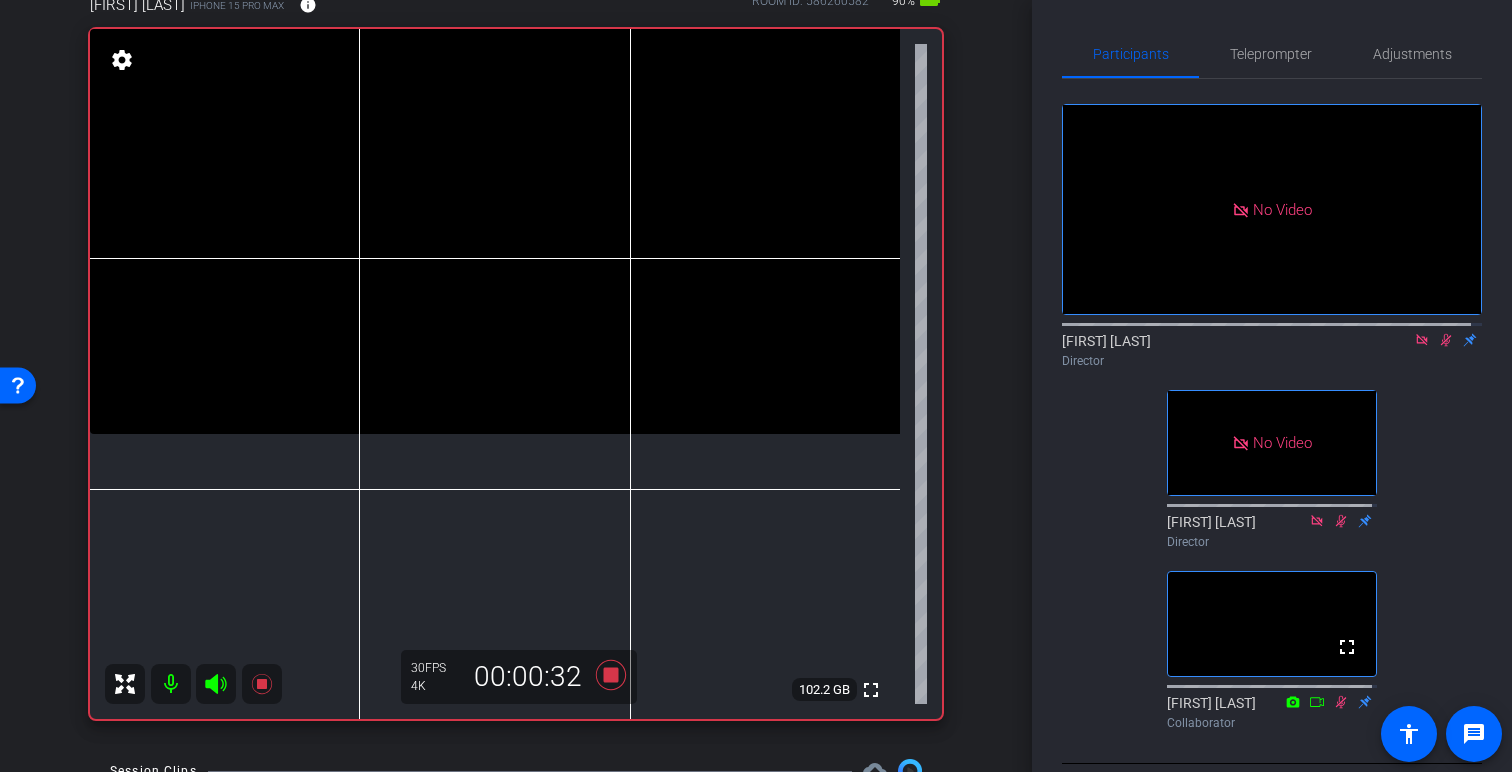 click 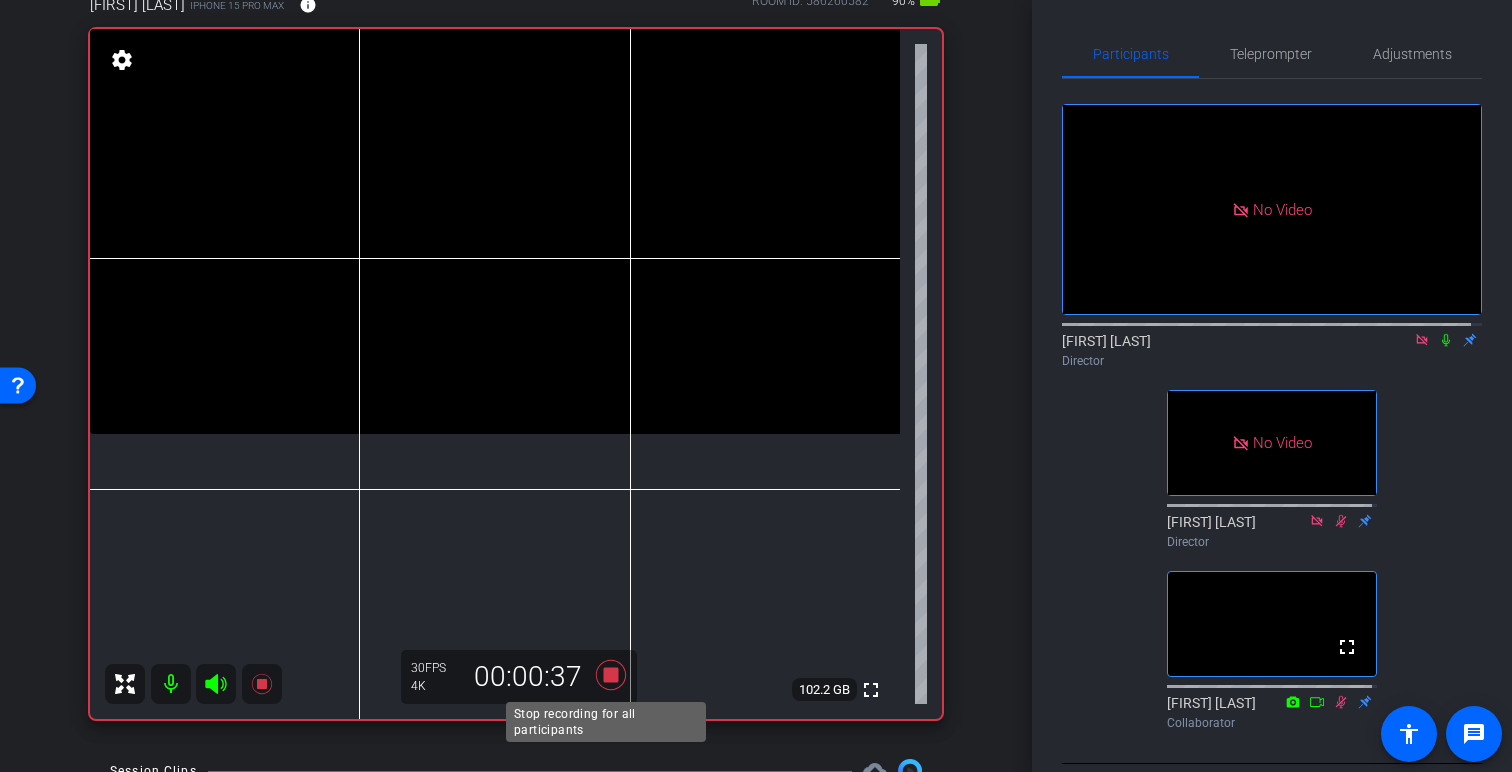 click 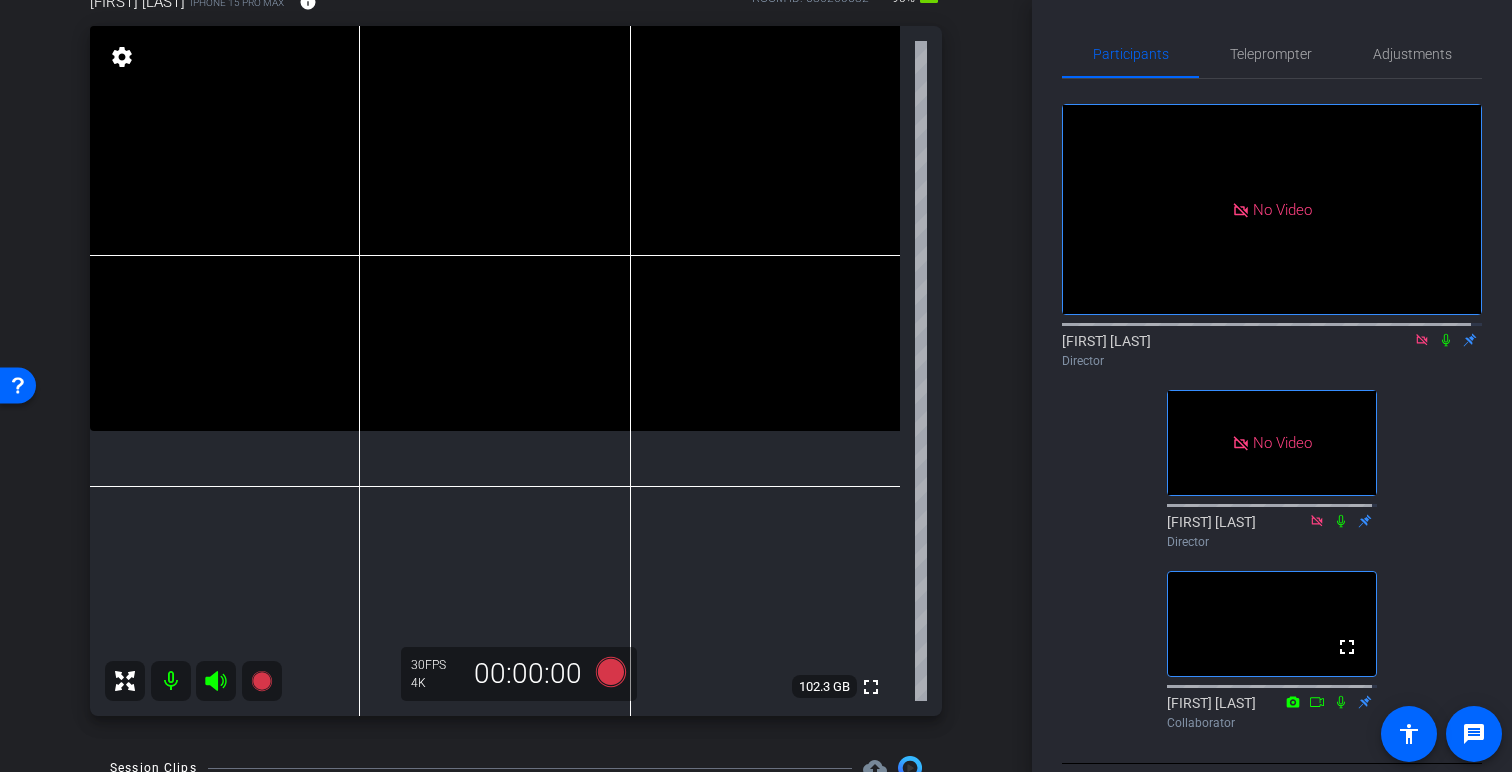 scroll, scrollTop: 0, scrollLeft: 0, axis: both 